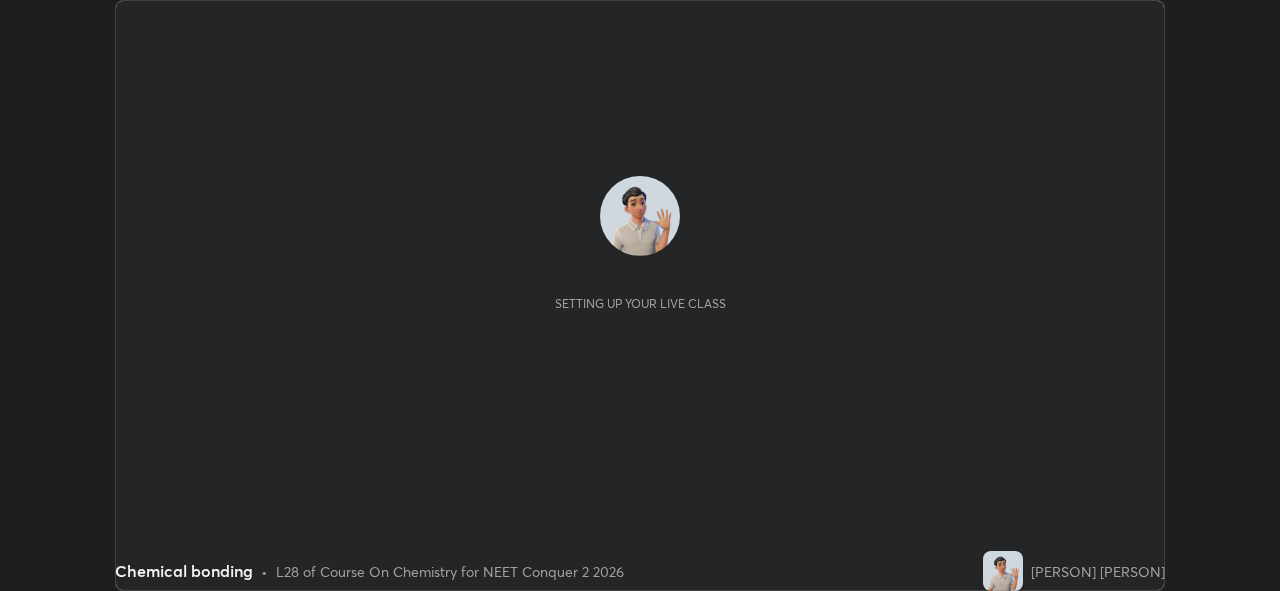 scroll, scrollTop: 0, scrollLeft: 0, axis: both 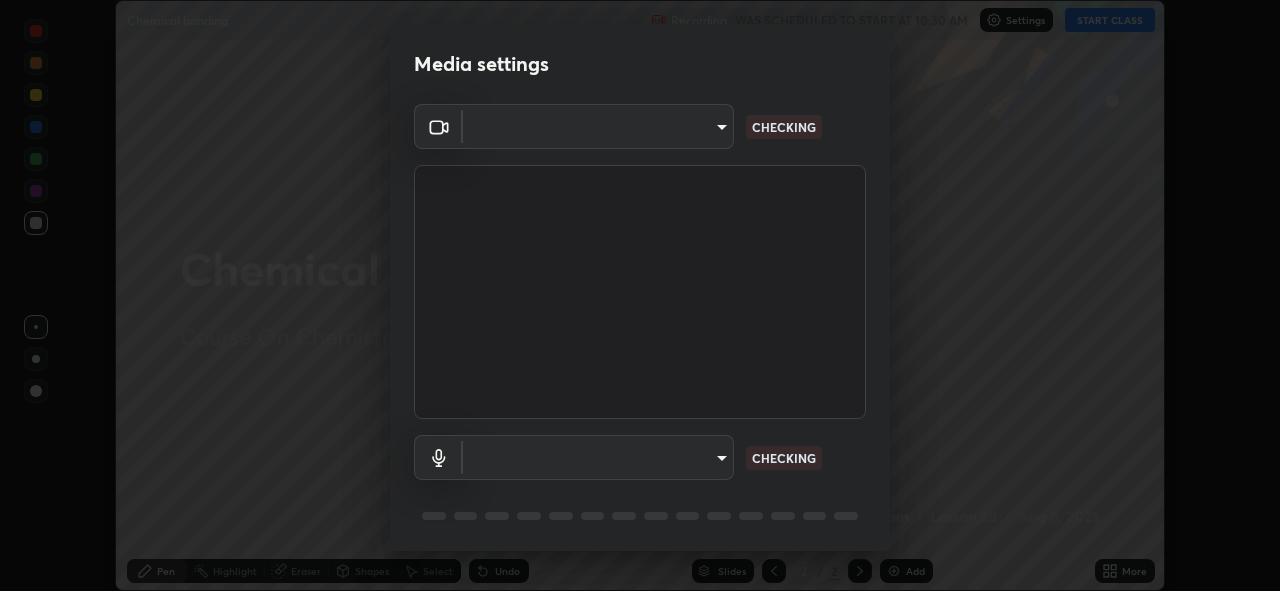 type on "f998bc4046c61b158ae604da705546672abda0c1808058386527230685057052" 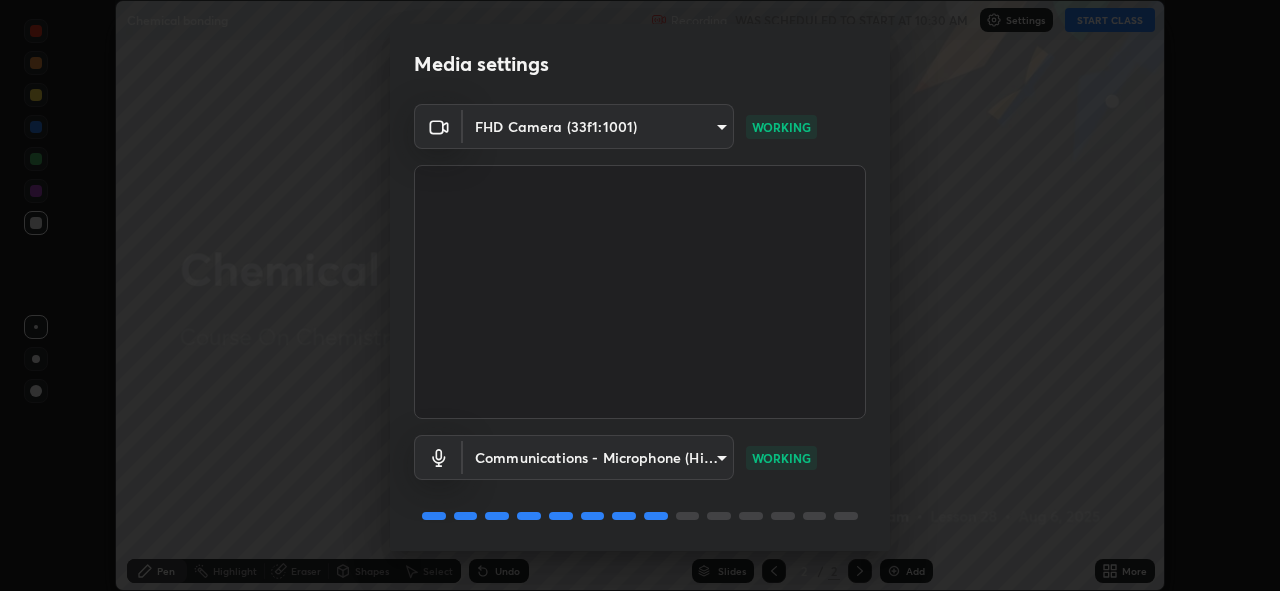 click on "Media settings FHD Camera (33f1:1001) f998bc4046c61b158ae604da705546672abda0c1808058386527230685057052 WORKING Communications - Microphone (High Definition Audio Device) communications WORKING 1 / 5 Next" at bounding box center (640, 295) 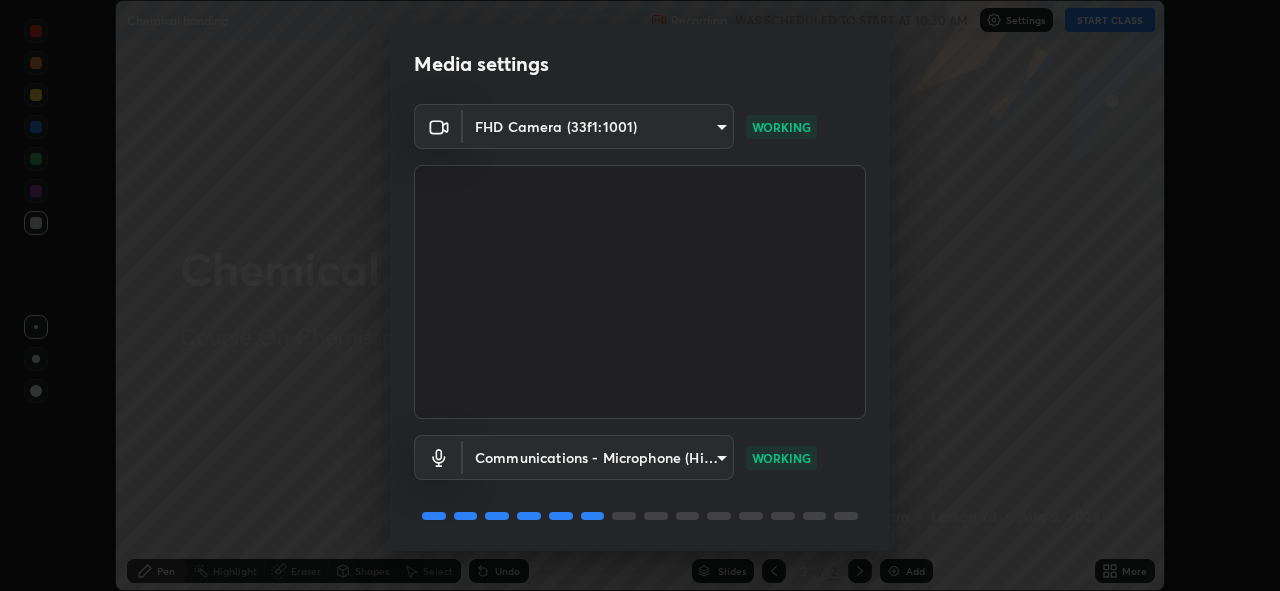 scroll, scrollTop: 65, scrollLeft: 0, axis: vertical 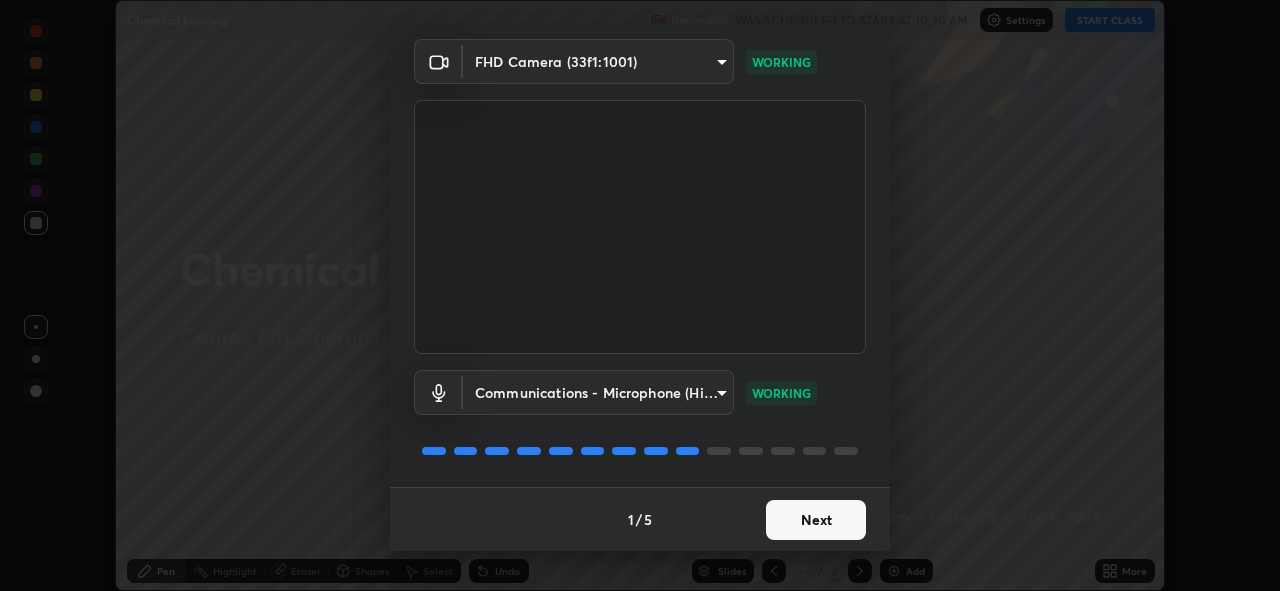 click on "Next" at bounding box center [816, 520] 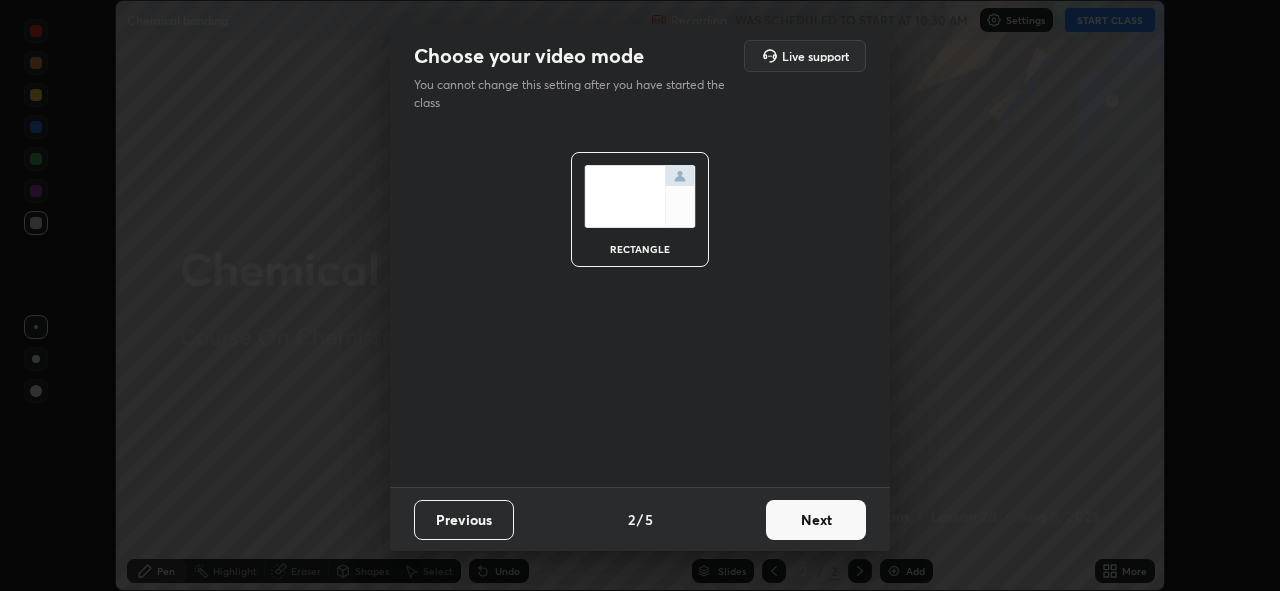 scroll, scrollTop: 0, scrollLeft: 0, axis: both 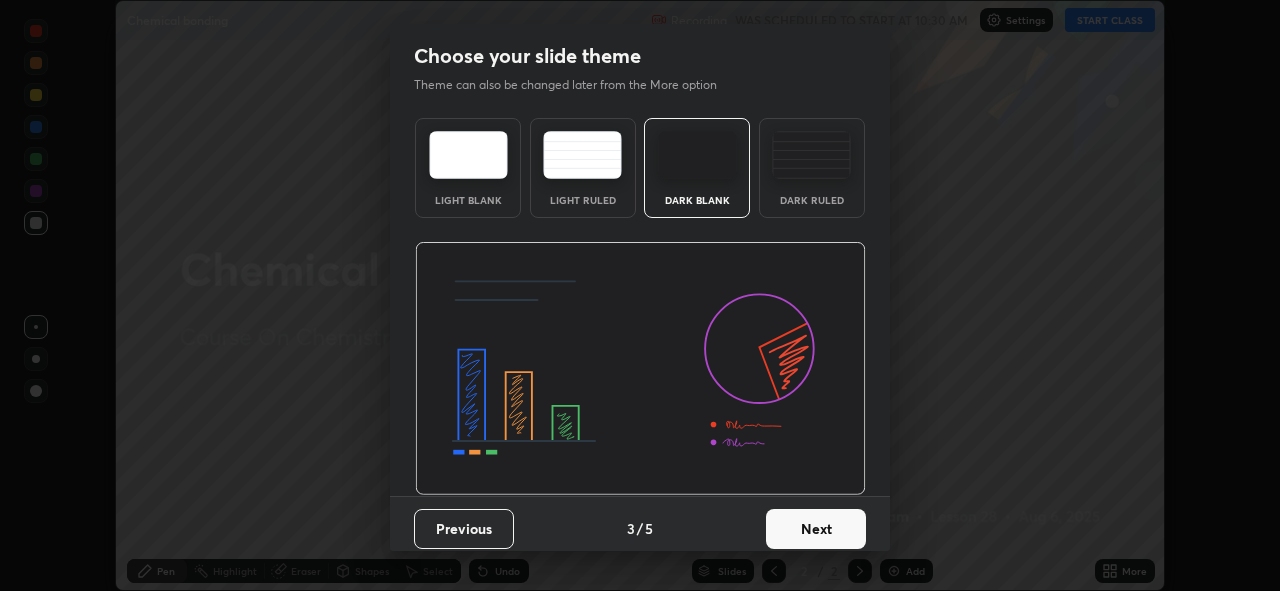 click on "Next" at bounding box center [816, 529] 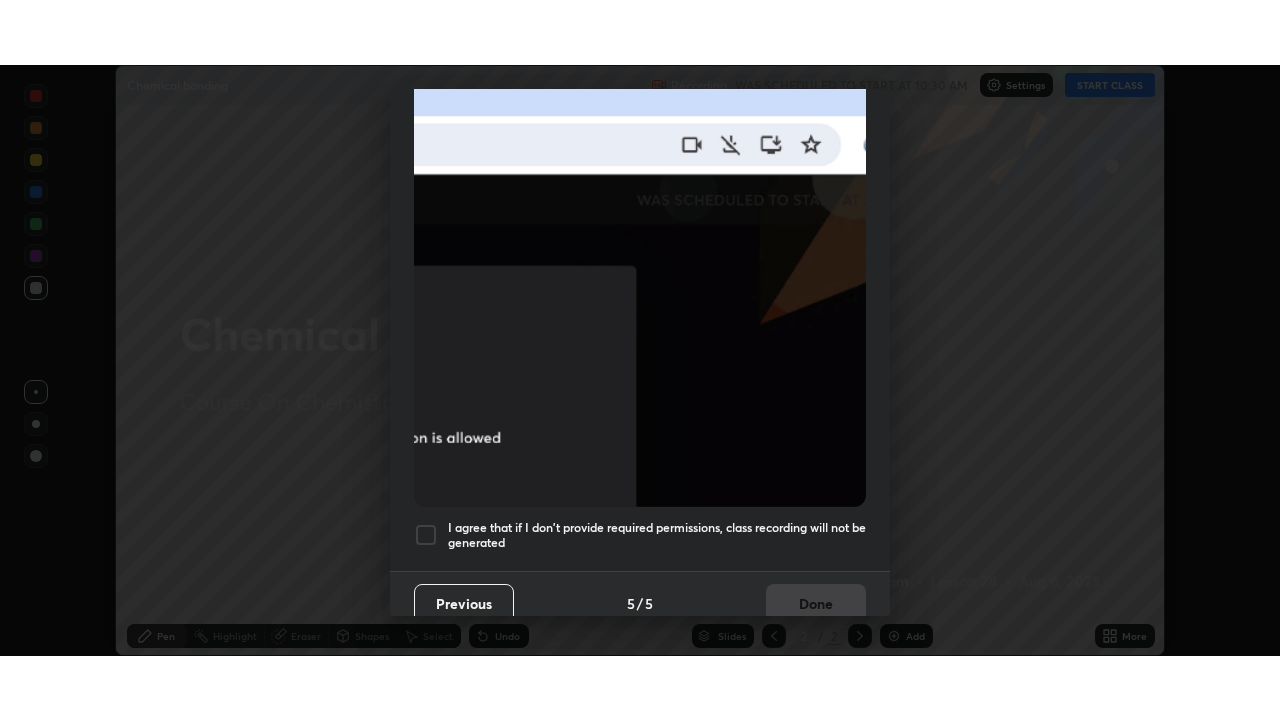 scroll, scrollTop: 473, scrollLeft: 0, axis: vertical 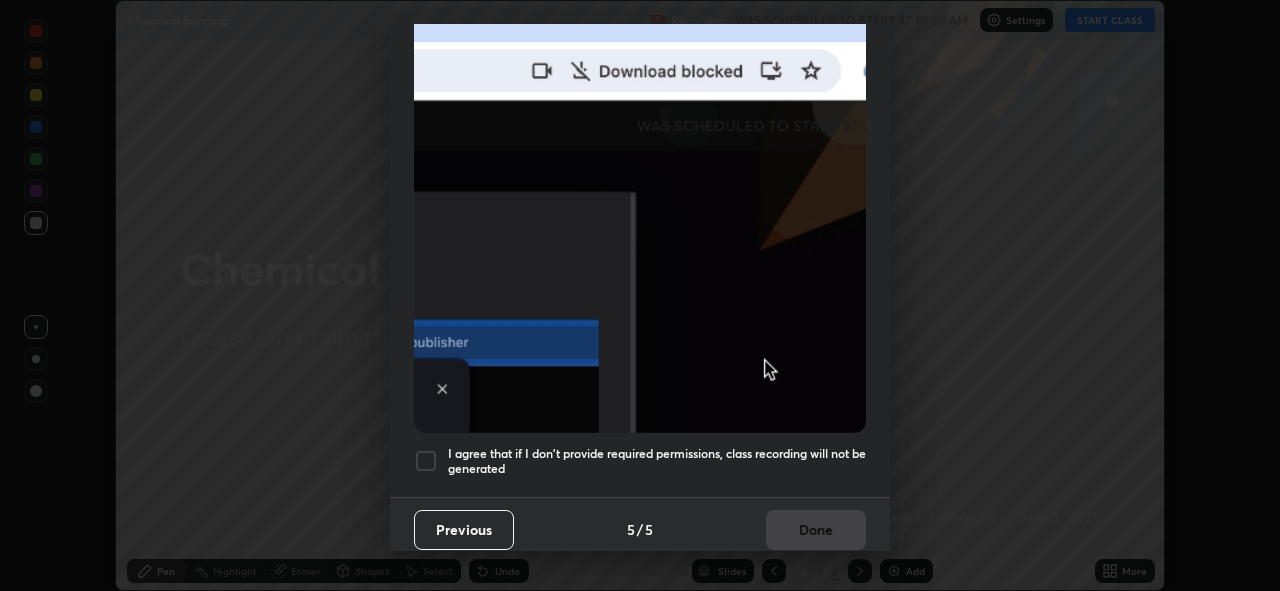 click on "Allow "Download multiple files" if prompted: If download blocked popup comes, open it and then "Always allow": I agree that if I don't provide required permissions, class recording will not be generated" at bounding box center (640, 76) 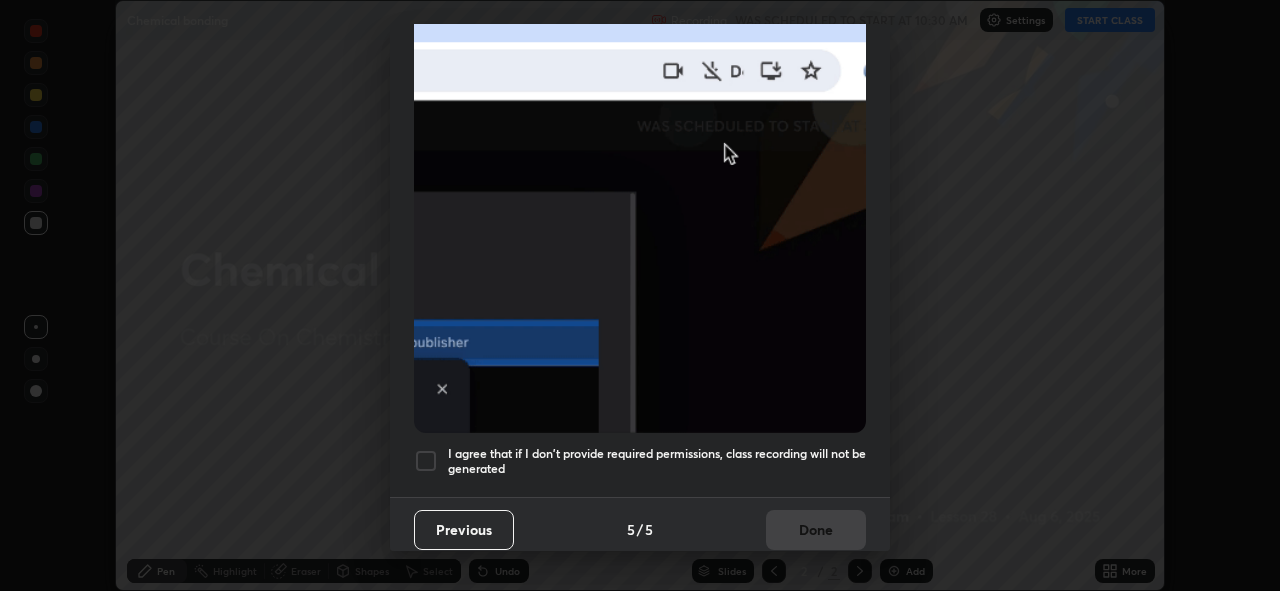 click on "I agree that if I don't provide required permissions, class recording will not be generated" at bounding box center [657, 461] 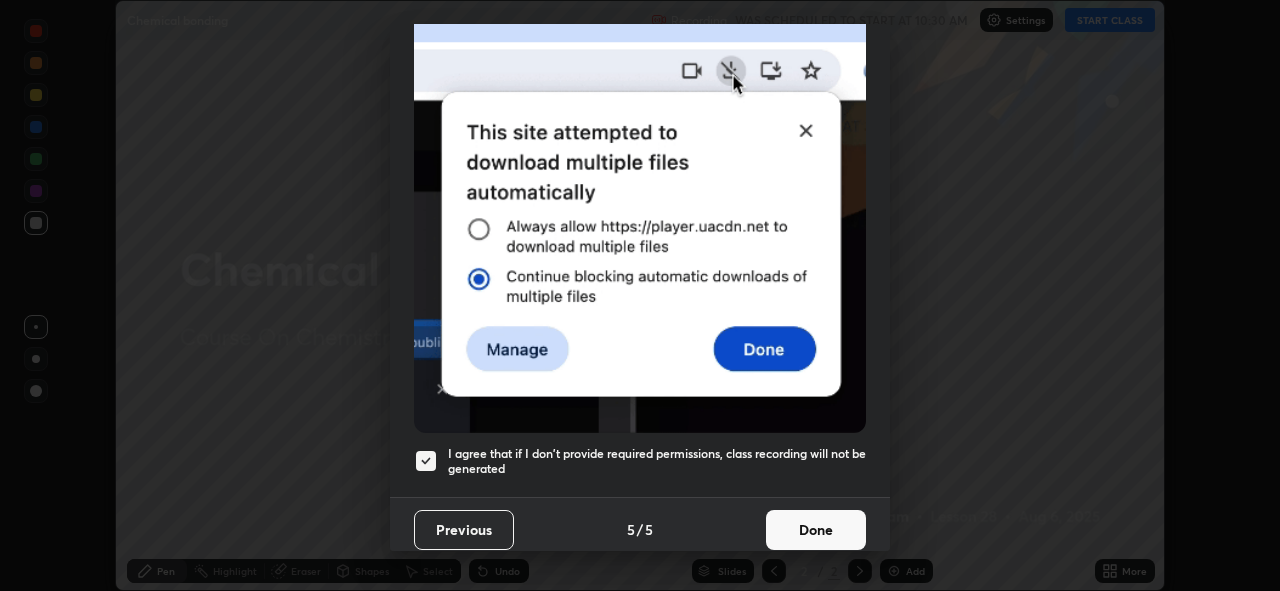 click on "Done" at bounding box center [816, 530] 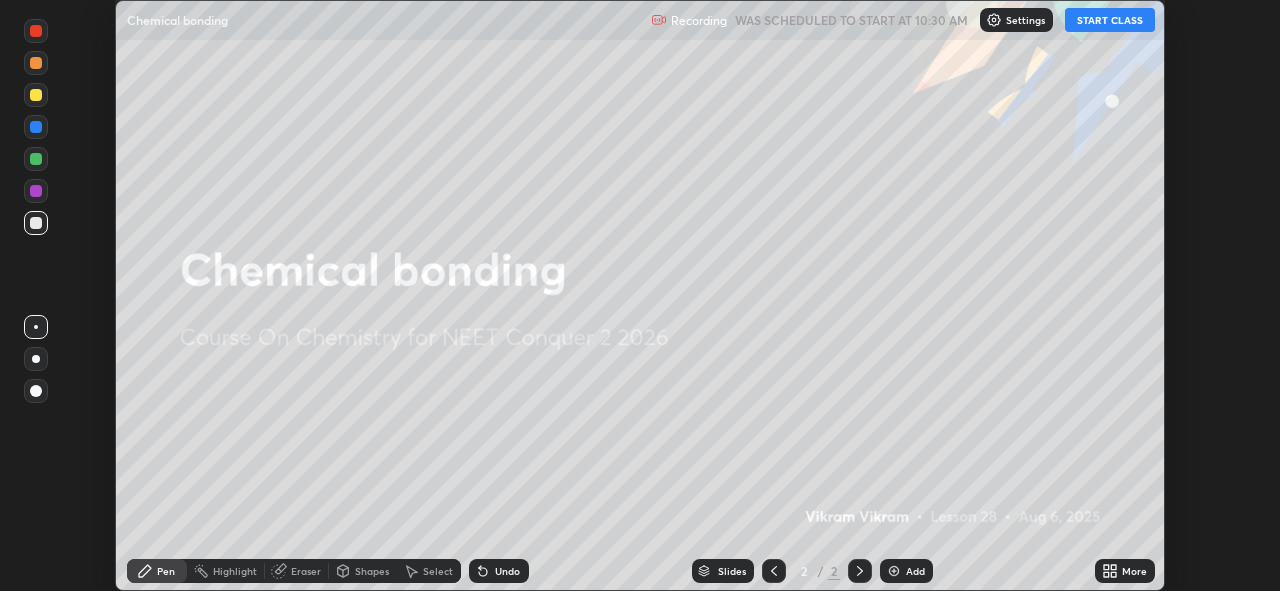 click 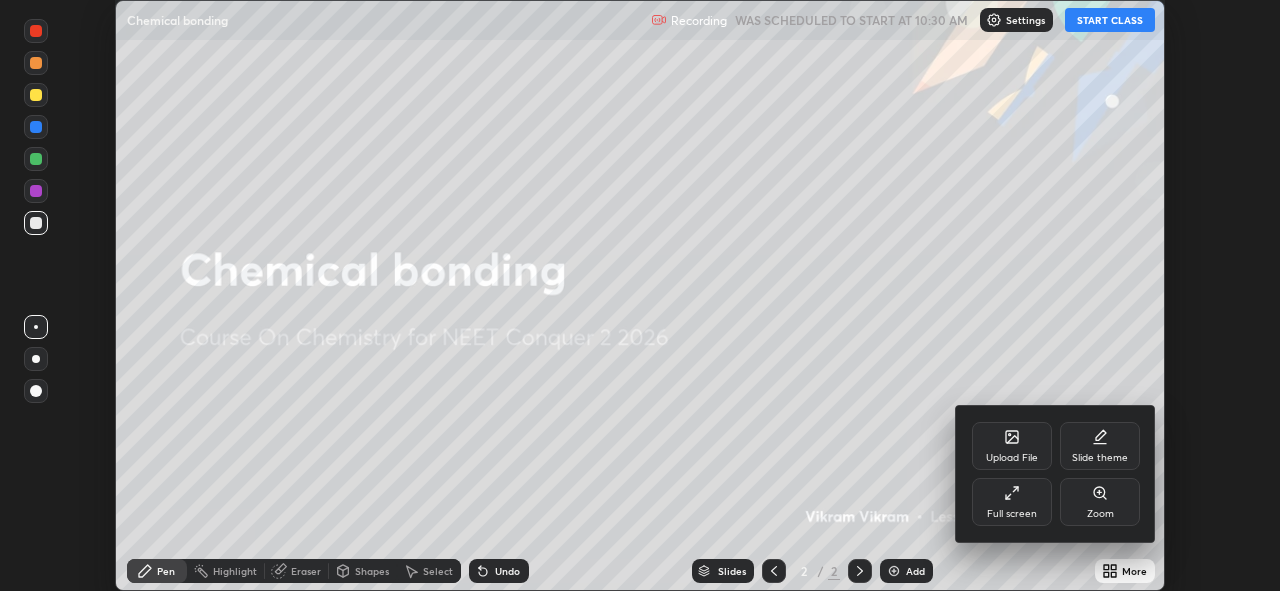 click on "Full screen" at bounding box center (1012, 502) 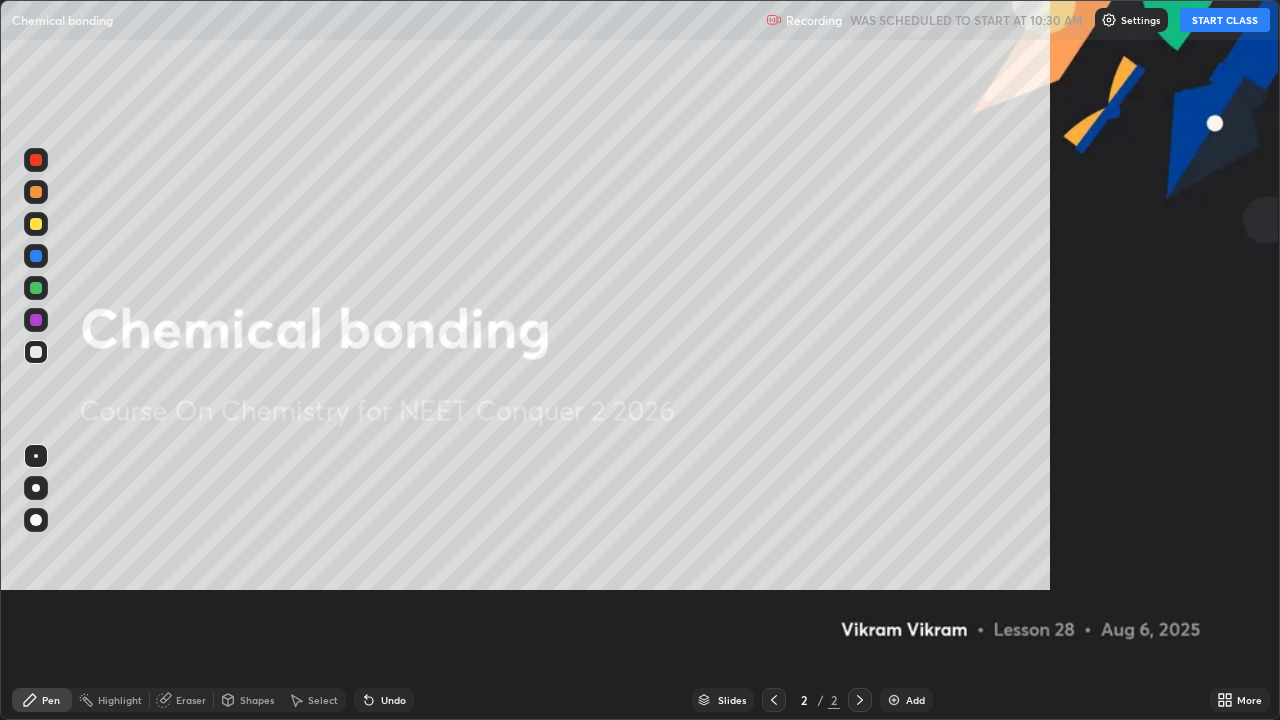 scroll, scrollTop: 99280, scrollLeft: 98720, axis: both 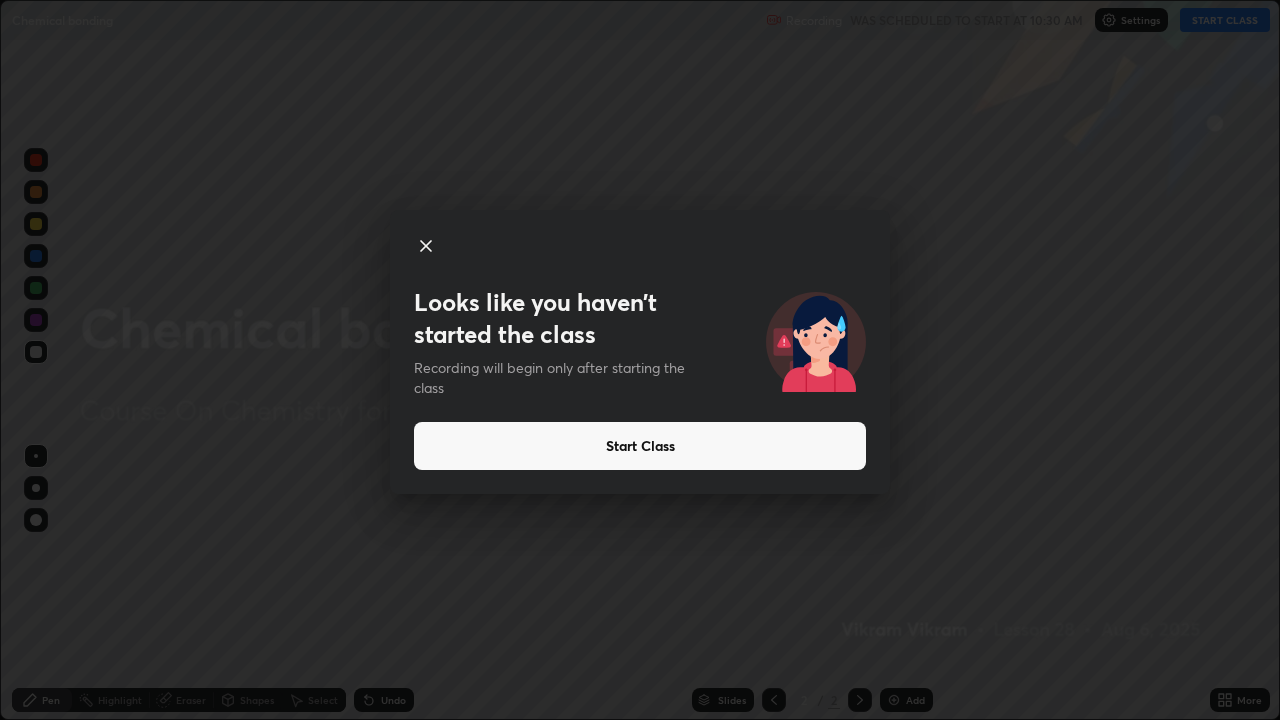 click 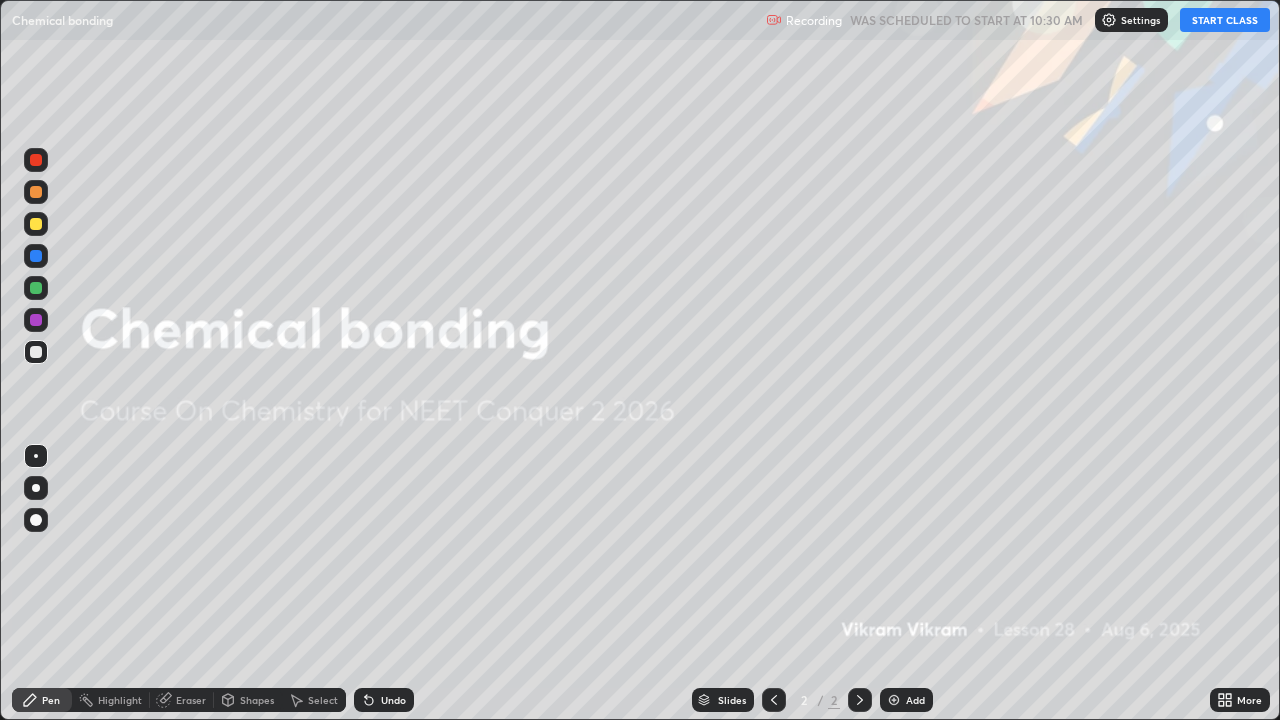 click on "START CLASS" at bounding box center [1225, 20] 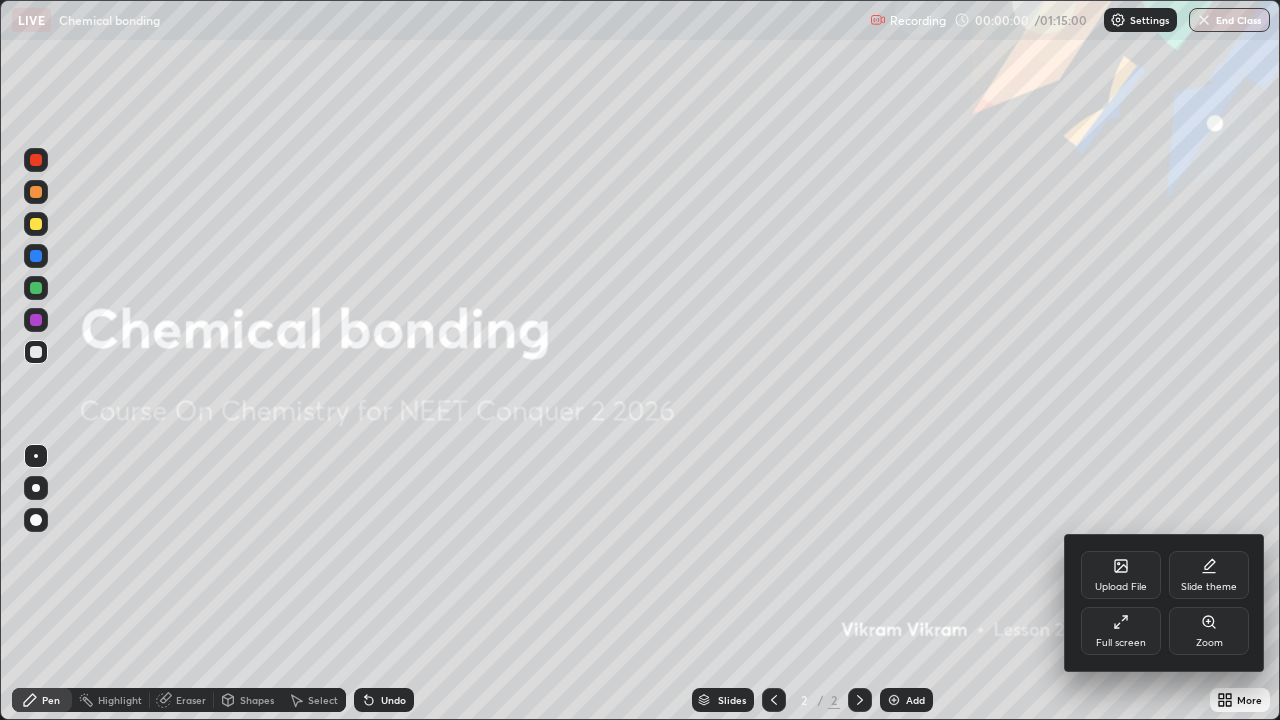 click on "Full screen" at bounding box center (1121, 631) 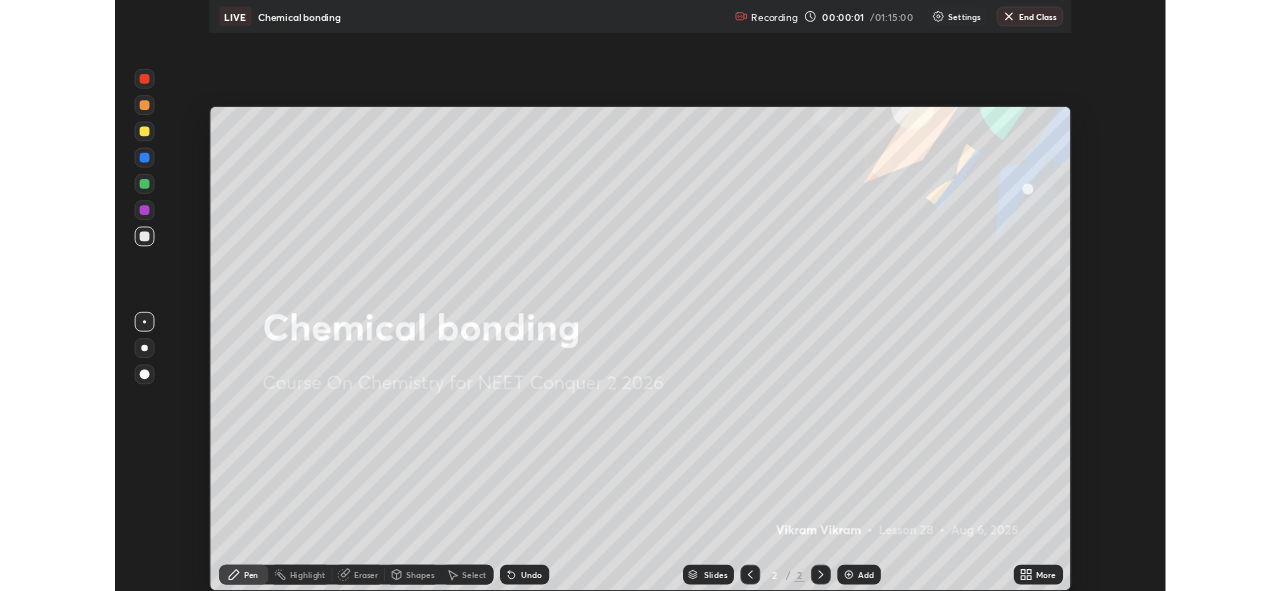 scroll, scrollTop: 591, scrollLeft: 1280, axis: both 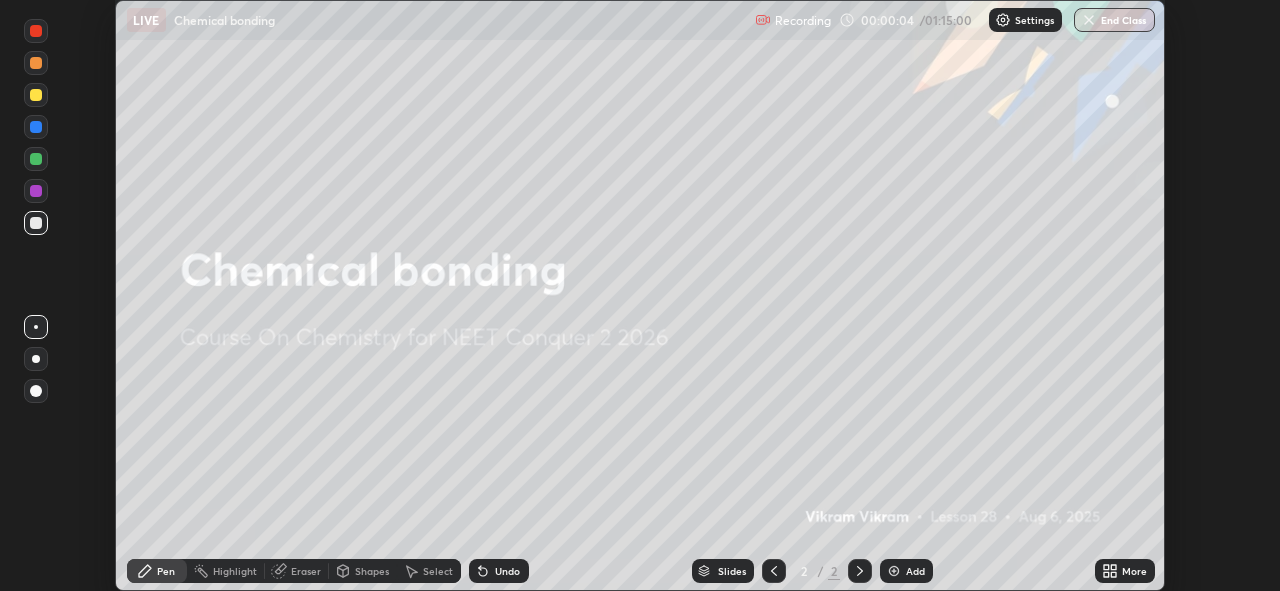 click at bounding box center (894, 571) 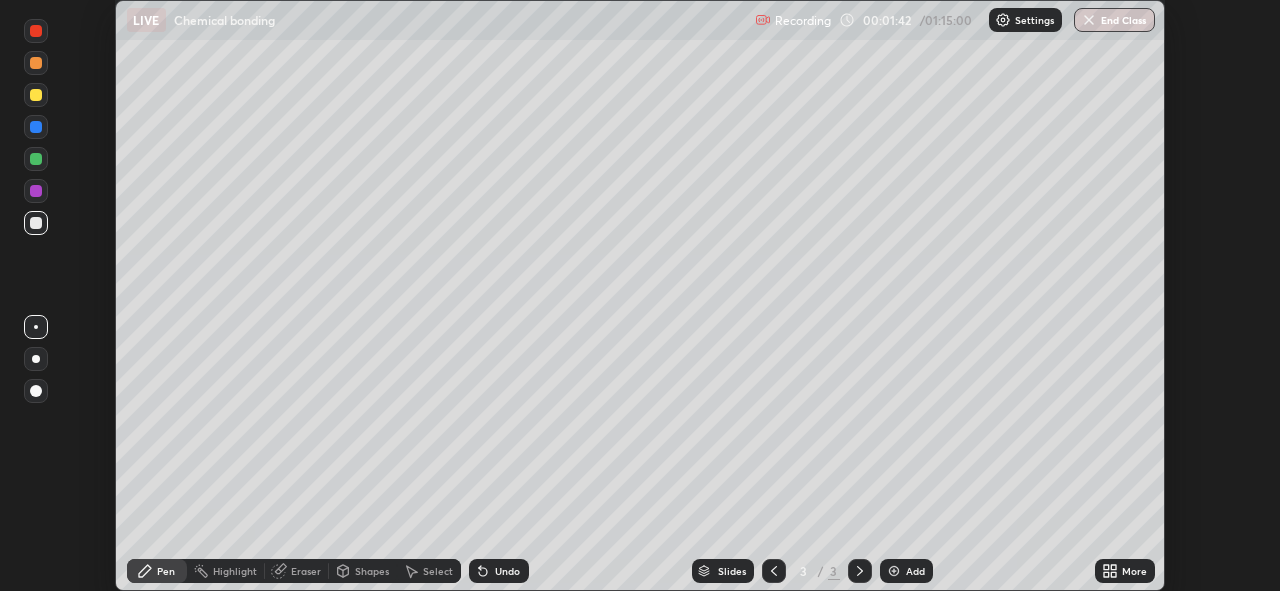 click at bounding box center (36, 159) 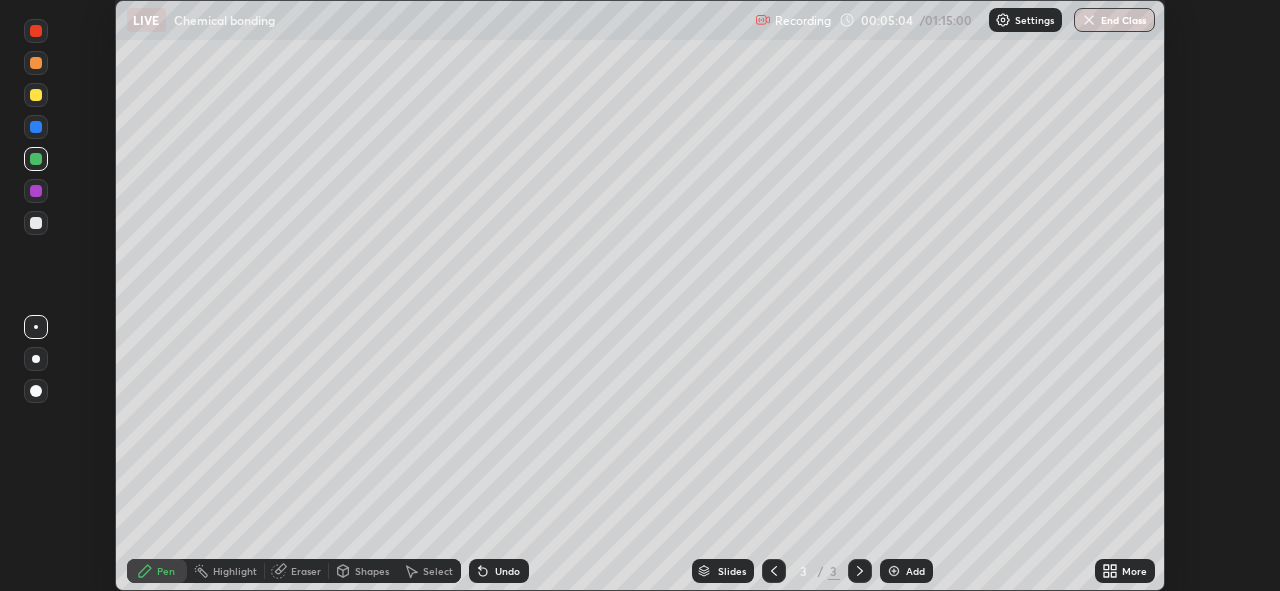 click on "Undo" at bounding box center (499, 571) 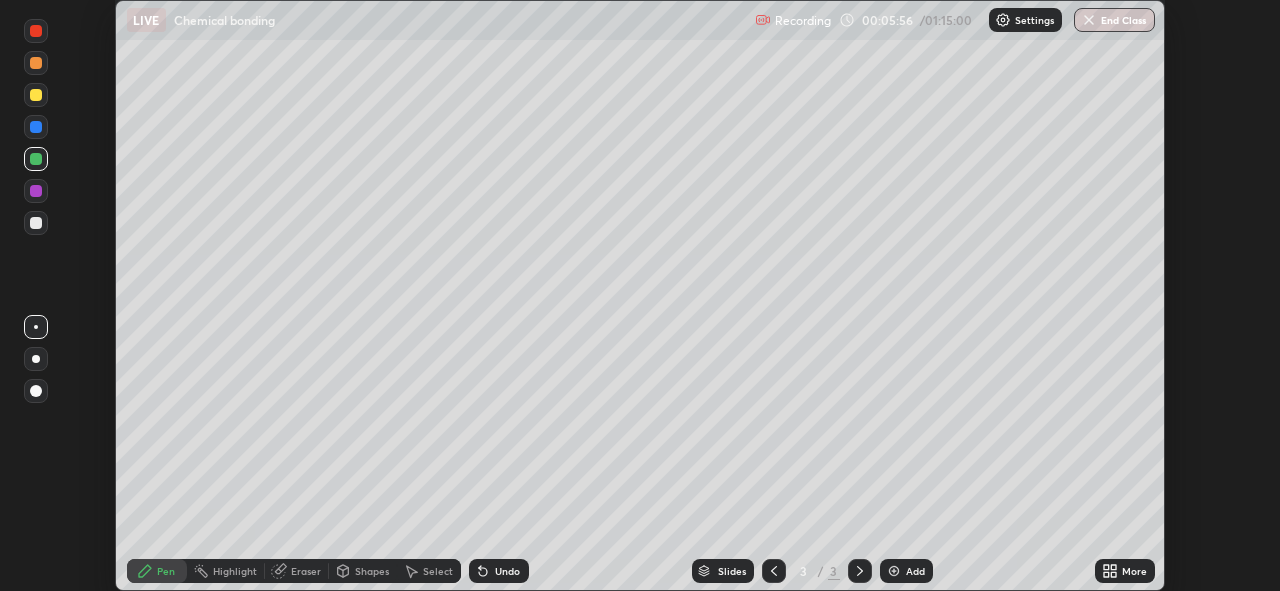 click 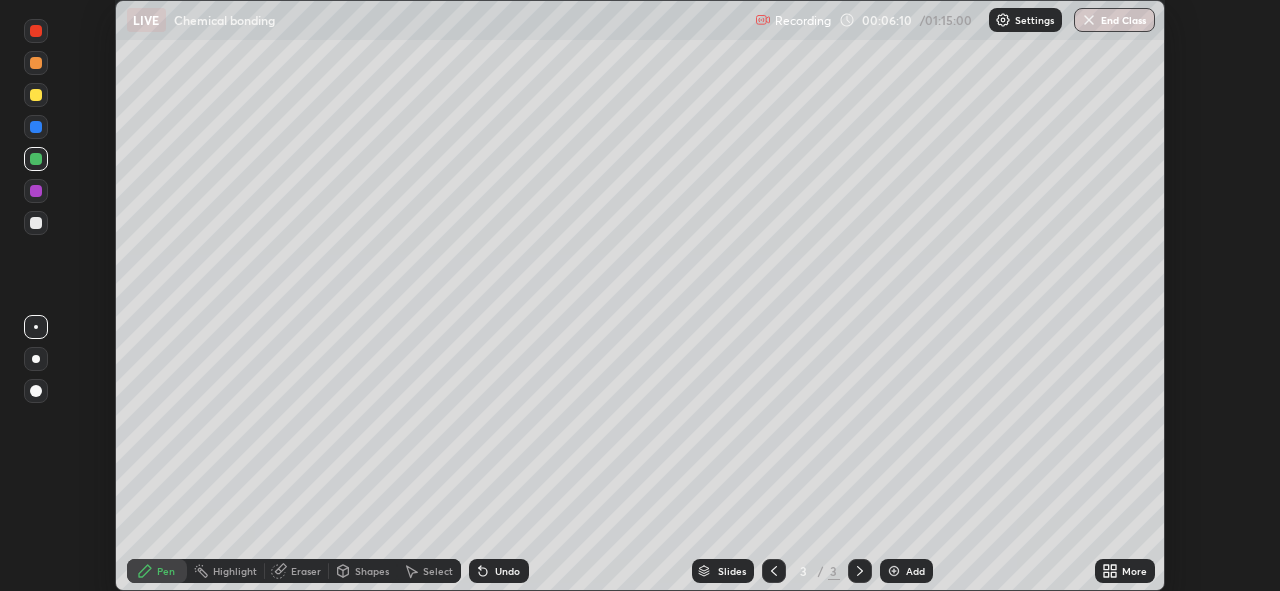 click at bounding box center [36, 223] 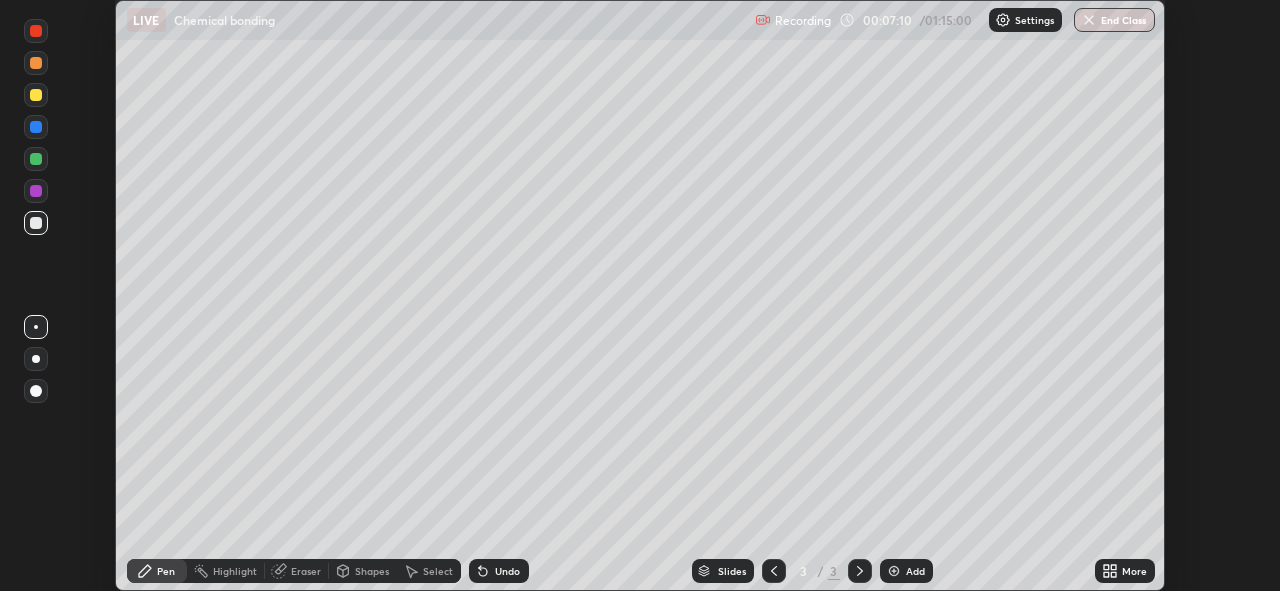 click at bounding box center (36, 191) 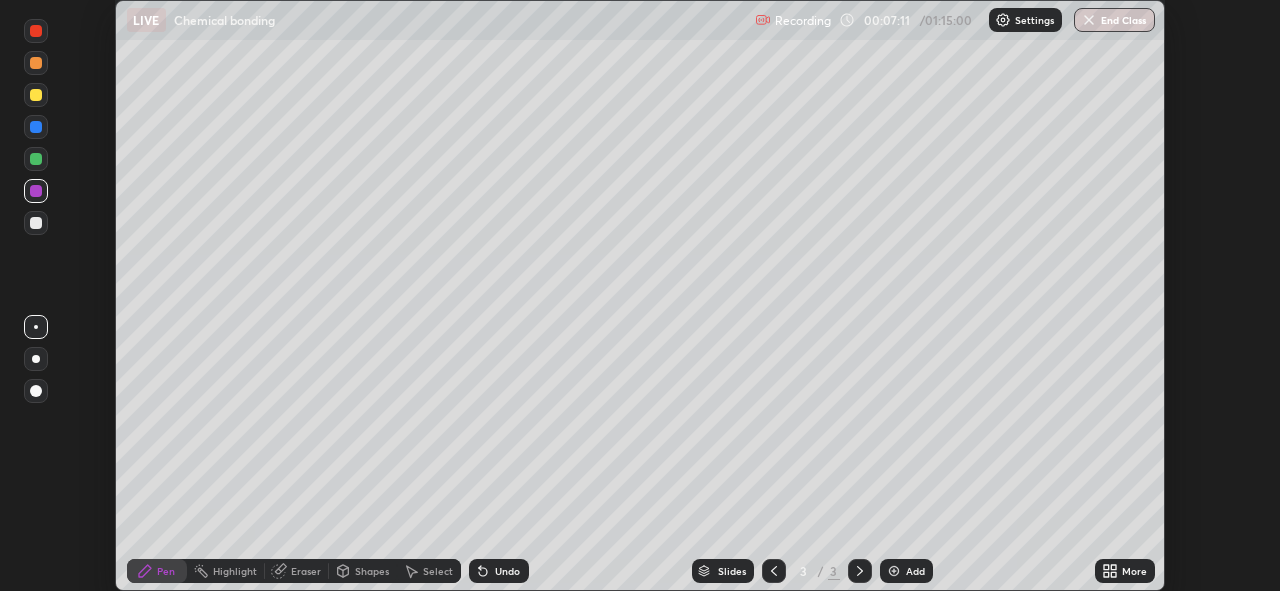 click at bounding box center [36, 95] 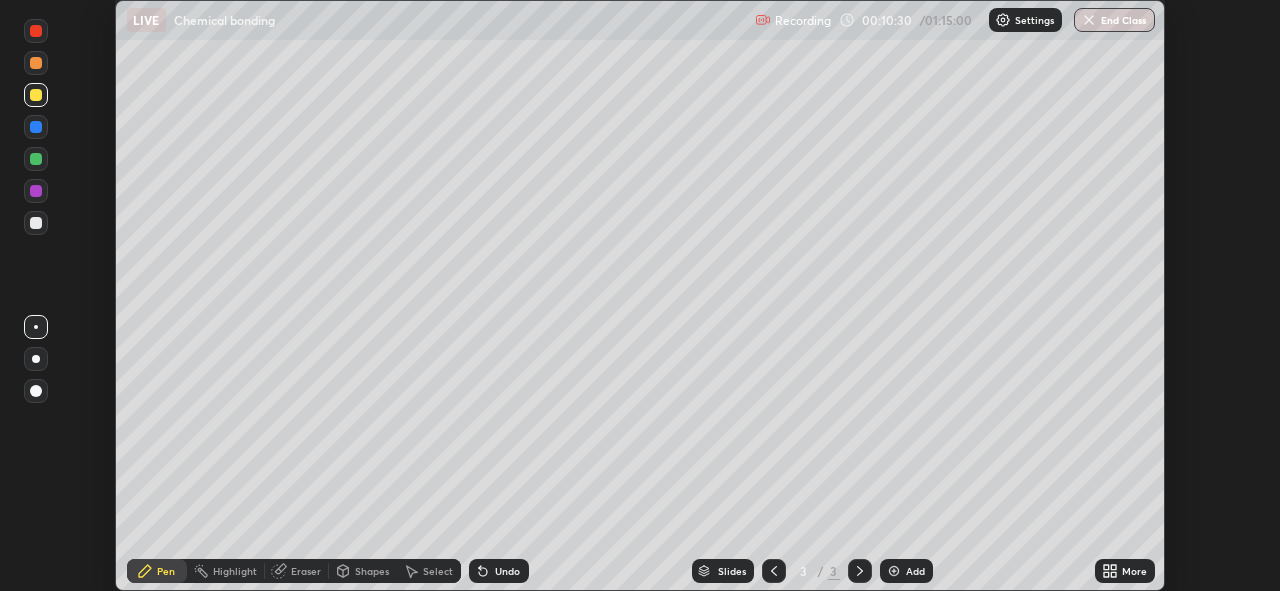 click at bounding box center [894, 571] 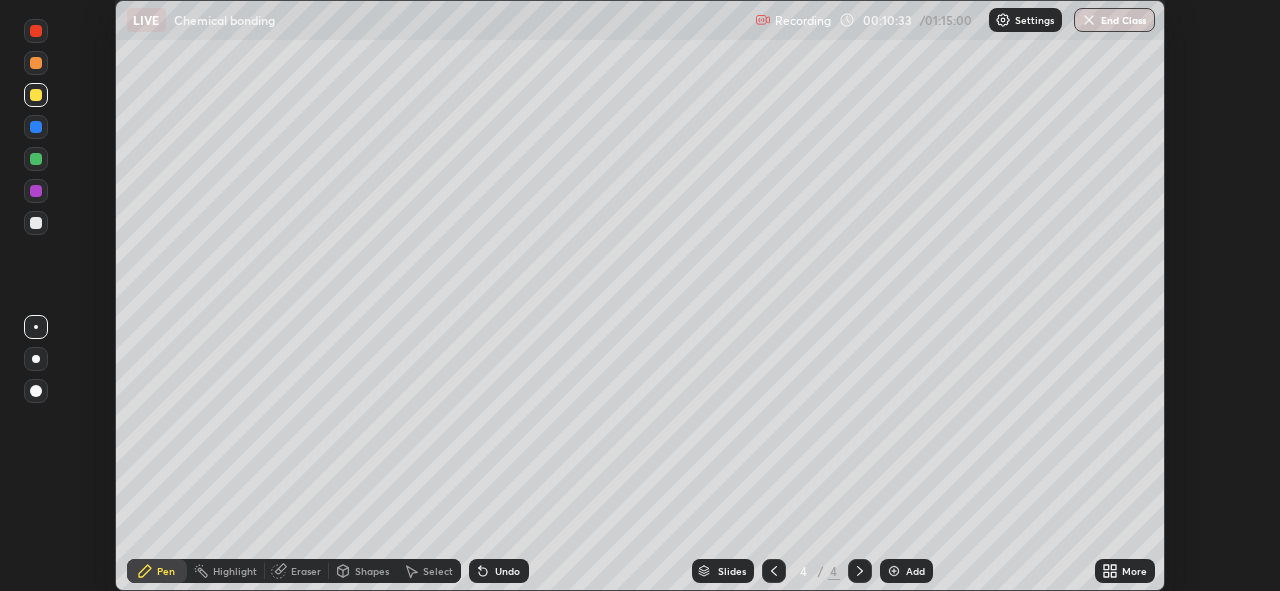 click at bounding box center [36, 127] 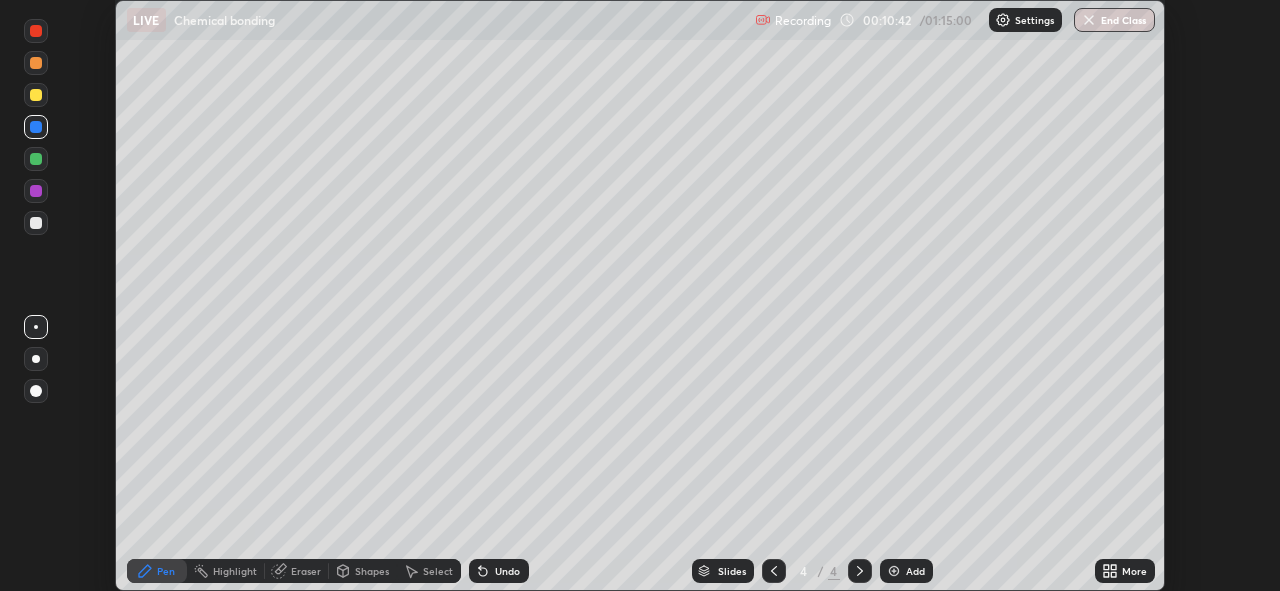 click at bounding box center (36, 159) 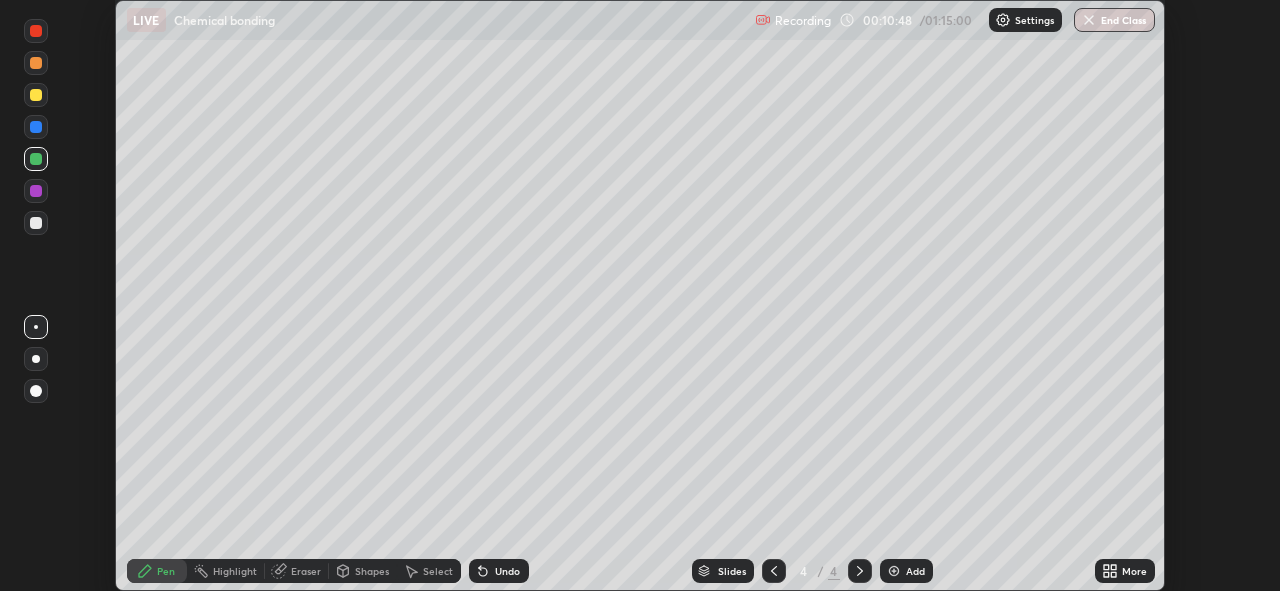 click on "Undo" at bounding box center [507, 571] 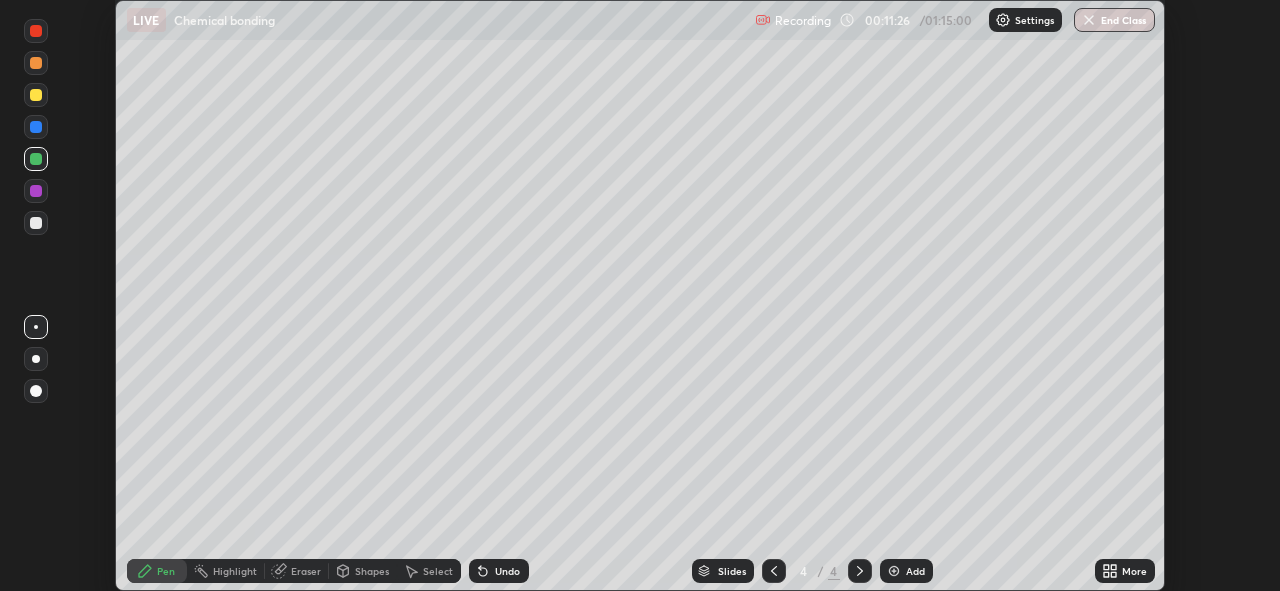click at bounding box center [36, 223] 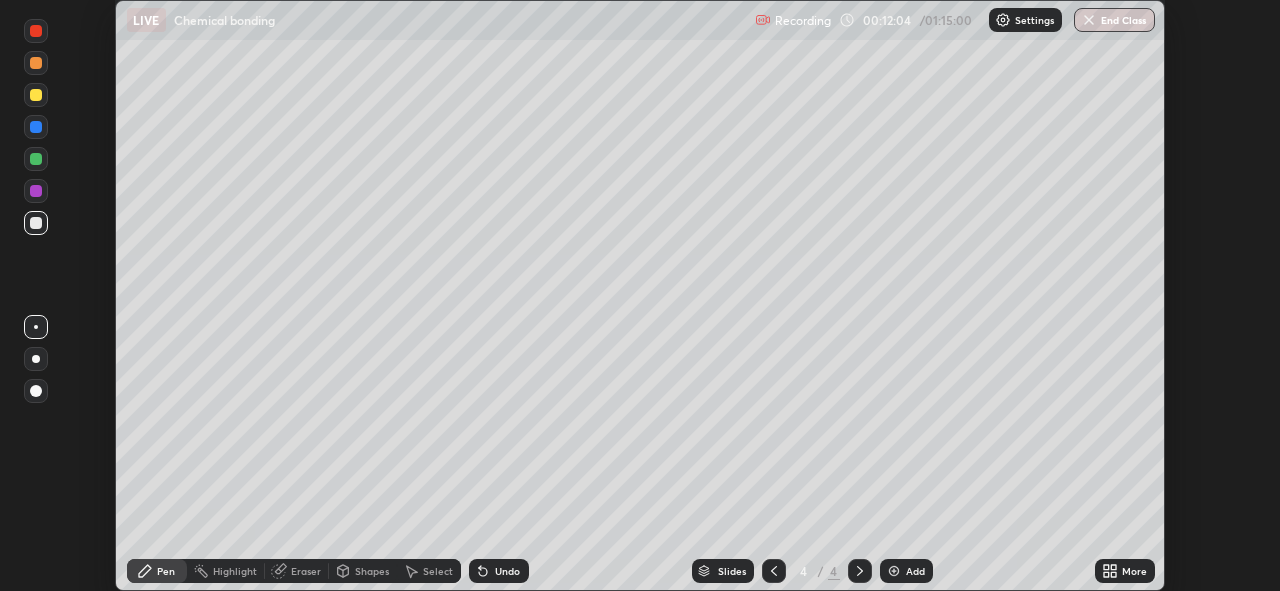click on "Undo" at bounding box center [507, 571] 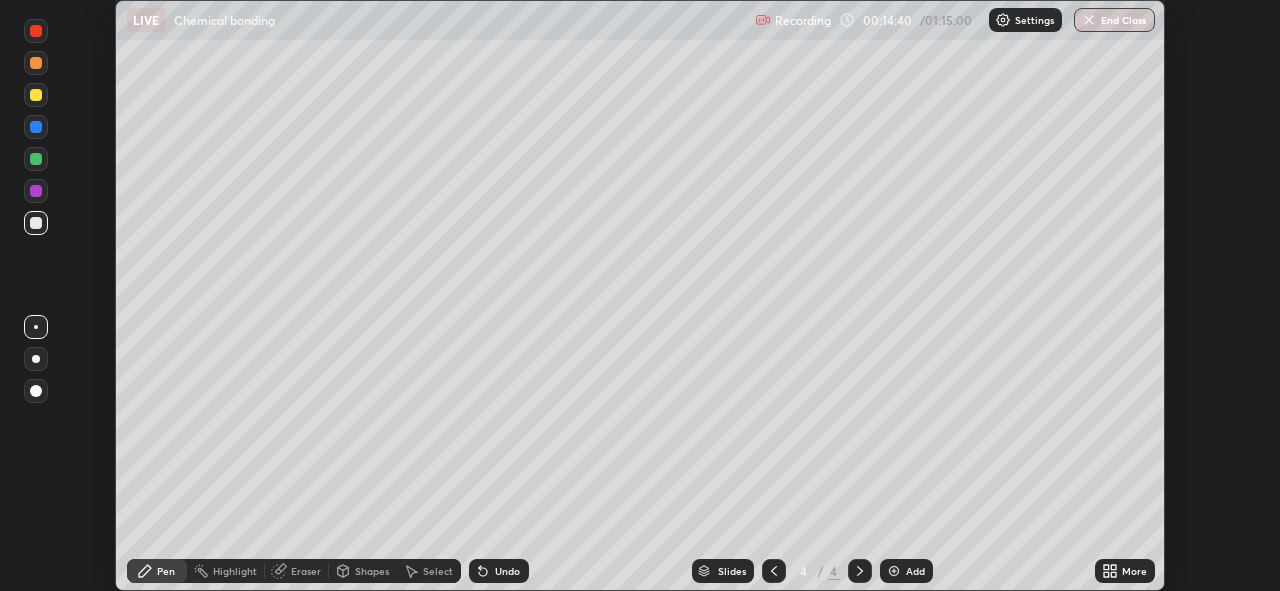 click on "Shapes" at bounding box center (372, 571) 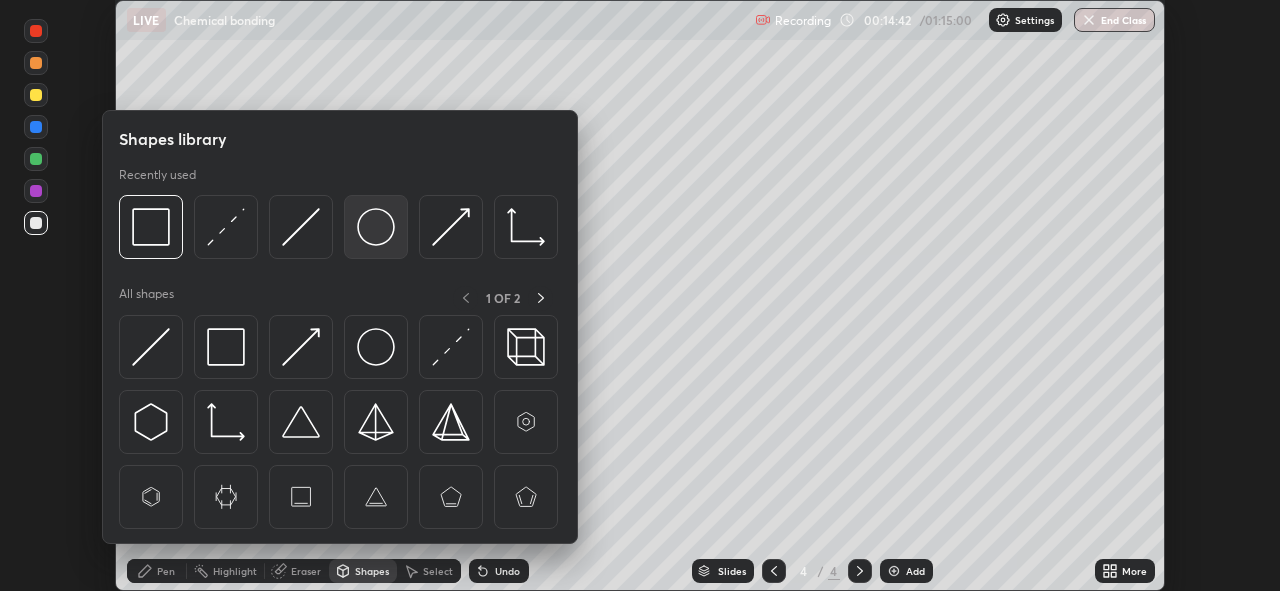 click at bounding box center [376, 227] 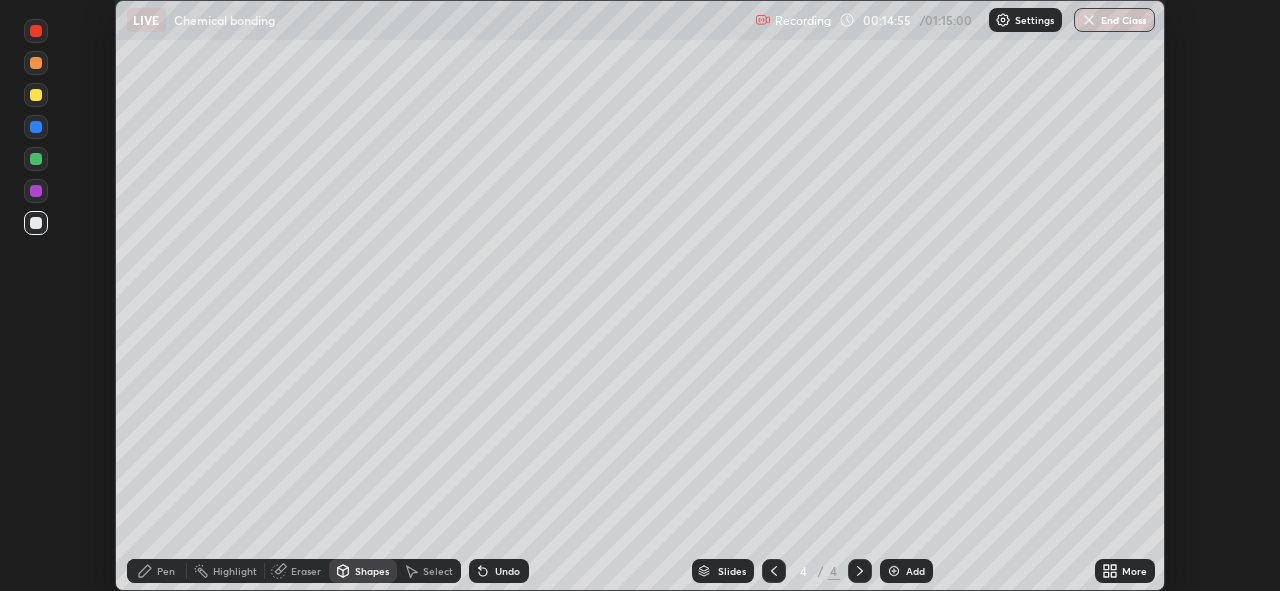click on "Pen" at bounding box center (157, 571) 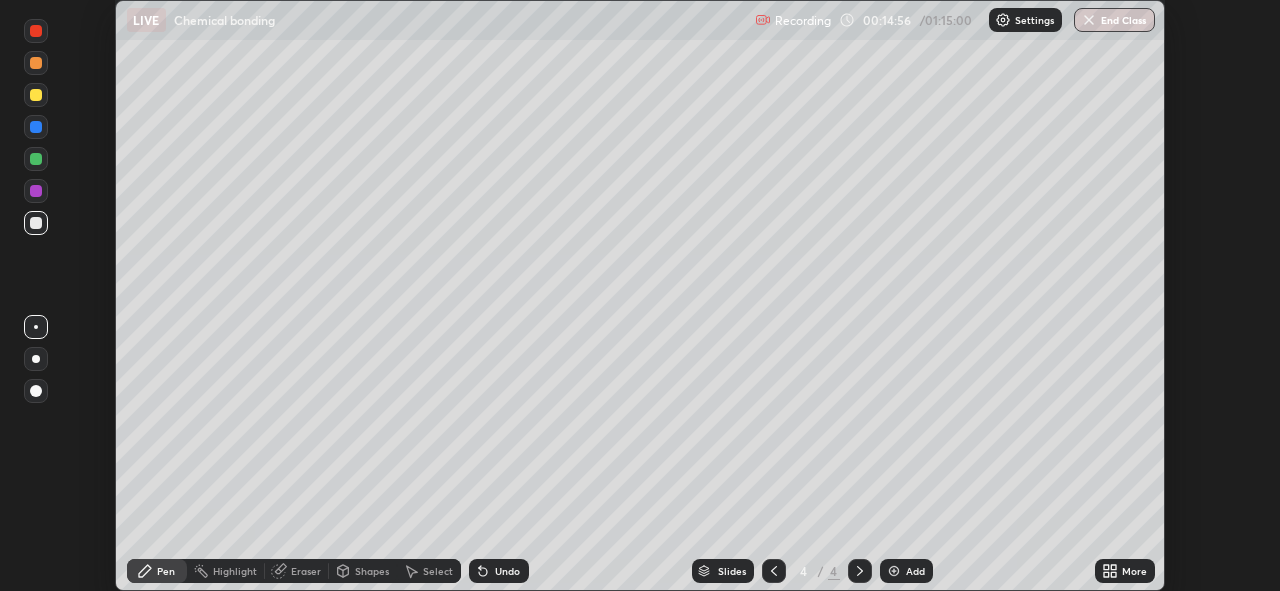 click at bounding box center (36, 391) 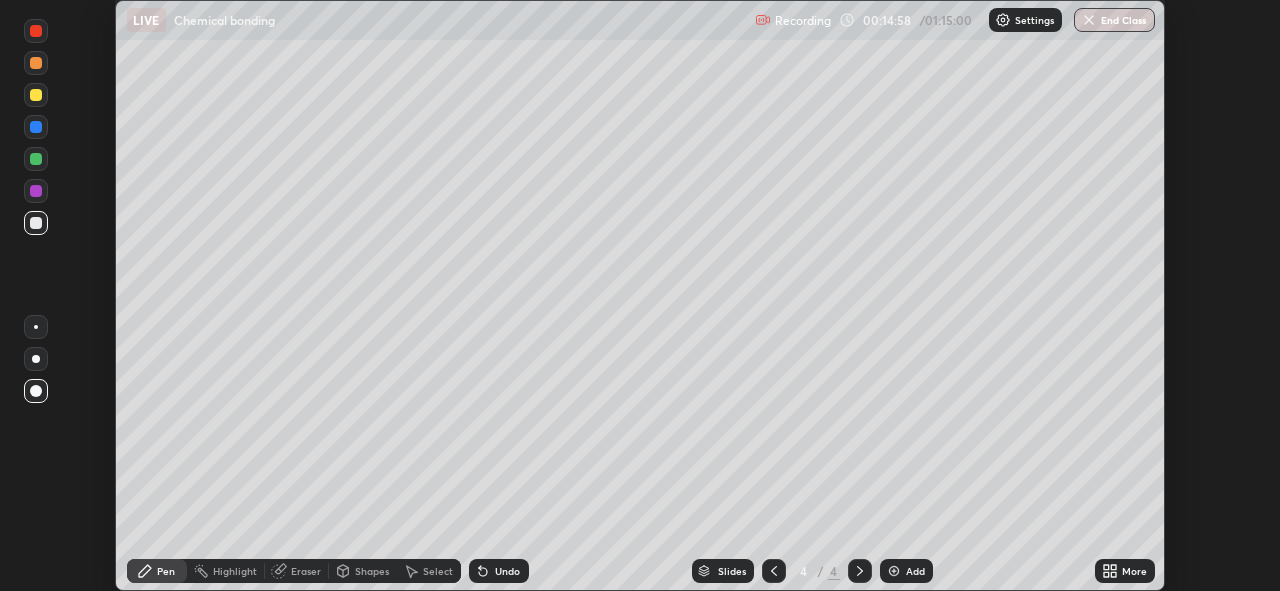 click at bounding box center (36, 327) 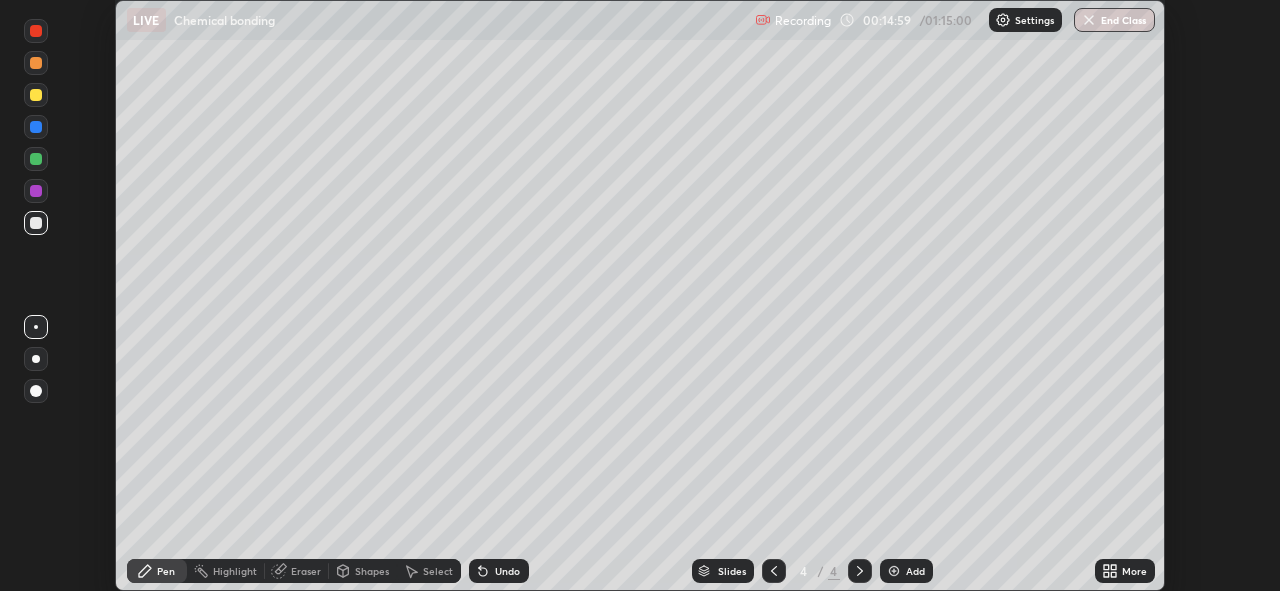 click at bounding box center [36, 95] 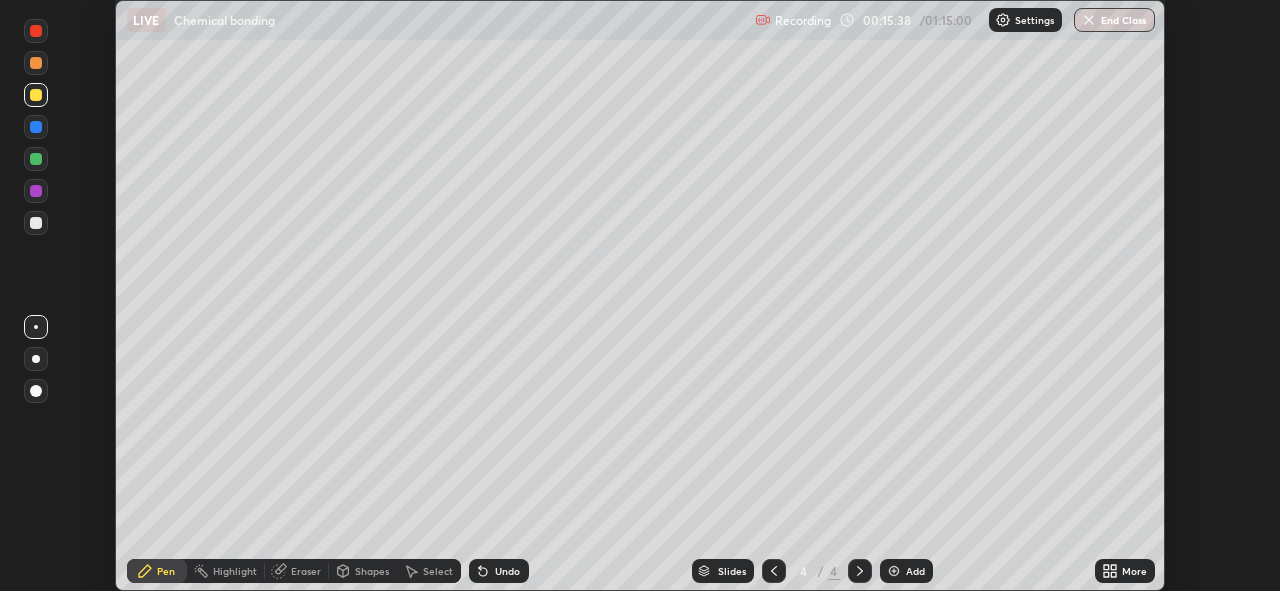 click at bounding box center (36, 223) 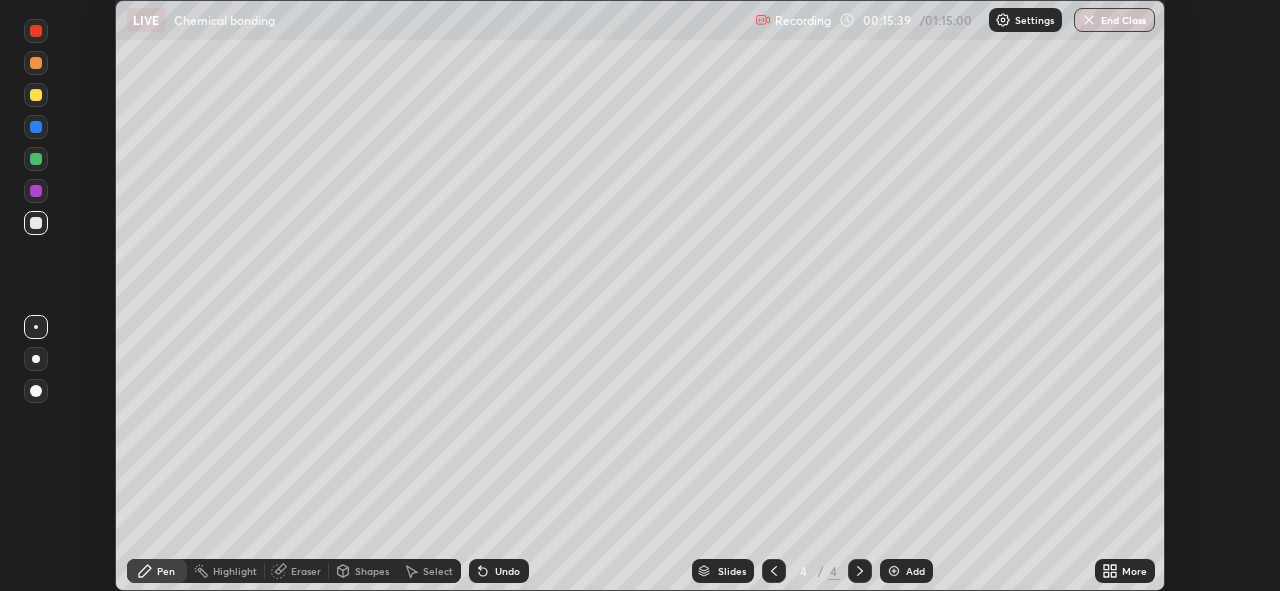 click at bounding box center (36, 95) 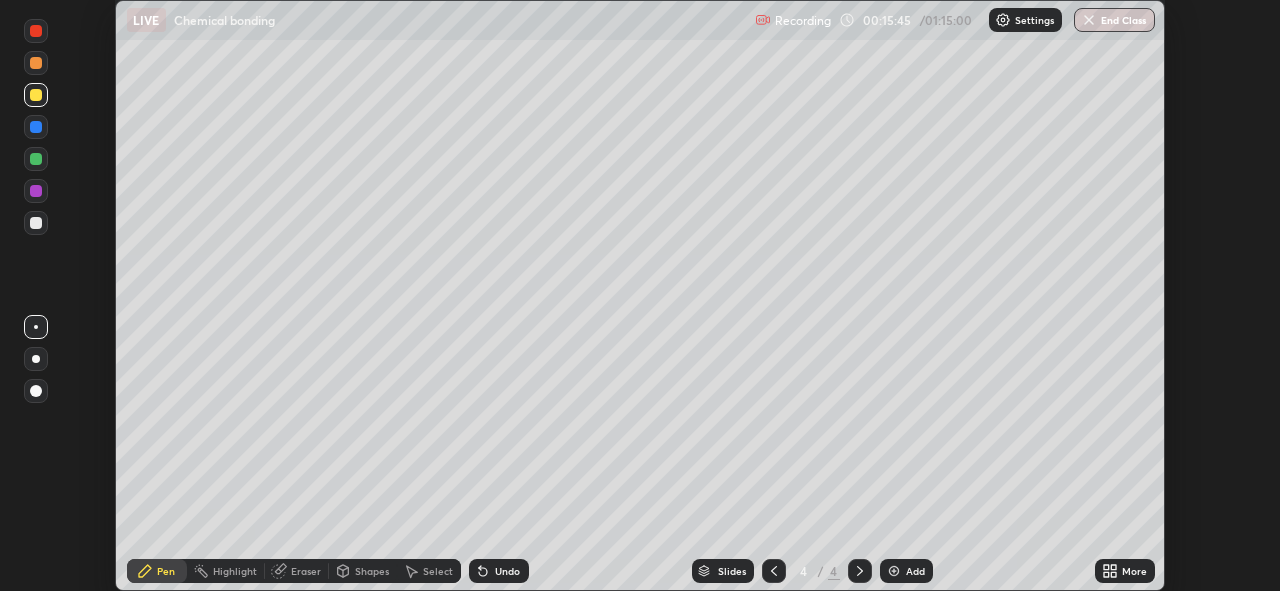 click at bounding box center [36, 127] 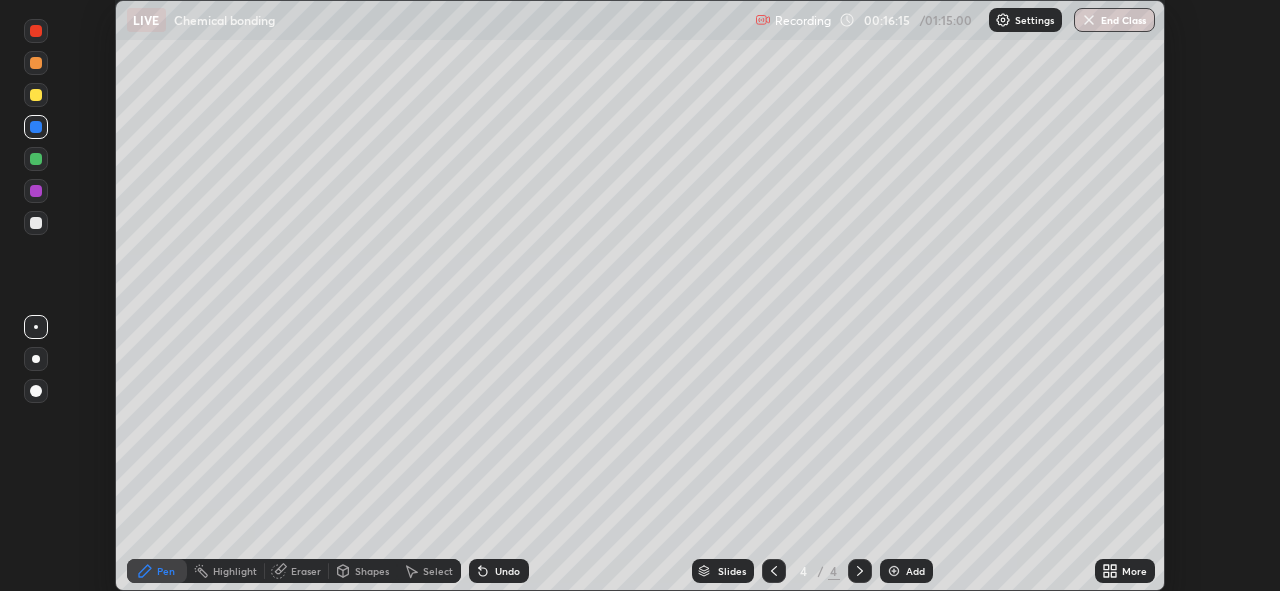 click at bounding box center (36, 63) 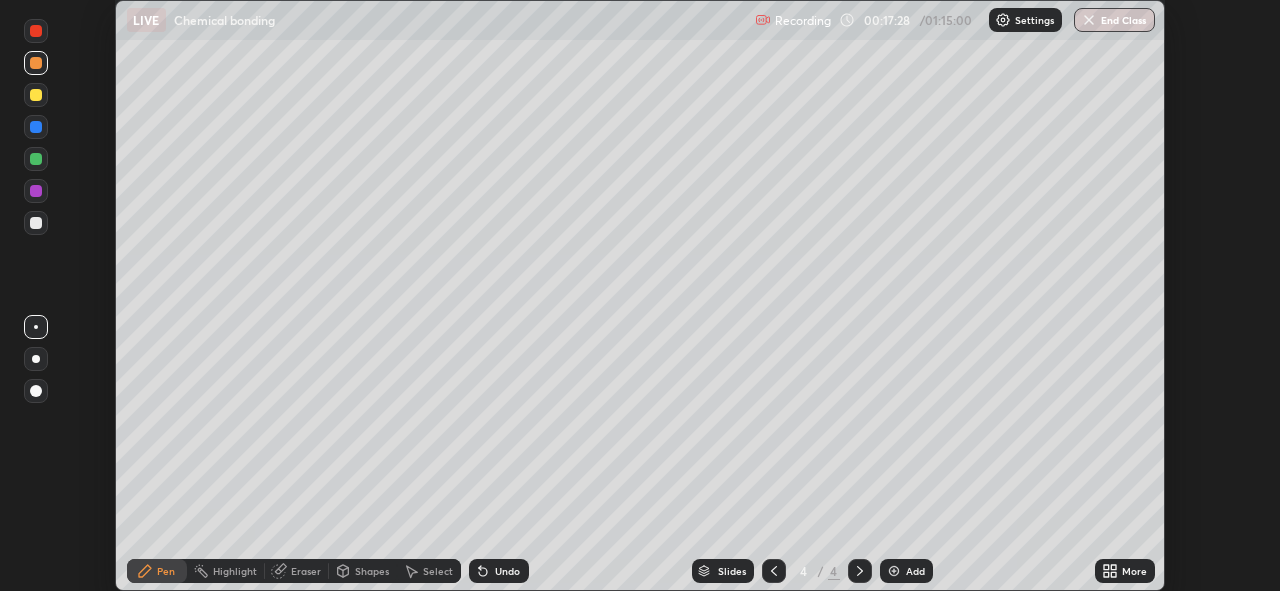 click at bounding box center (36, 191) 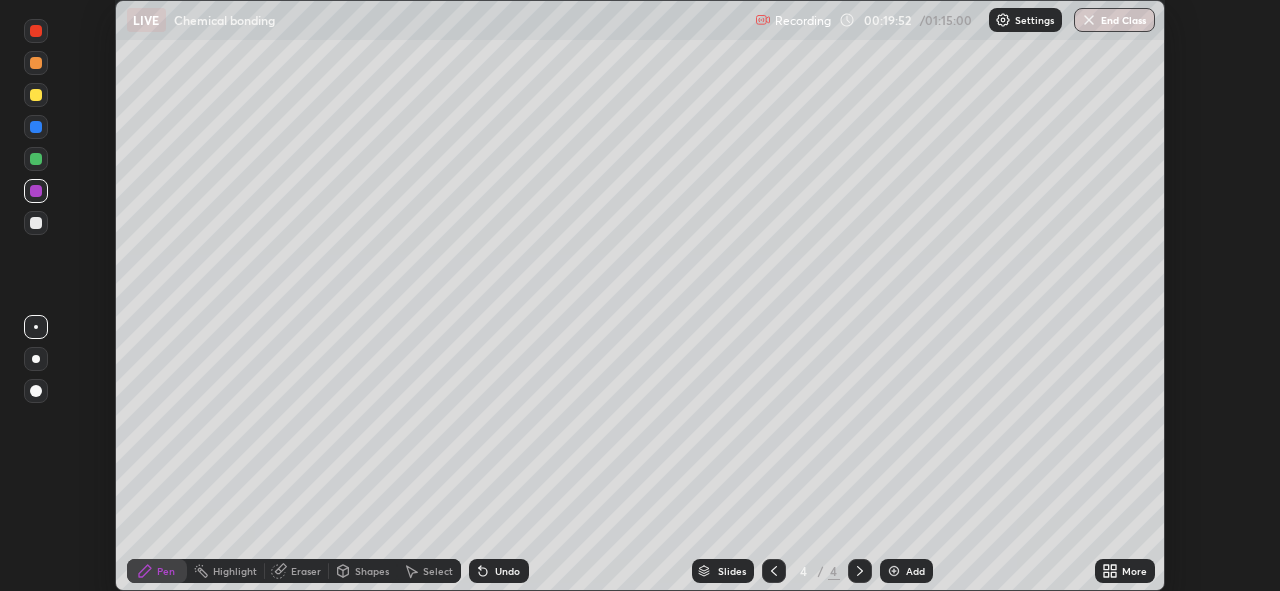 click on "Add" at bounding box center (906, 571) 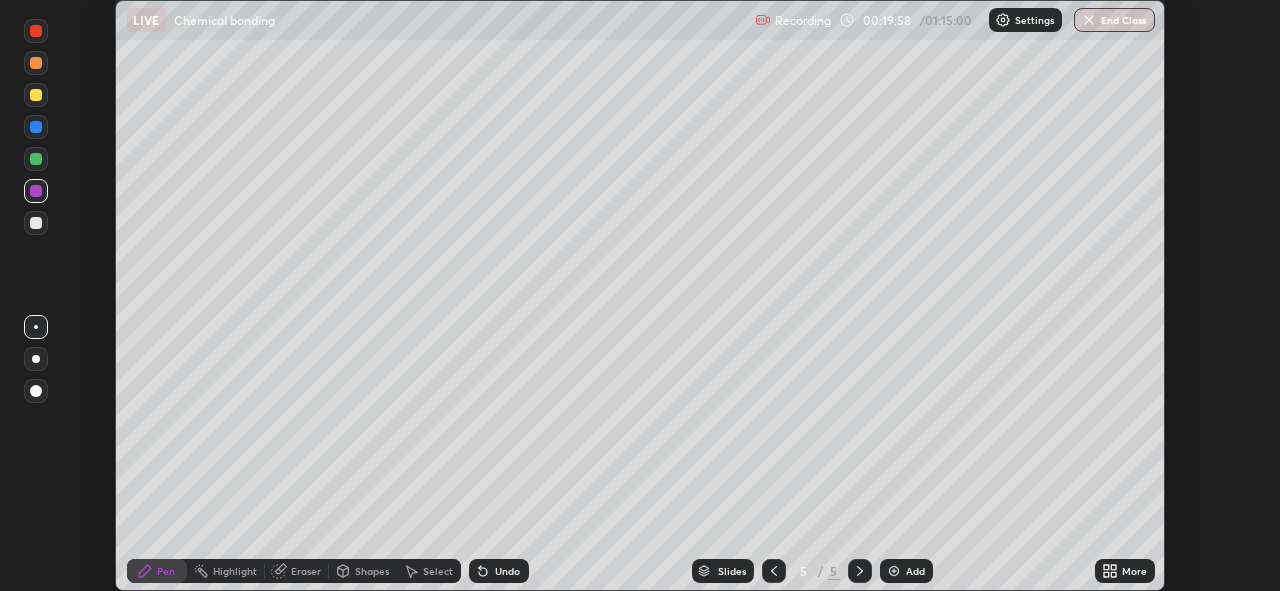 click at bounding box center (36, 223) 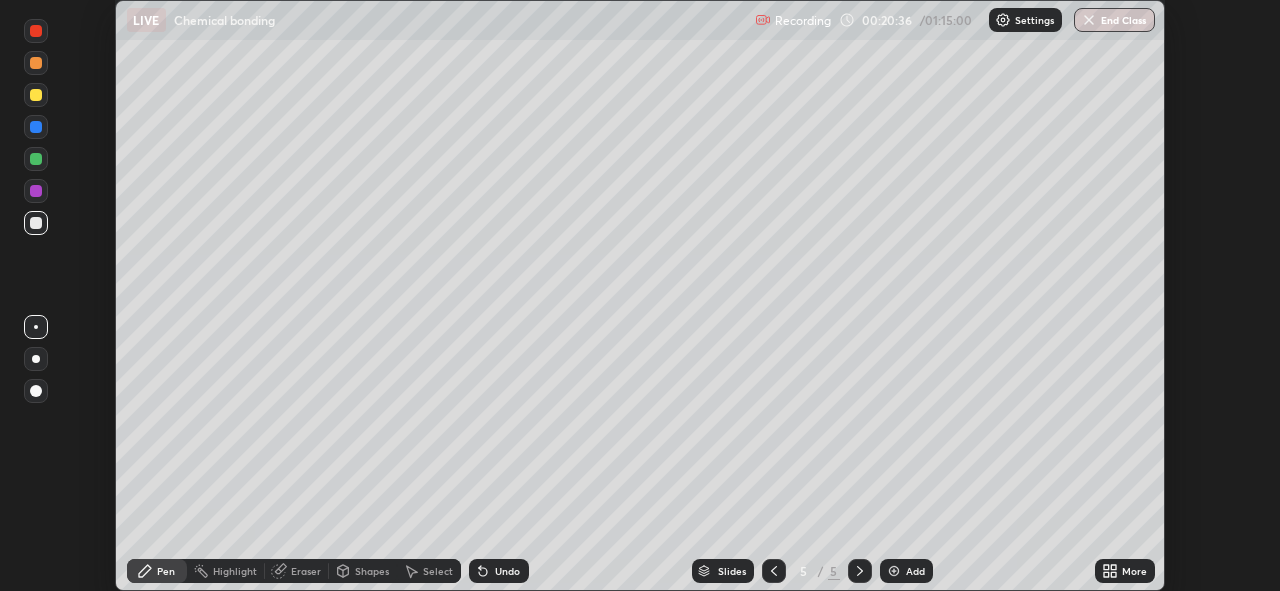 click at bounding box center (36, 191) 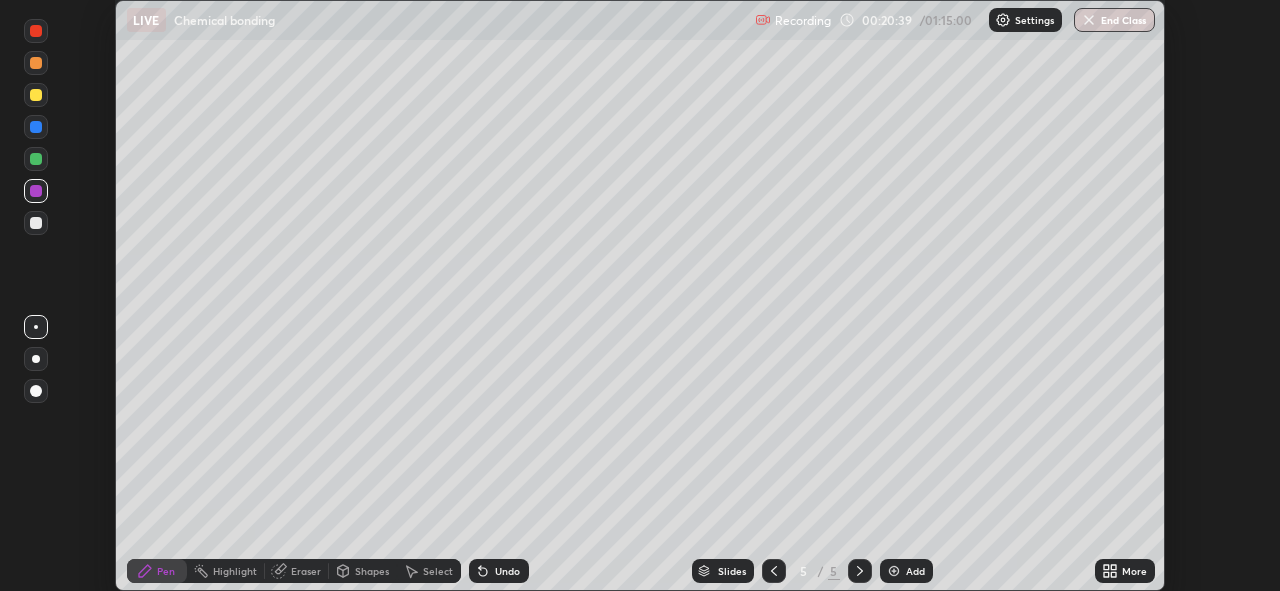 click at bounding box center [36, 223] 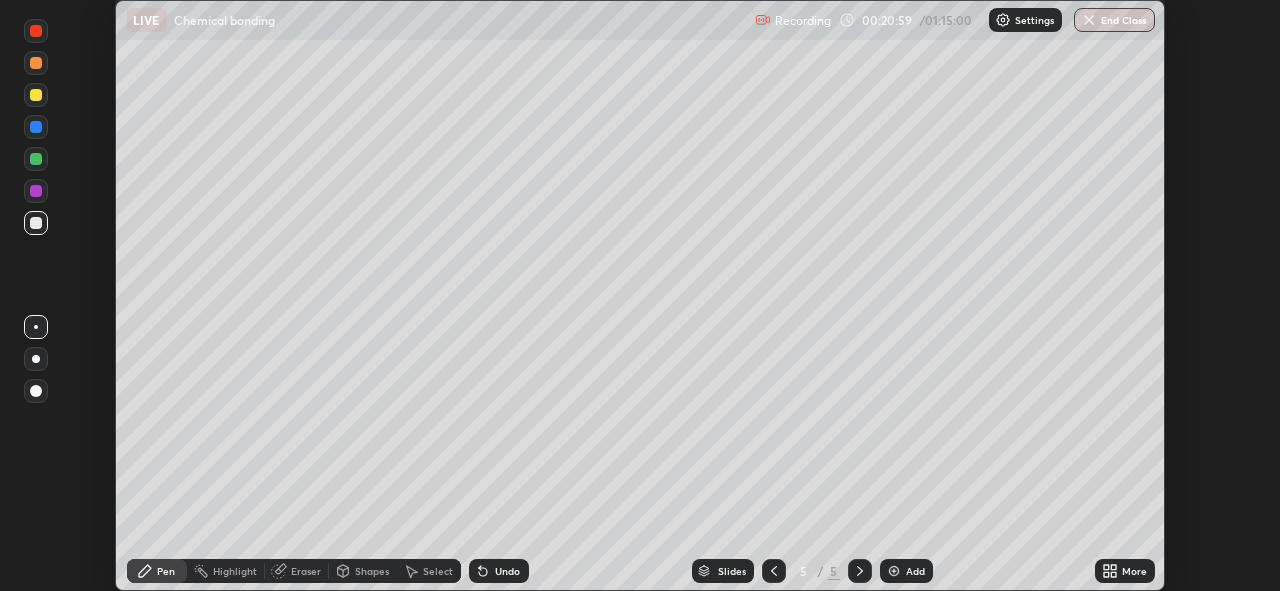 click at bounding box center (36, 95) 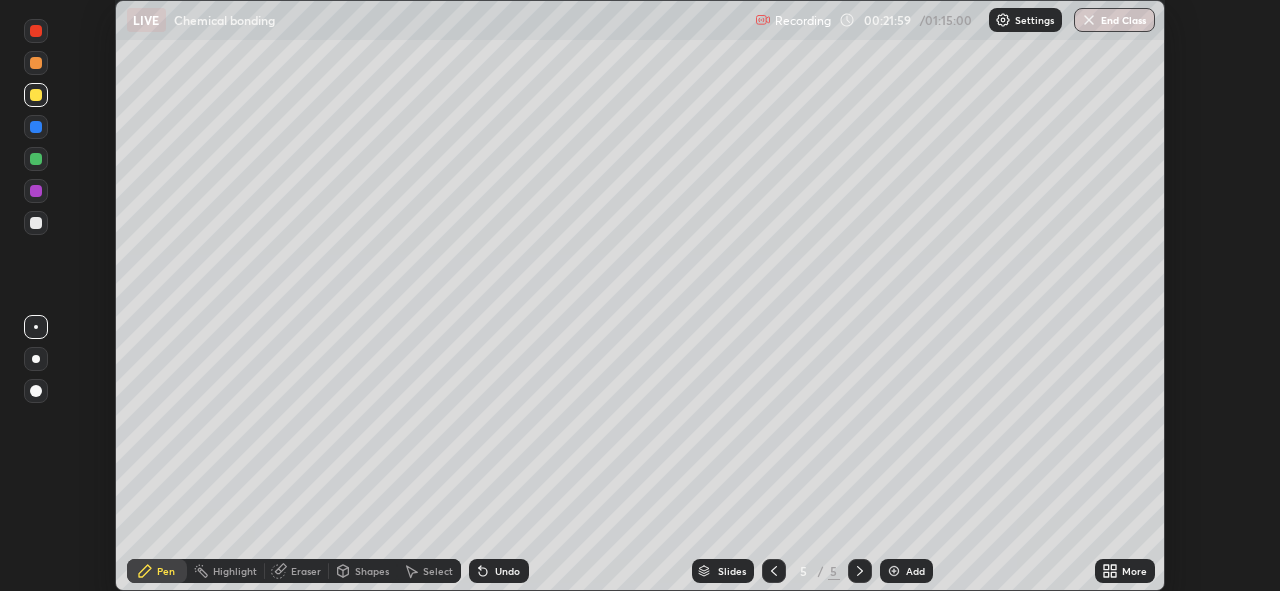 click at bounding box center [36, 127] 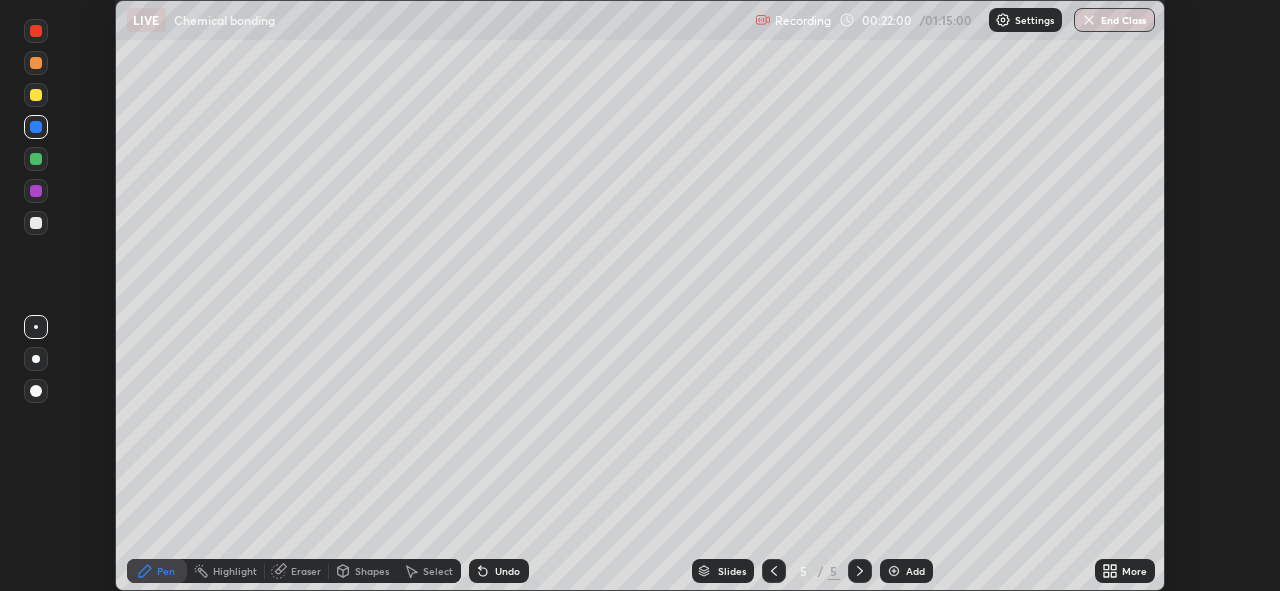 click at bounding box center [36, 159] 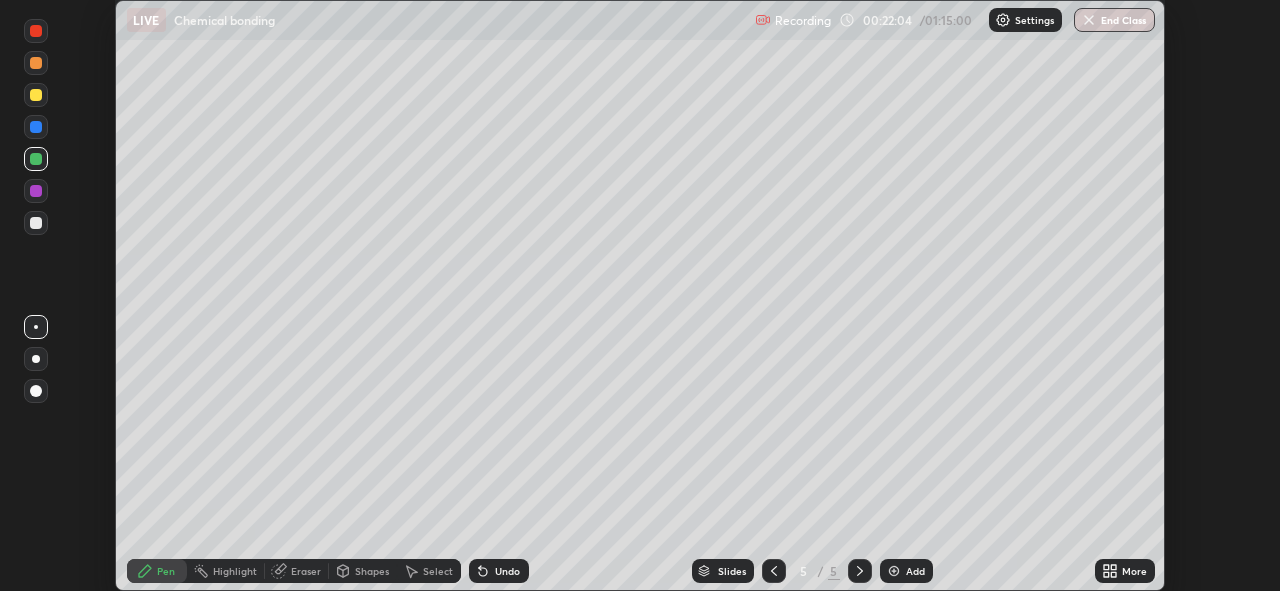 click on "Undo" at bounding box center (507, 571) 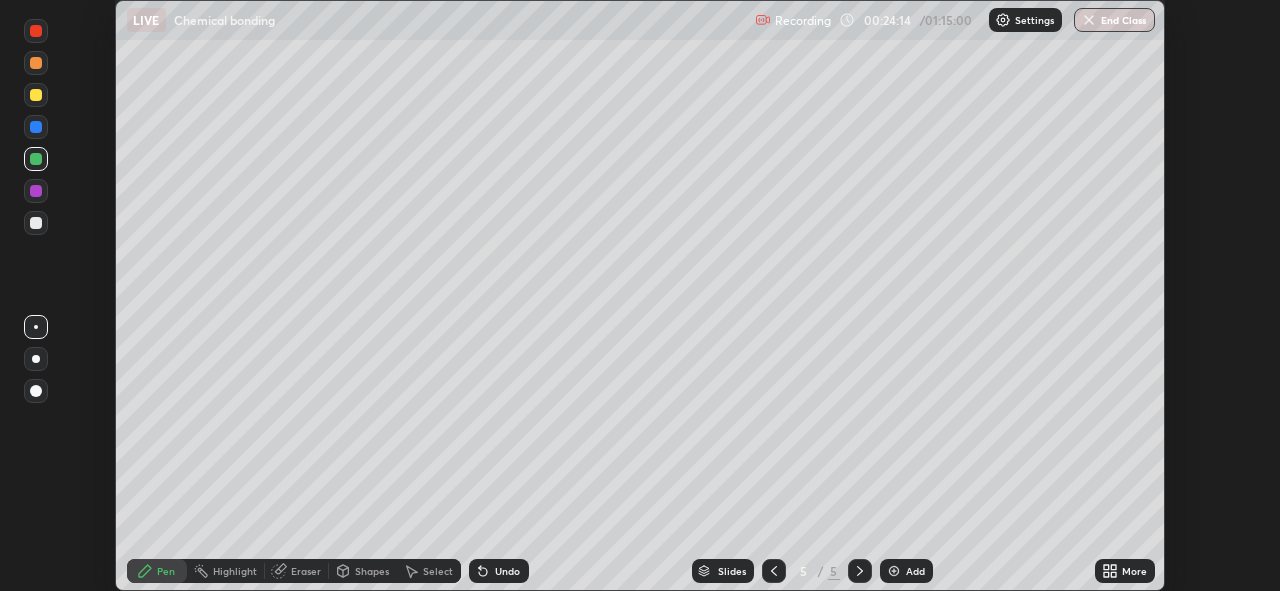 click at bounding box center (894, 571) 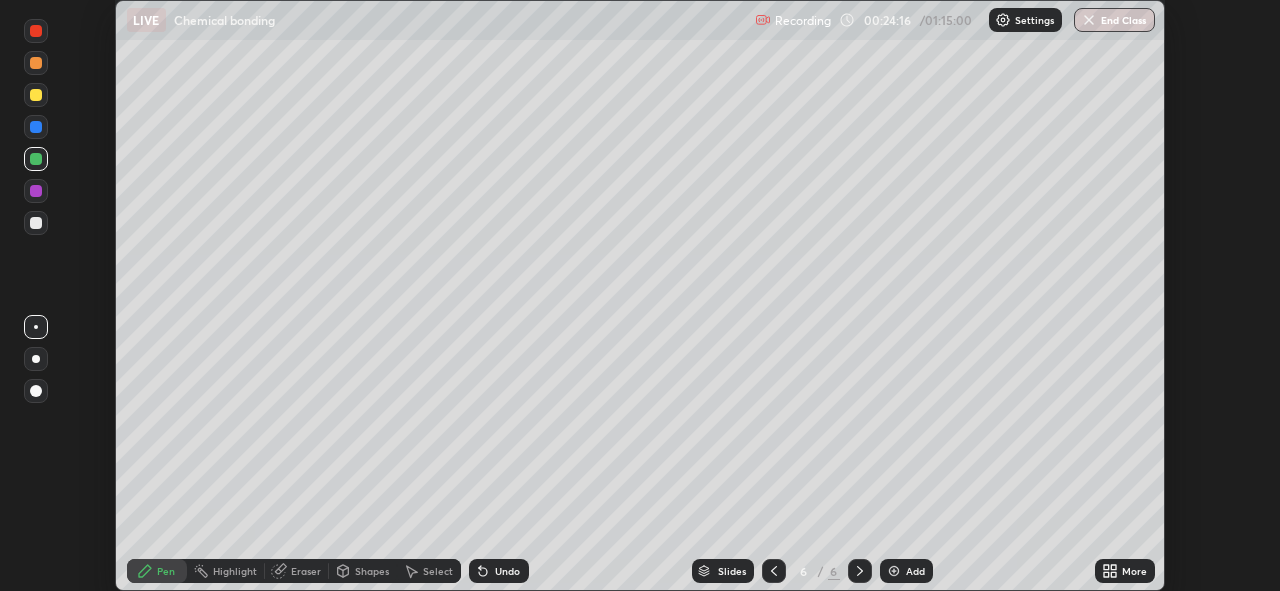 click on "Shapes" at bounding box center (363, 571) 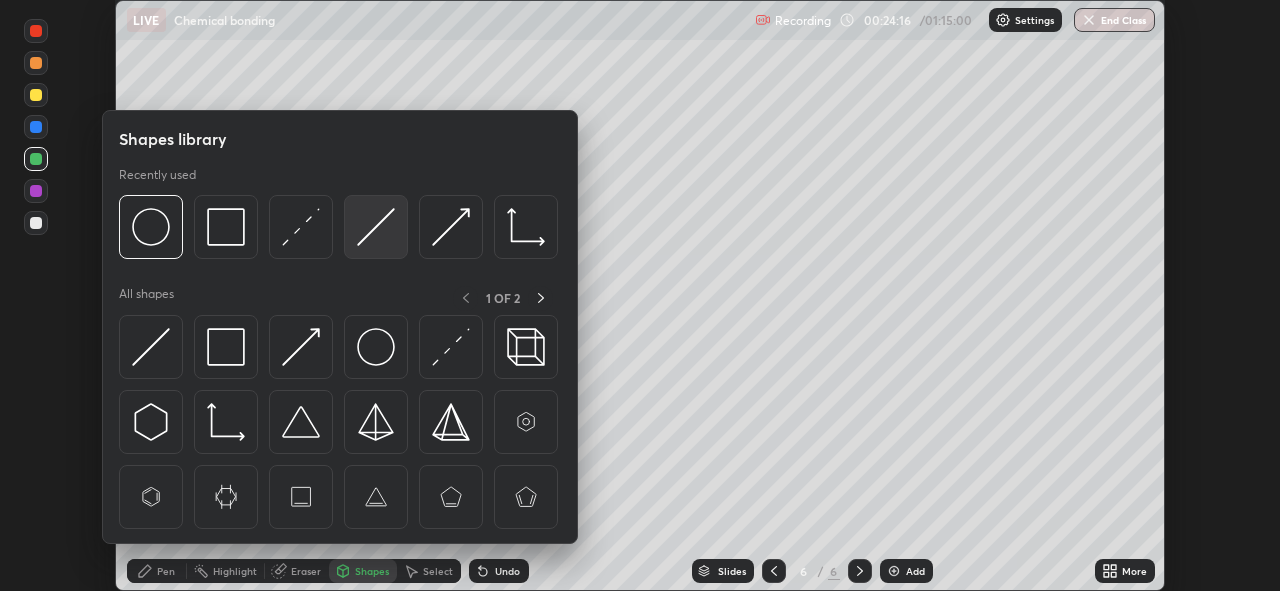 click at bounding box center (376, 227) 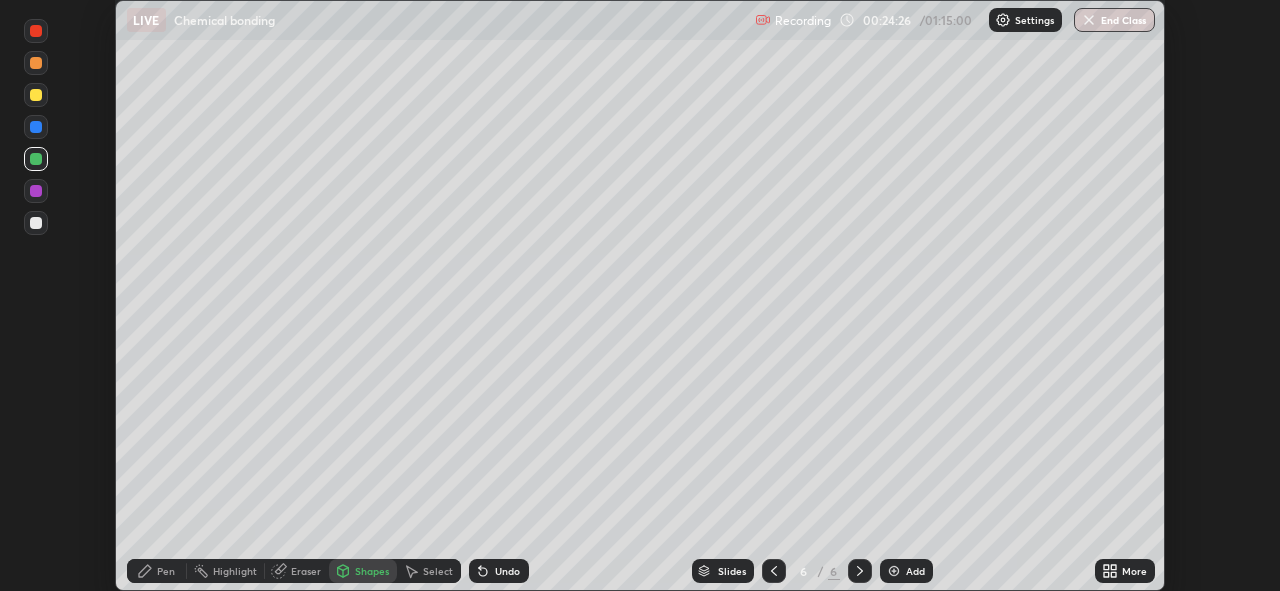 click at bounding box center [36, 95] 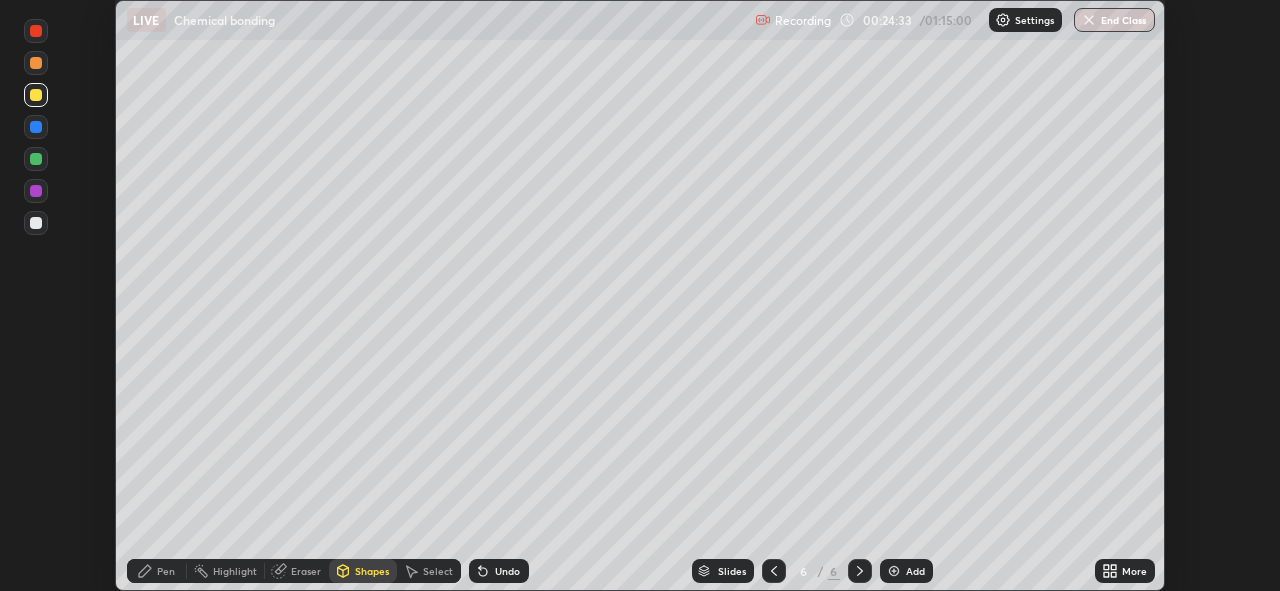click on "Pen" at bounding box center [166, 571] 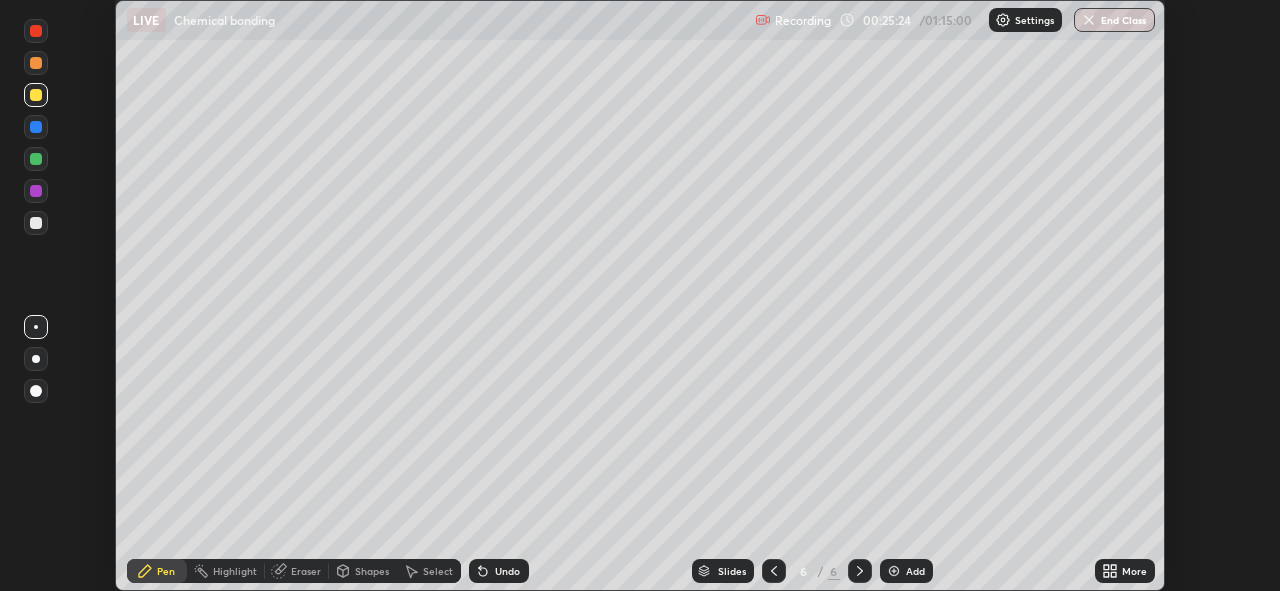 click at bounding box center [774, 571] 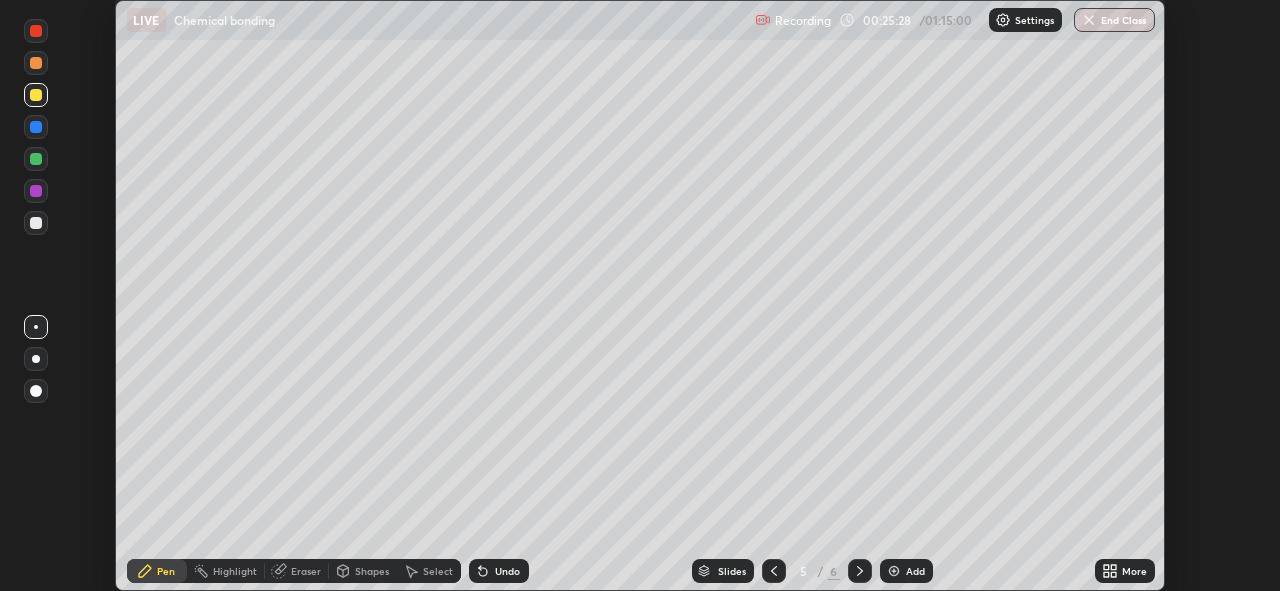 click at bounding box center (860, 571) 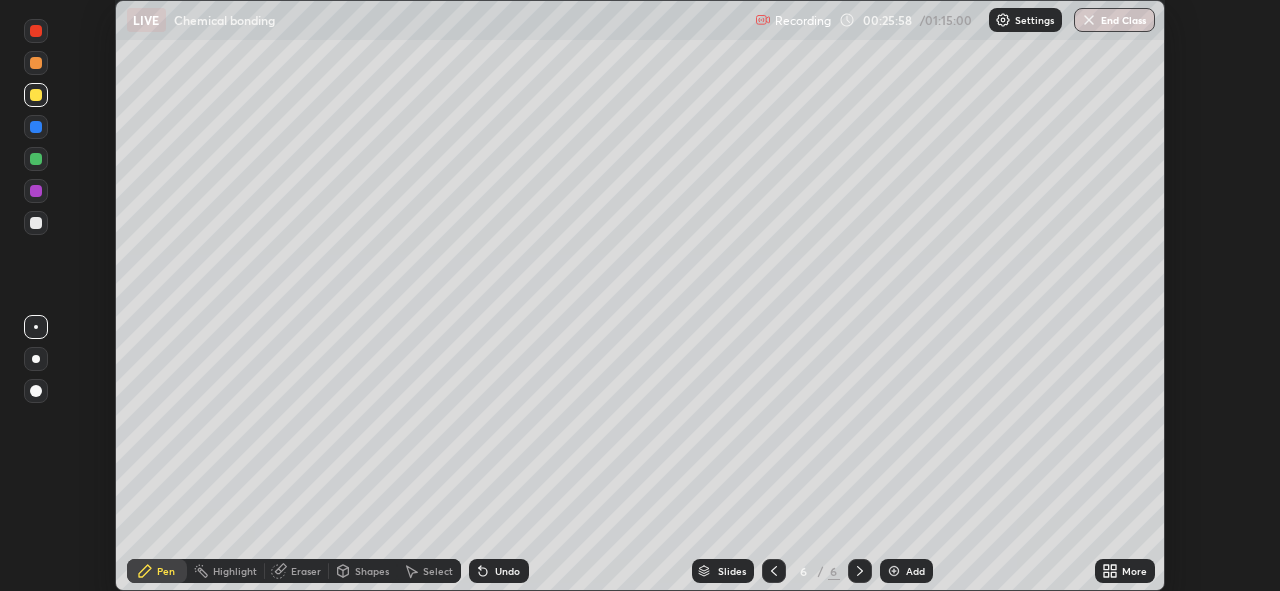 click at bounding box center [774, 571] 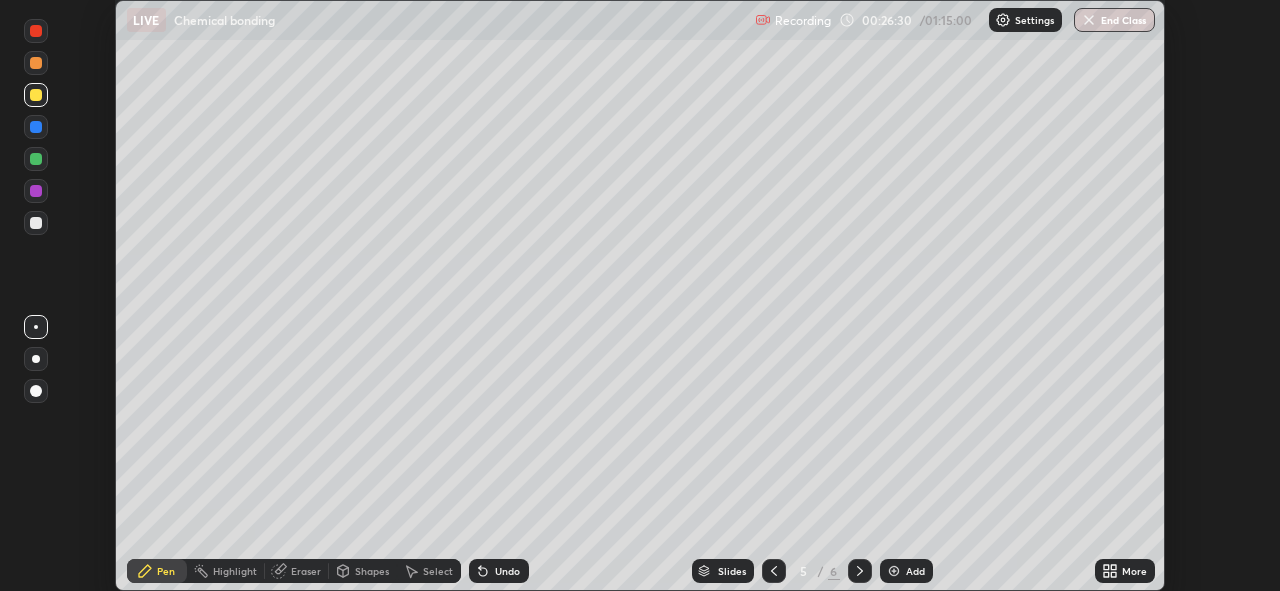 click at bounding box center [860, 571] 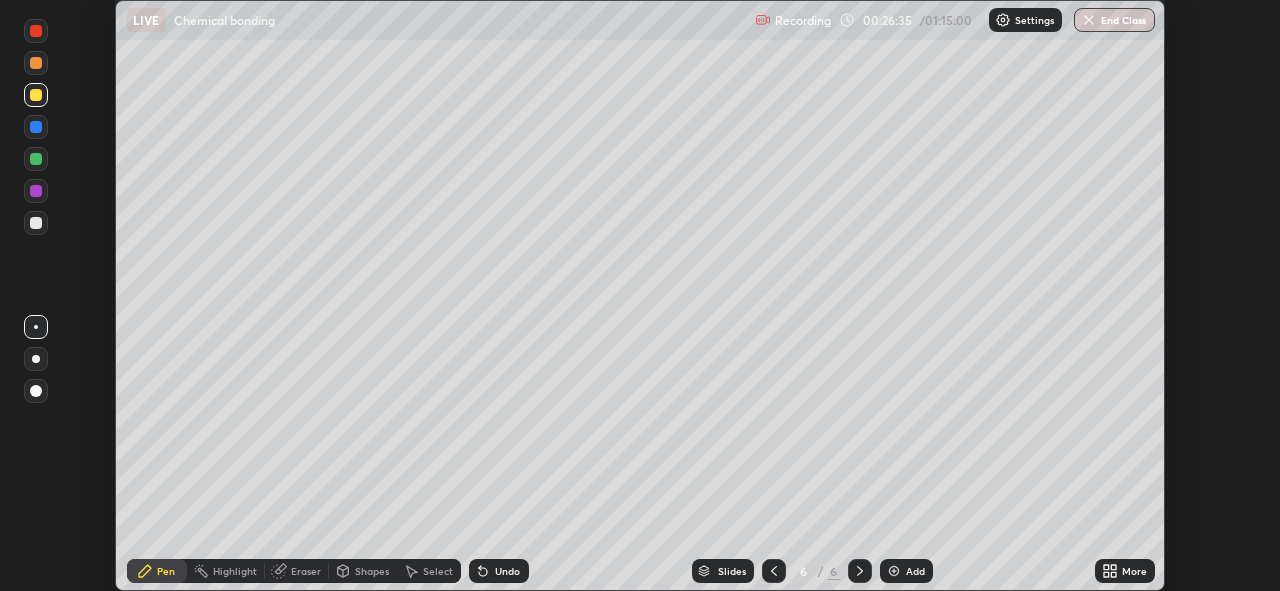 click at bounding box center (774, 571) 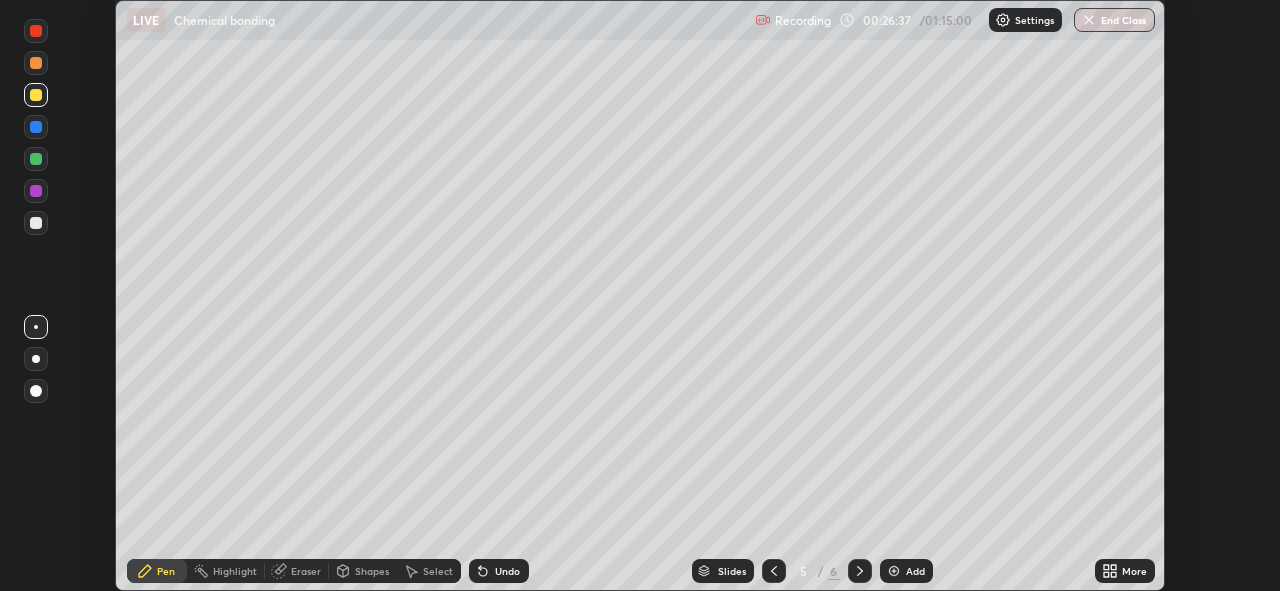 click 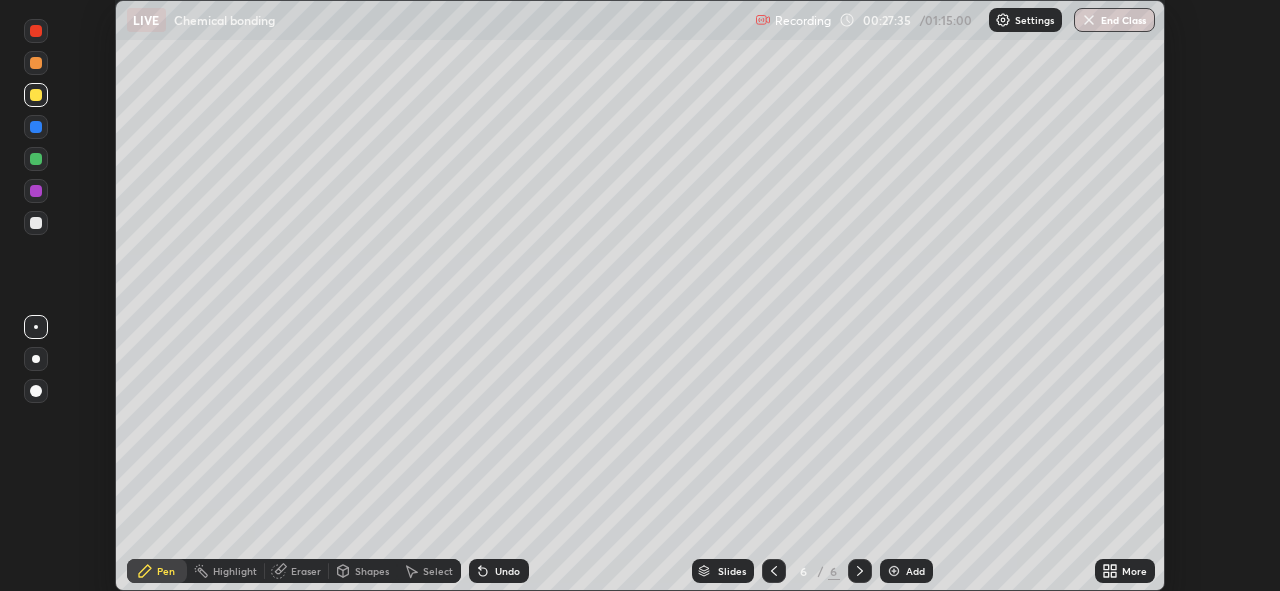 click on "Eraser" at bounding box center [306, 571] 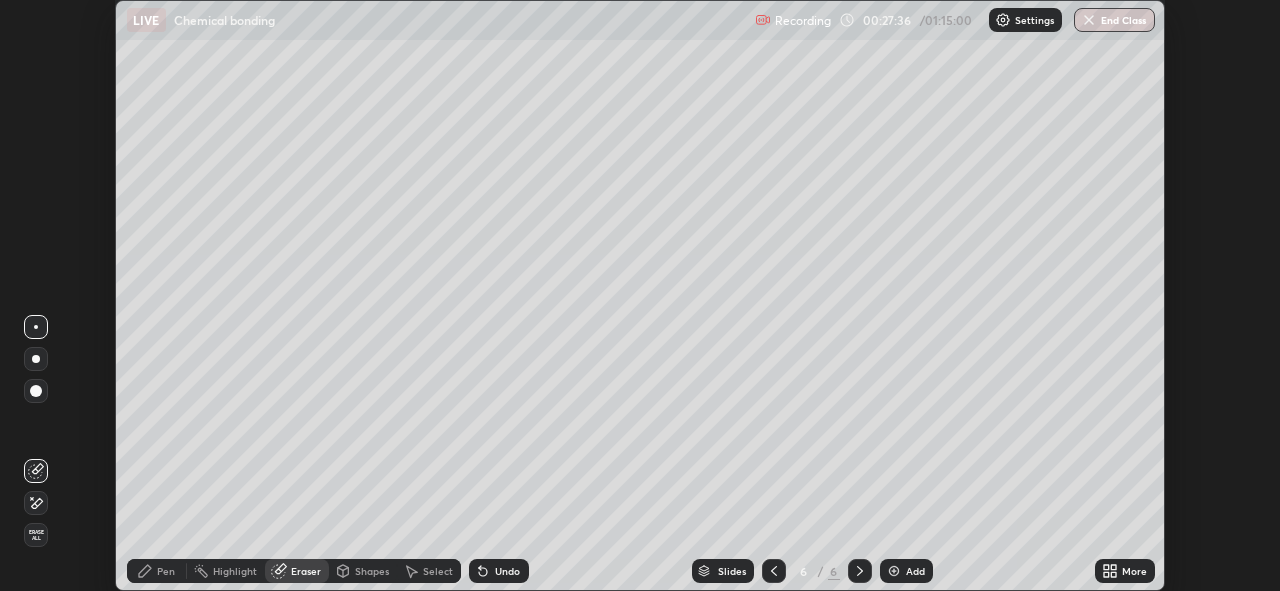 click on "Shapes" at bounding box center [372, 571] 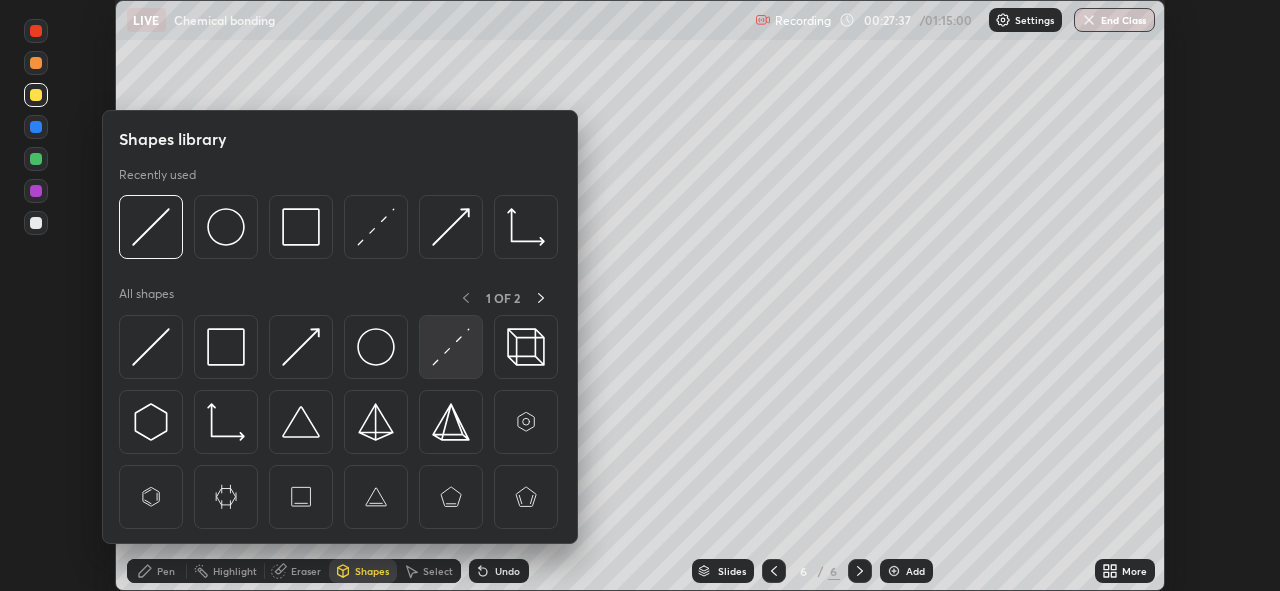 click at bounding box center (451, 347) 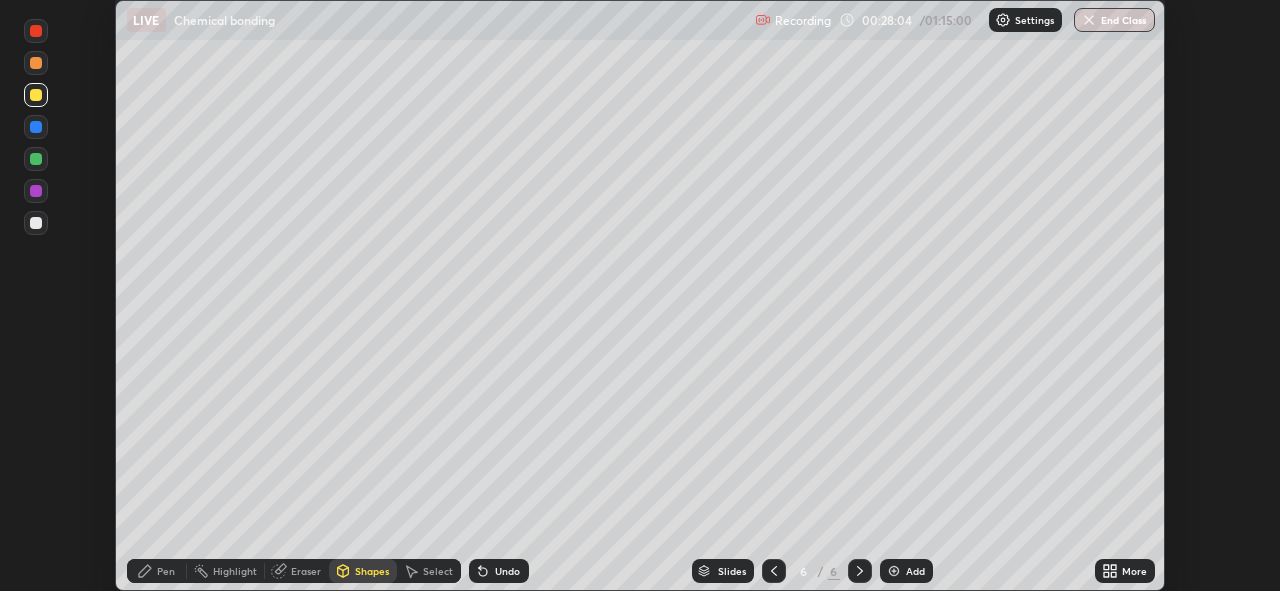 click on "Pen" at bounding box center [166, 571] 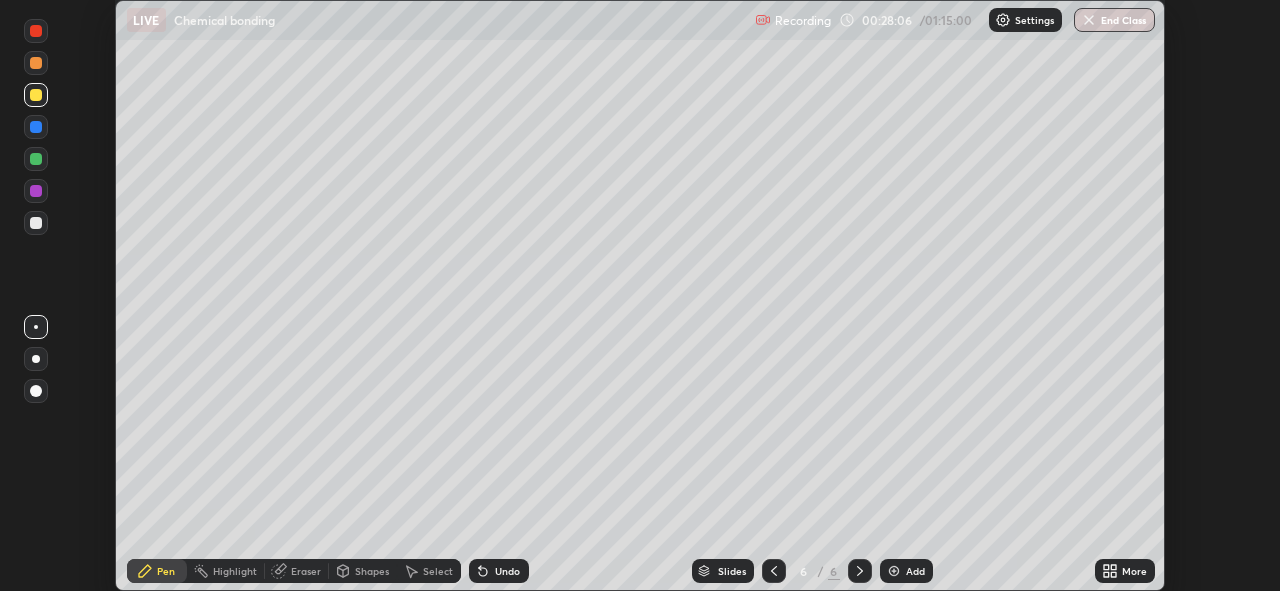 click at bounding box center (36, 223) 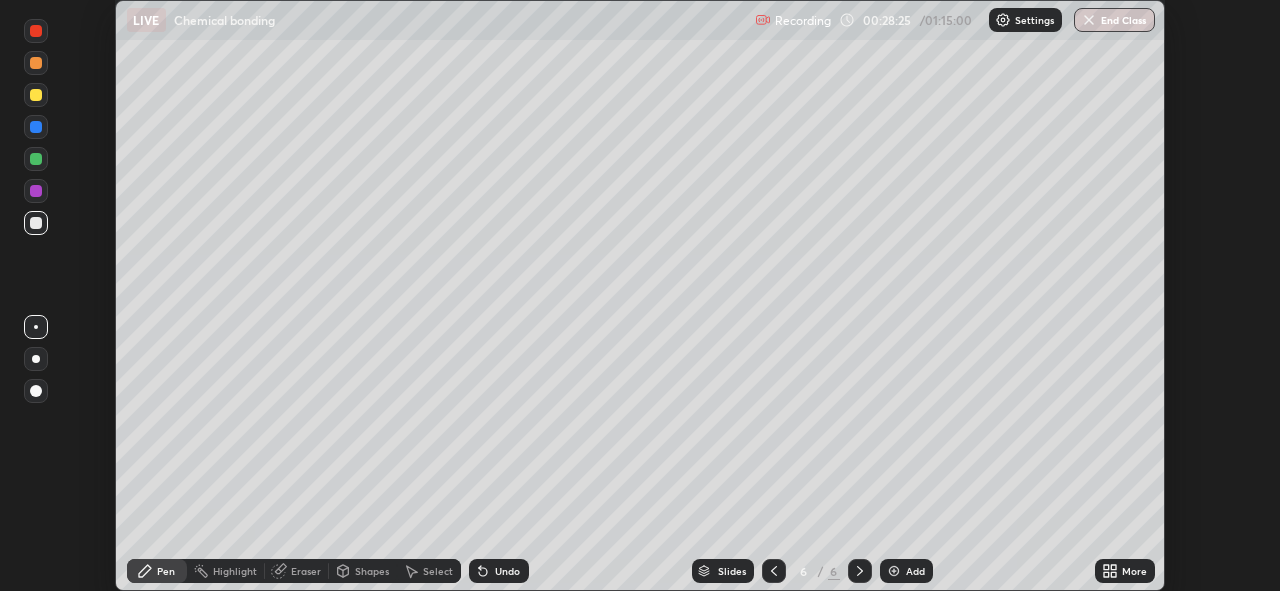 click at bounding box center (36, 127) 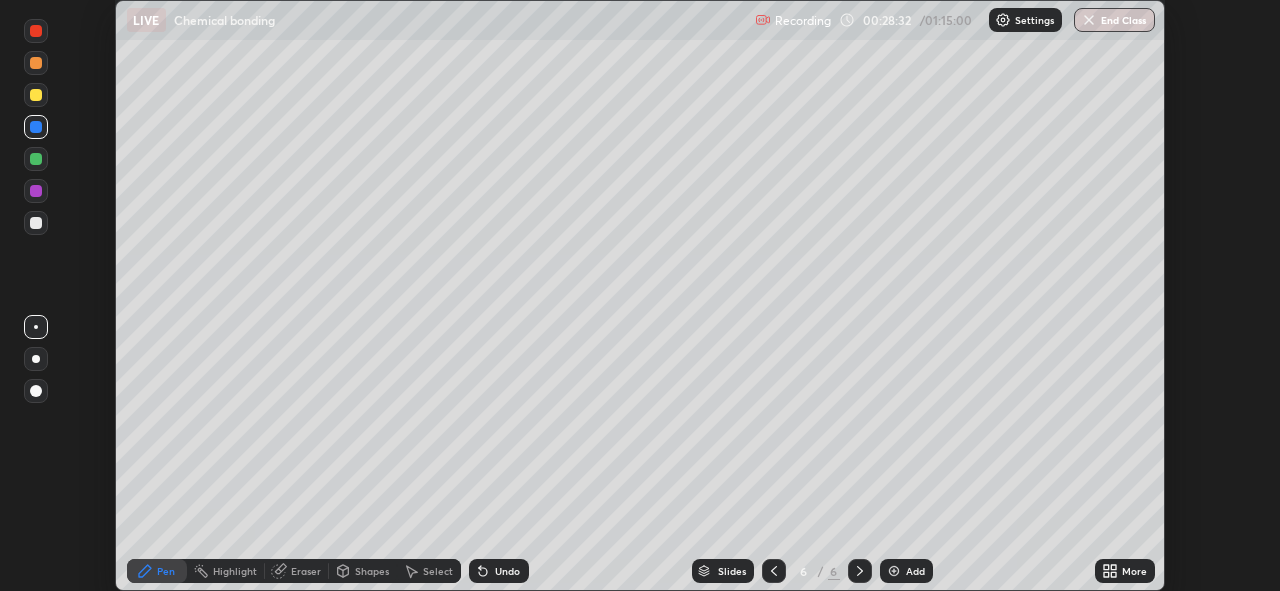 click at bounding box center [774, 571] 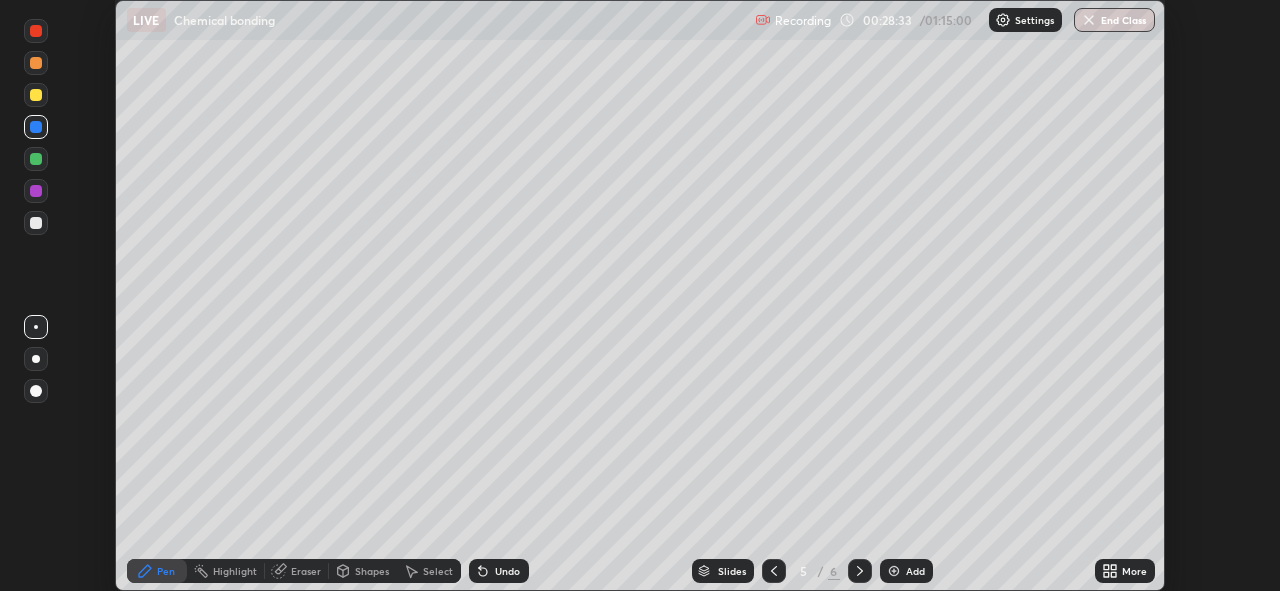 click 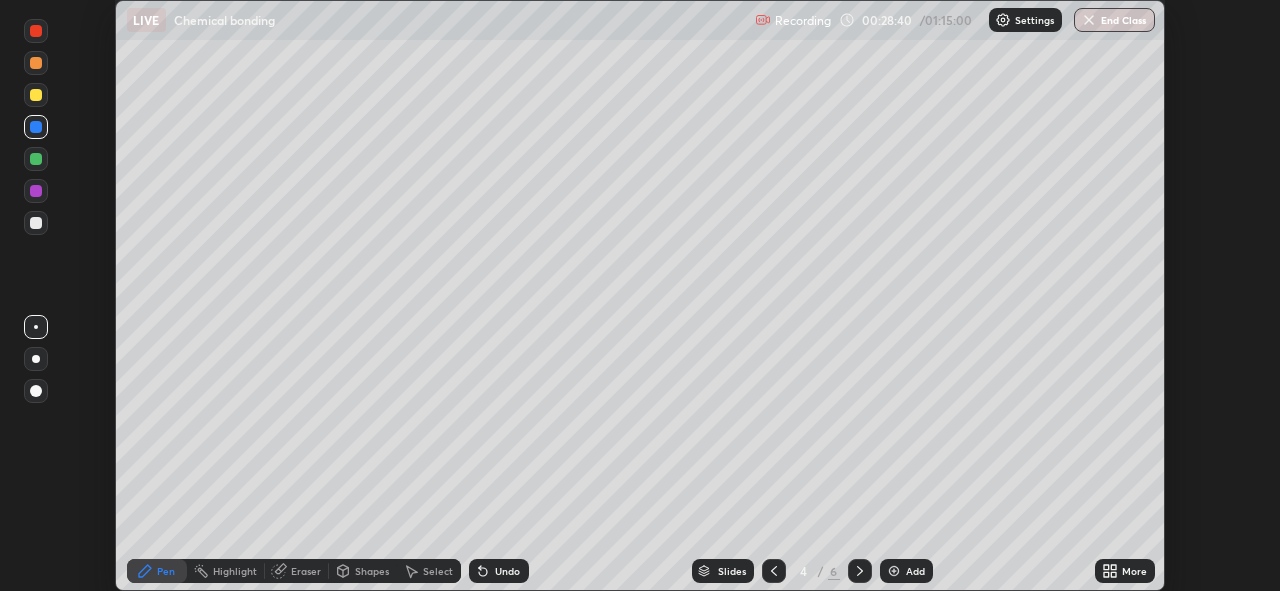click 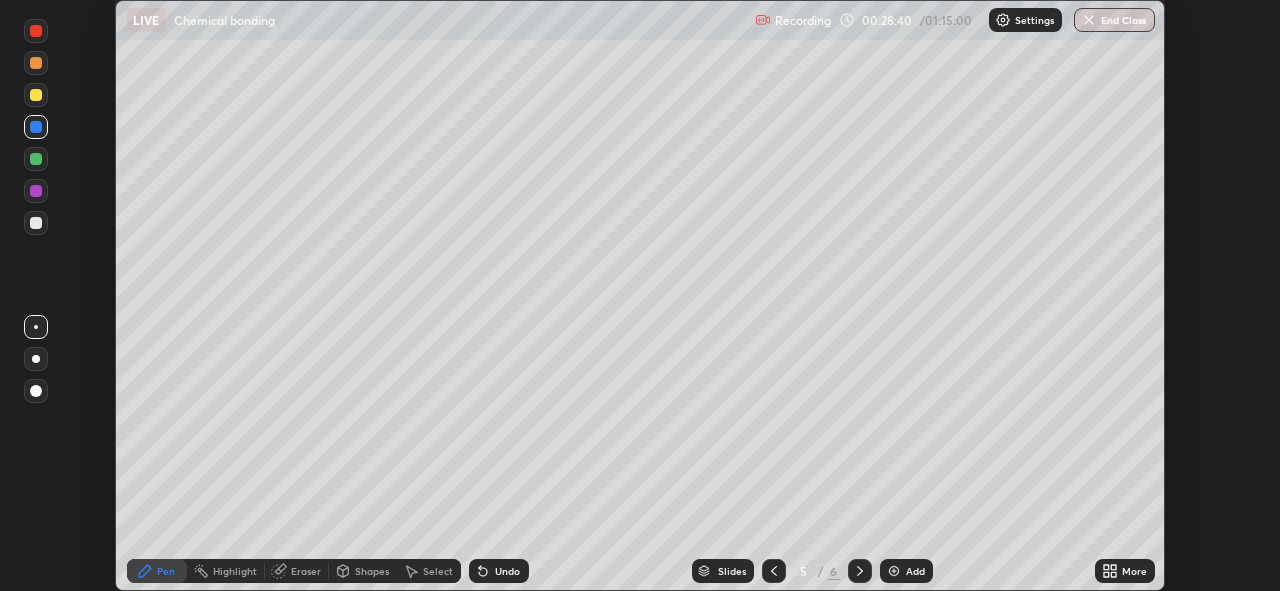 click at bounding box center [860, 571] 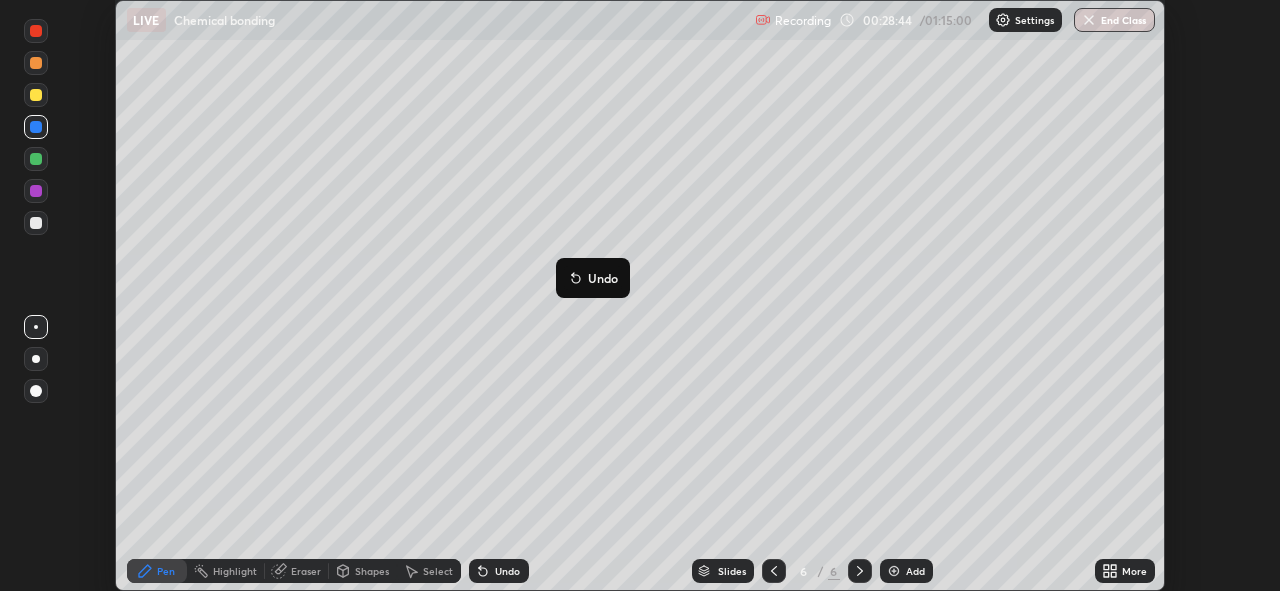 click 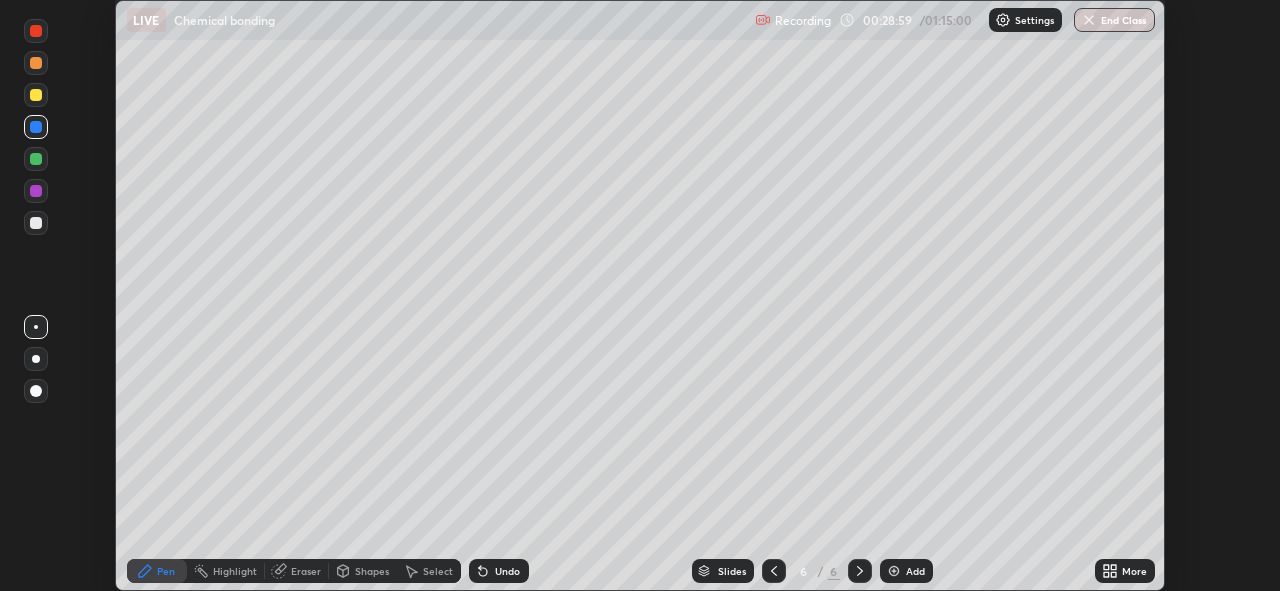 click on "Slides 6 / 6 Add" at bounding box center (812, 571) 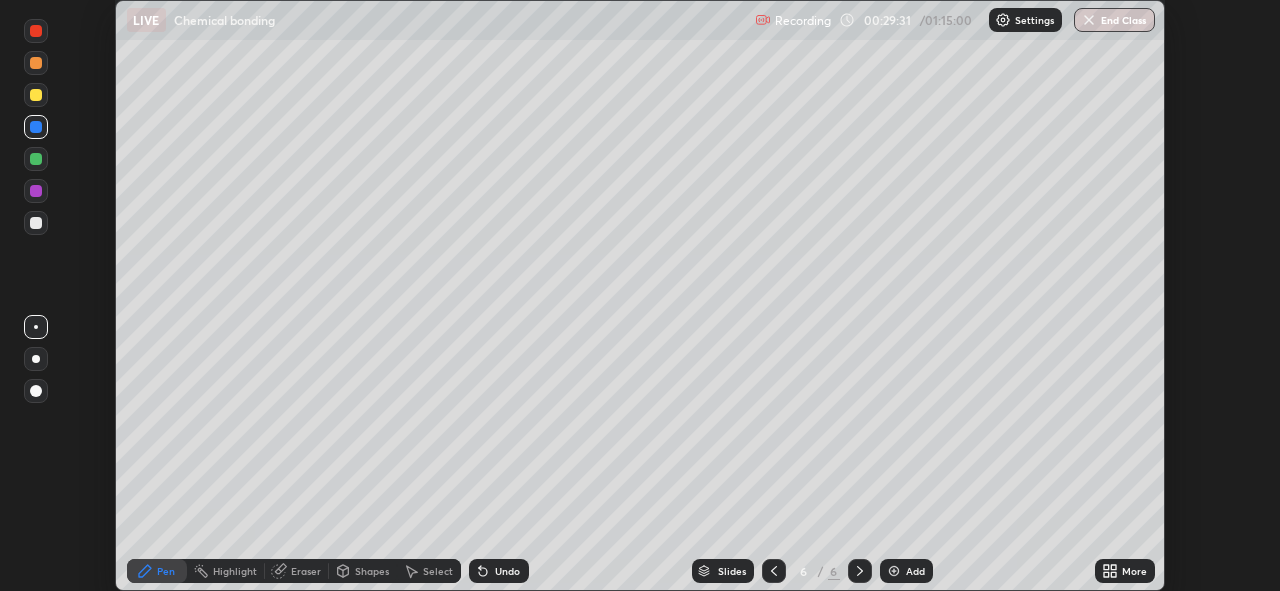 click at bounding box center (36, 191) 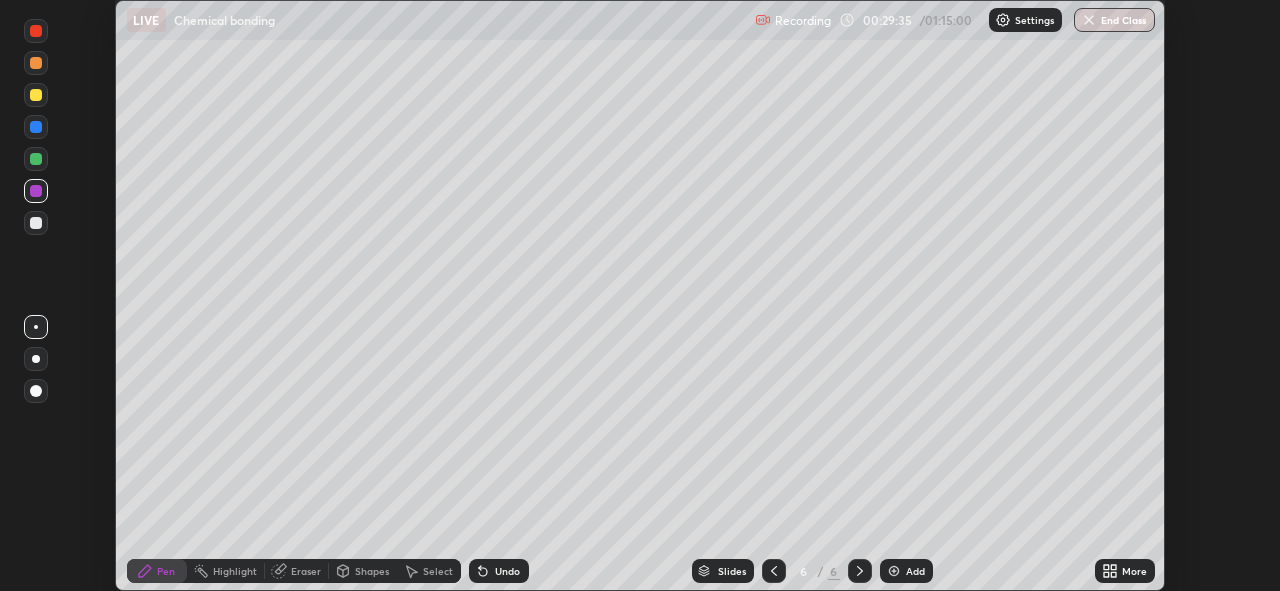 click on "Slides 6 / 6 Add" at bounding box center (812, 571) 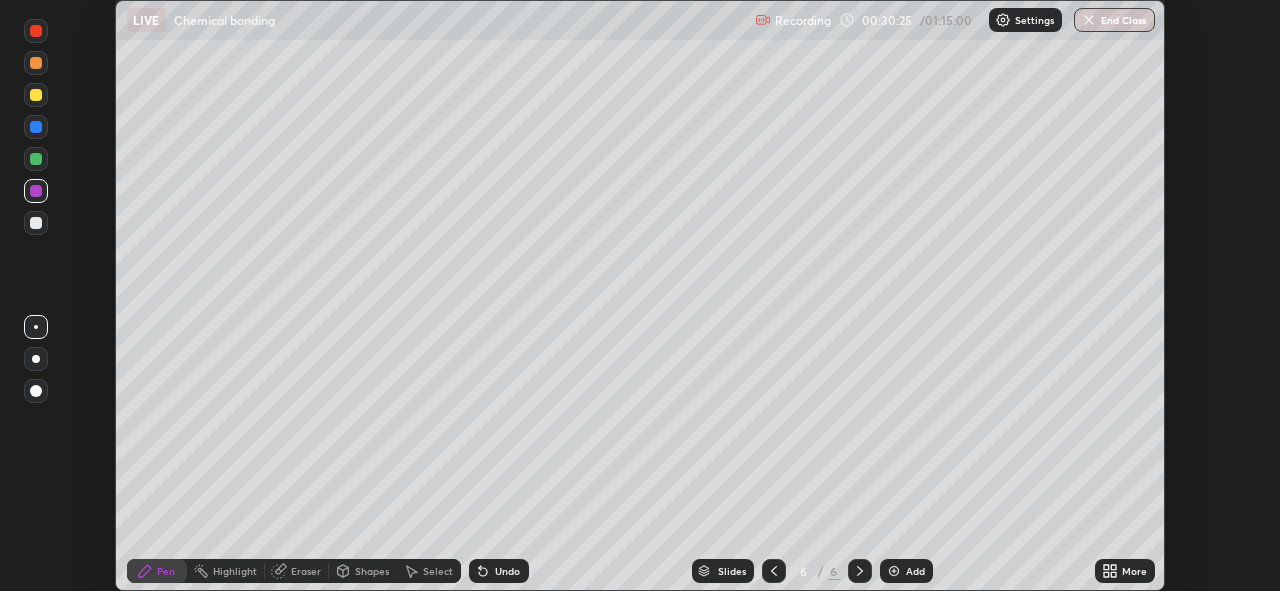 click at bounding box center (36, 223) 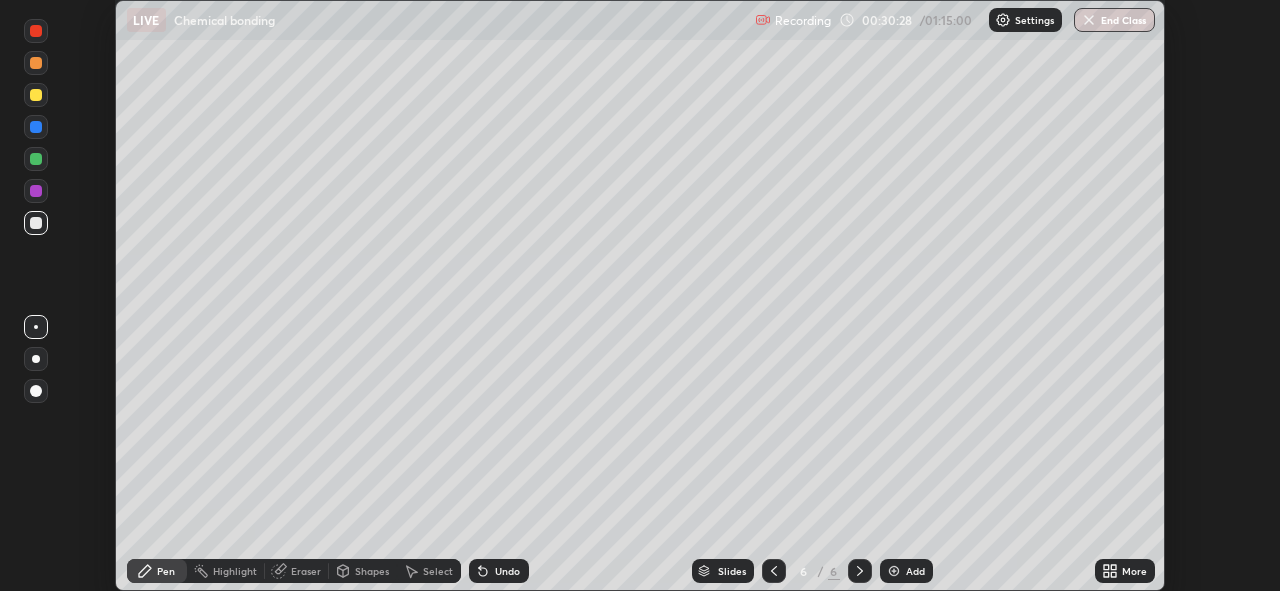 click on "Shapes" at bounding box center (363, 571) 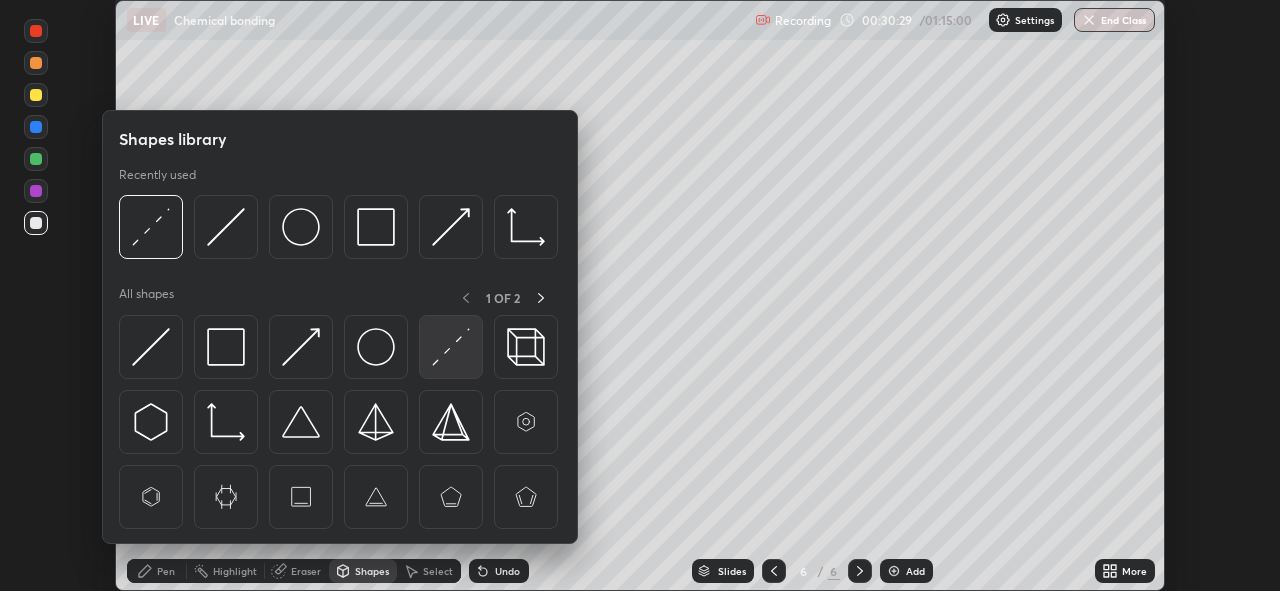 click at bounding box center (451, 347) 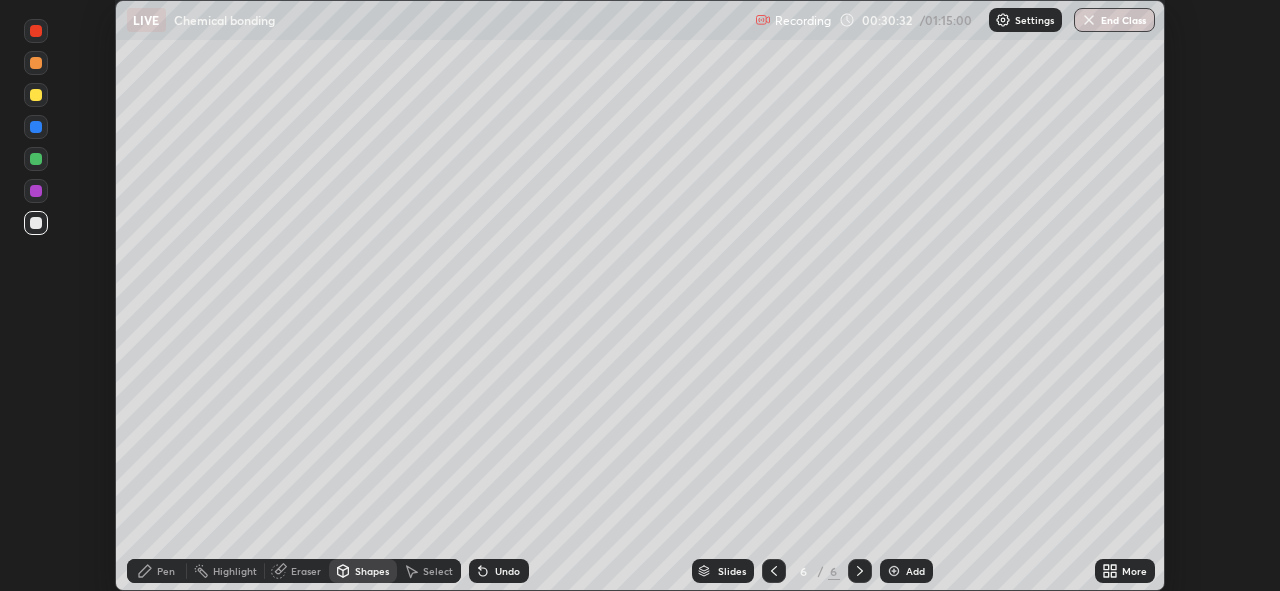 click 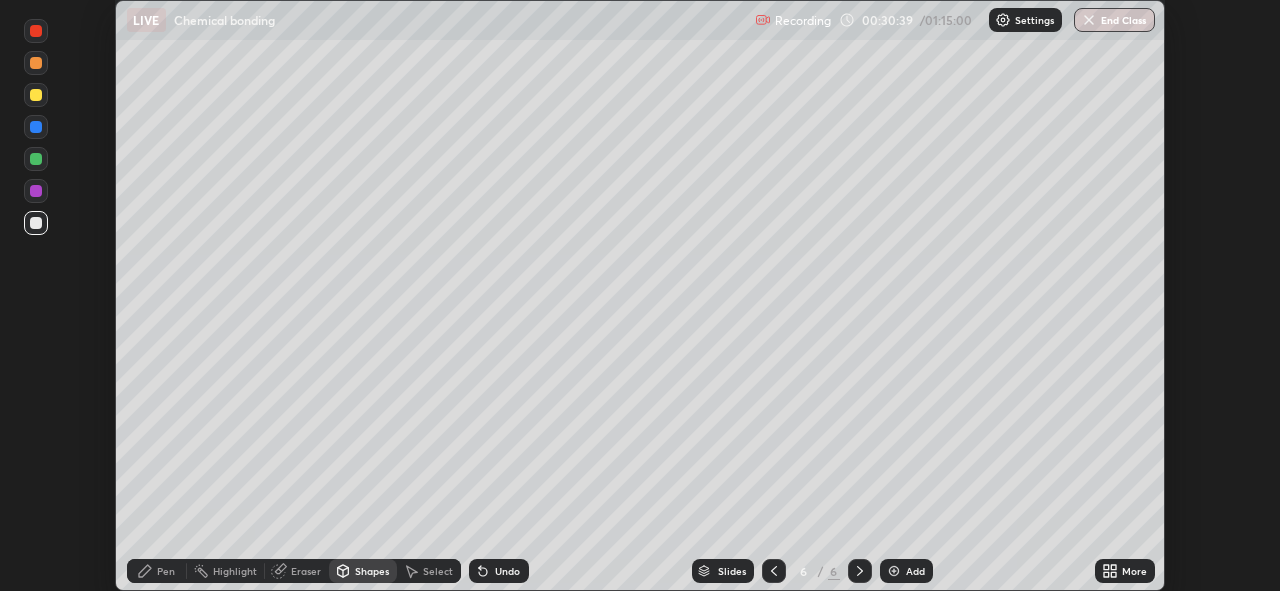 click on "Eraser" at bounding box center [306, 571] 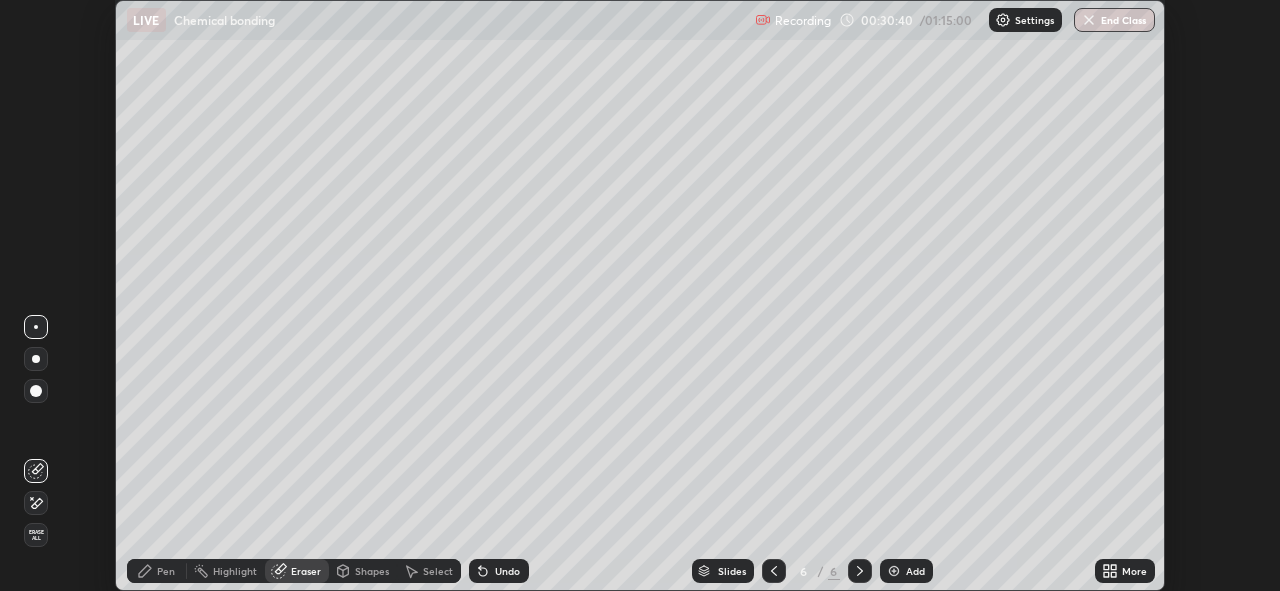 click 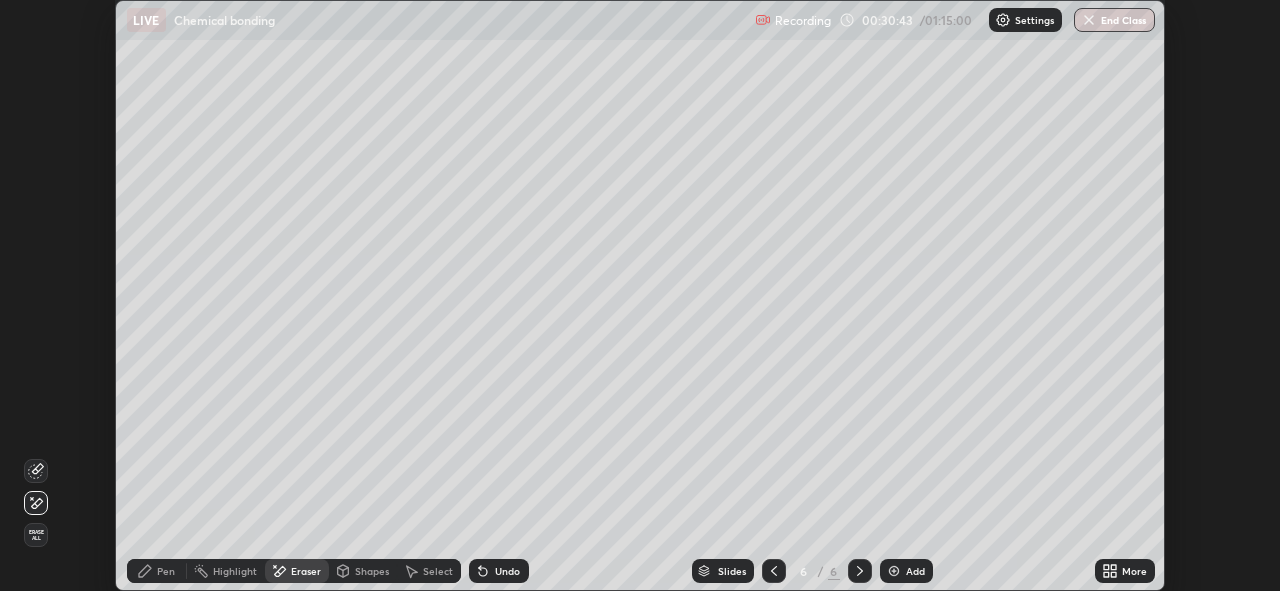 click on "Pen" at bounding box center [166, 571] 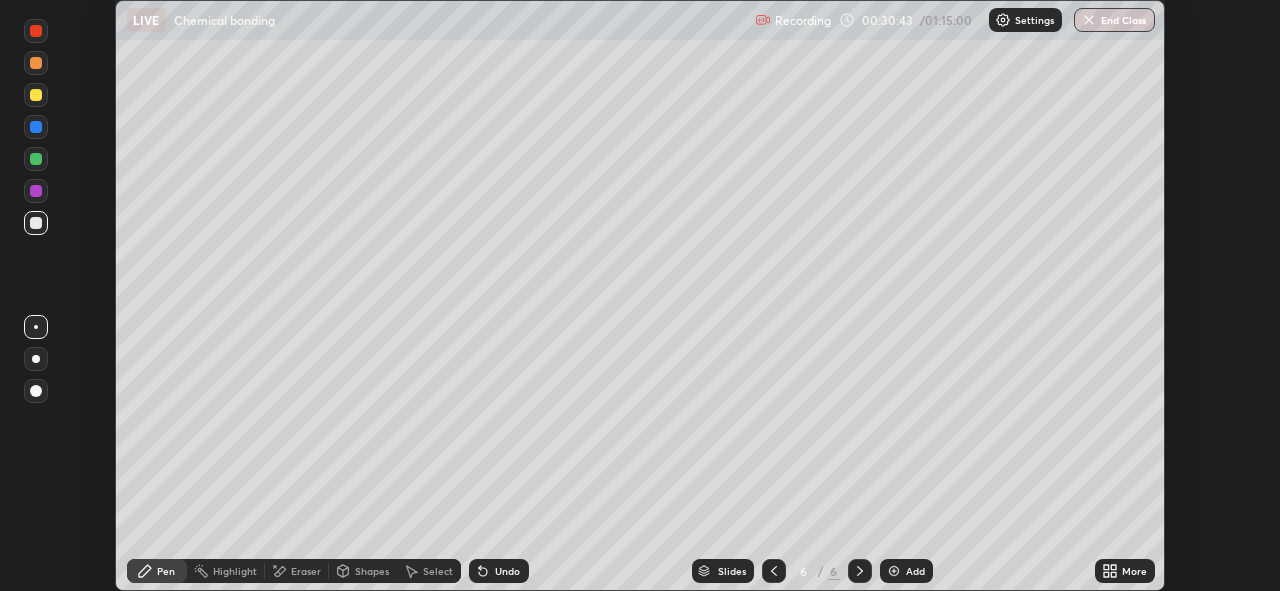click at bounding box center [36, 223] 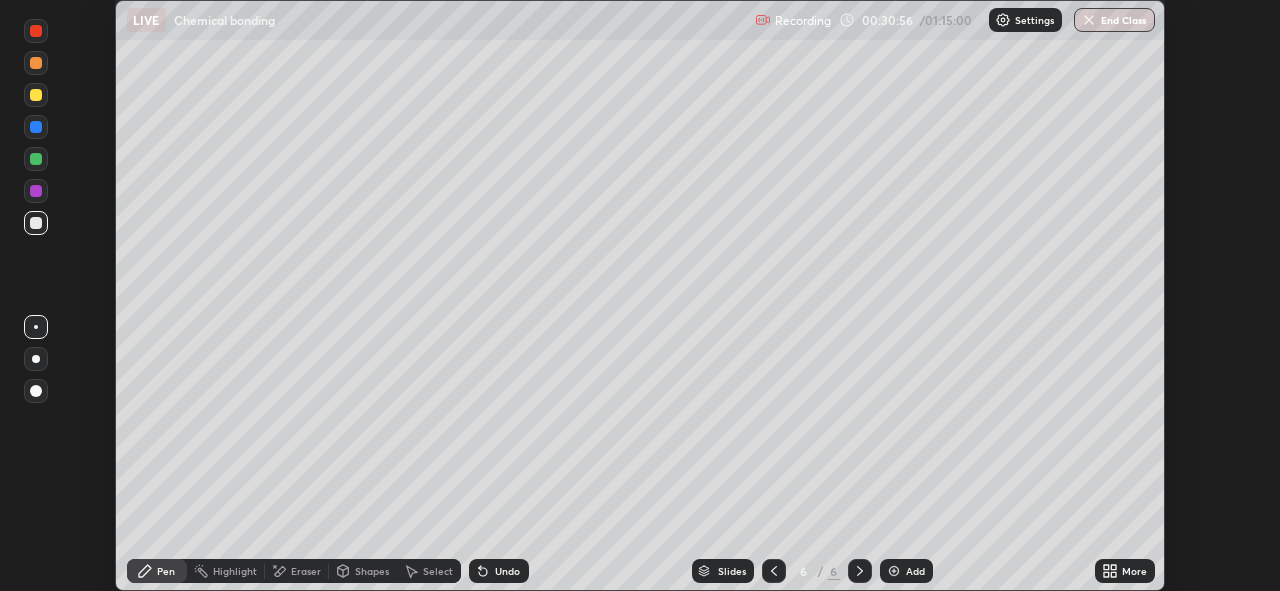 click at bounding box center [36, 223] 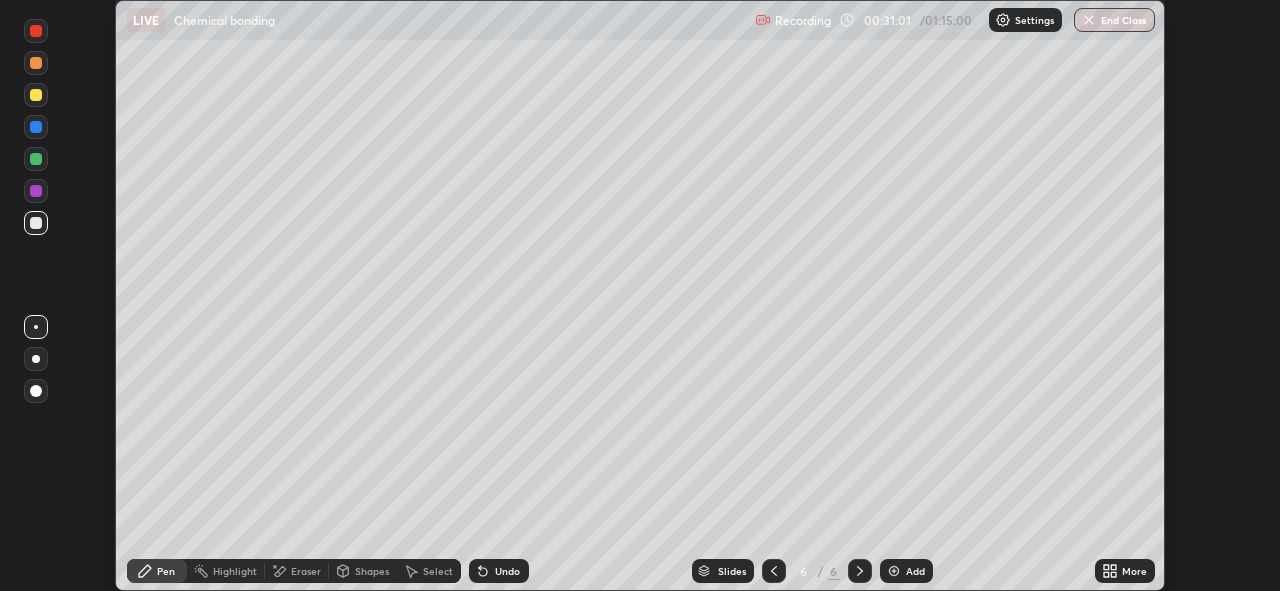 click on "Undo" at bounding box center (499, 571) 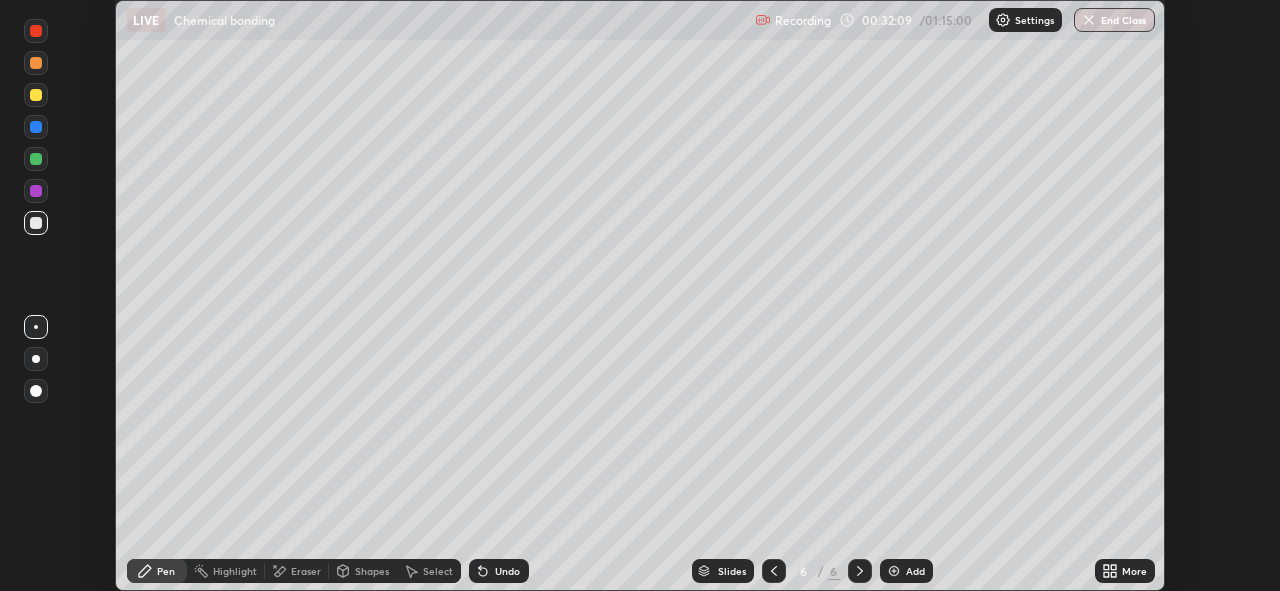 click at bounding box center [36, 63] 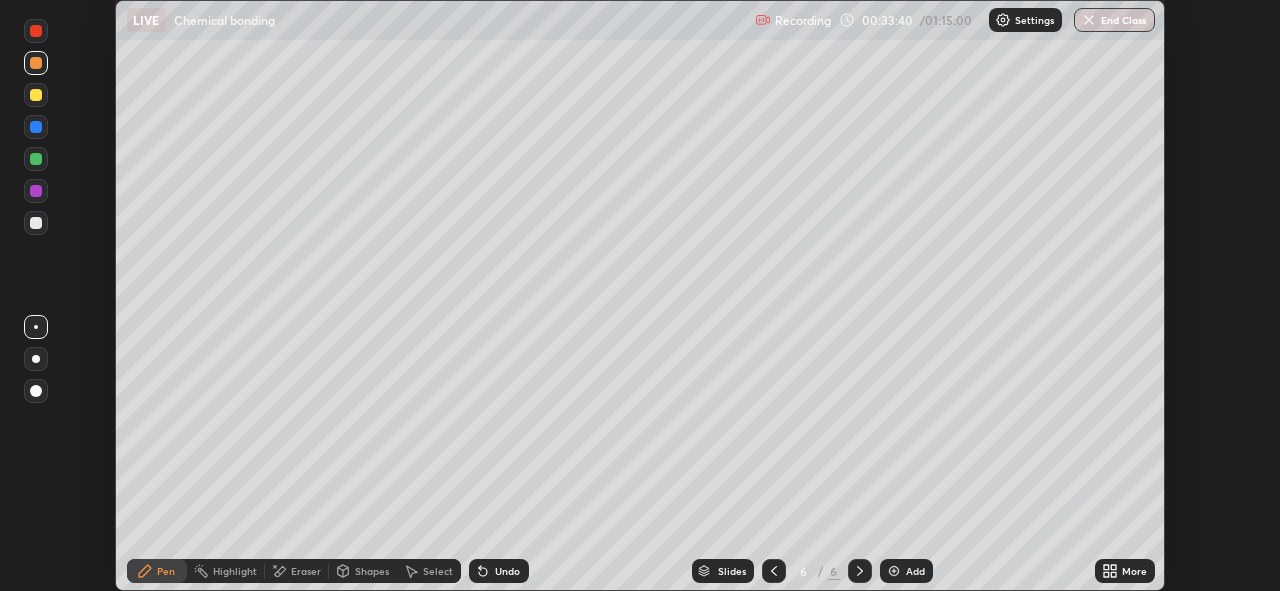 click at bounding box center (894, 571) 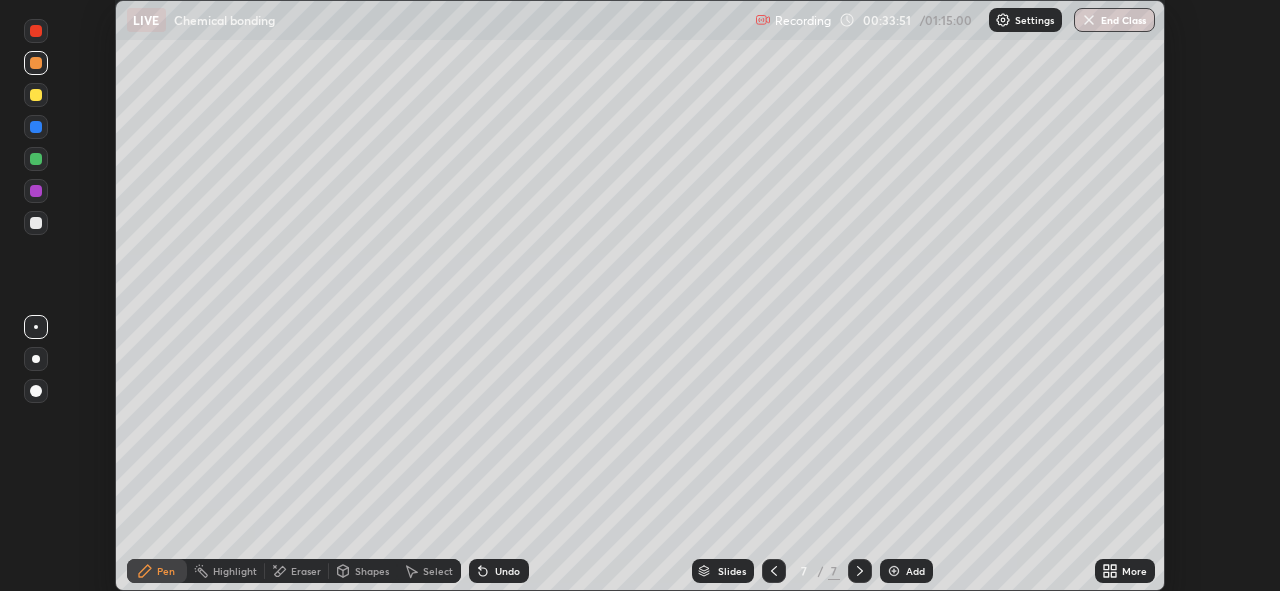 click at bounding box center [36, 223] 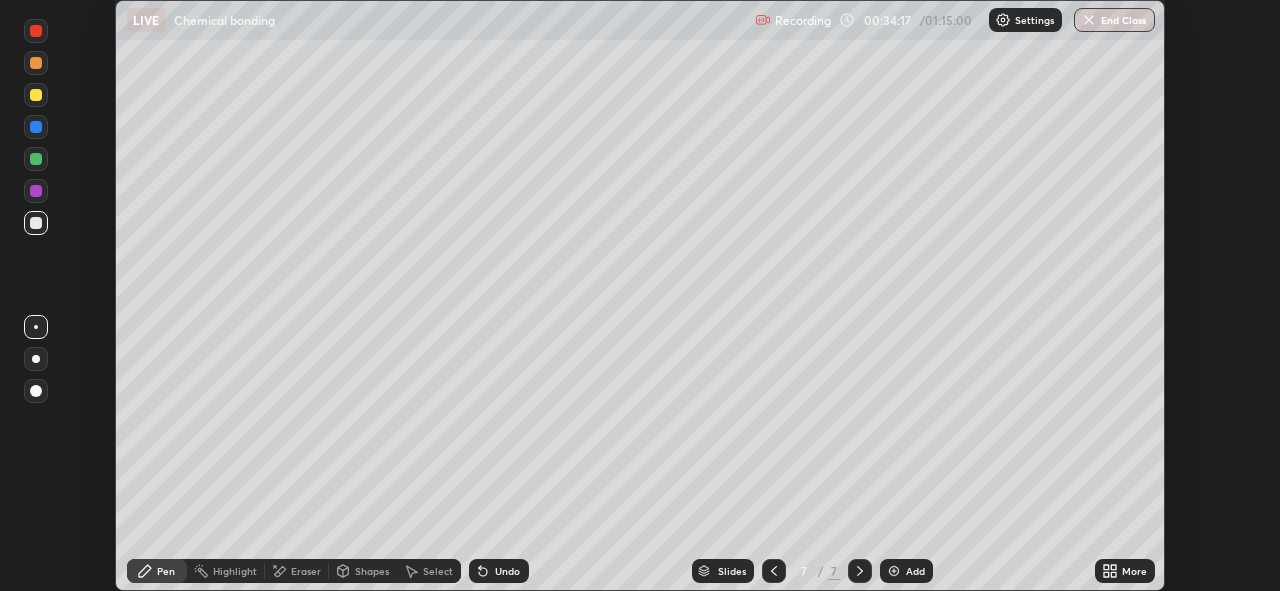 click on "Undo" at bounding box center [499, 571] 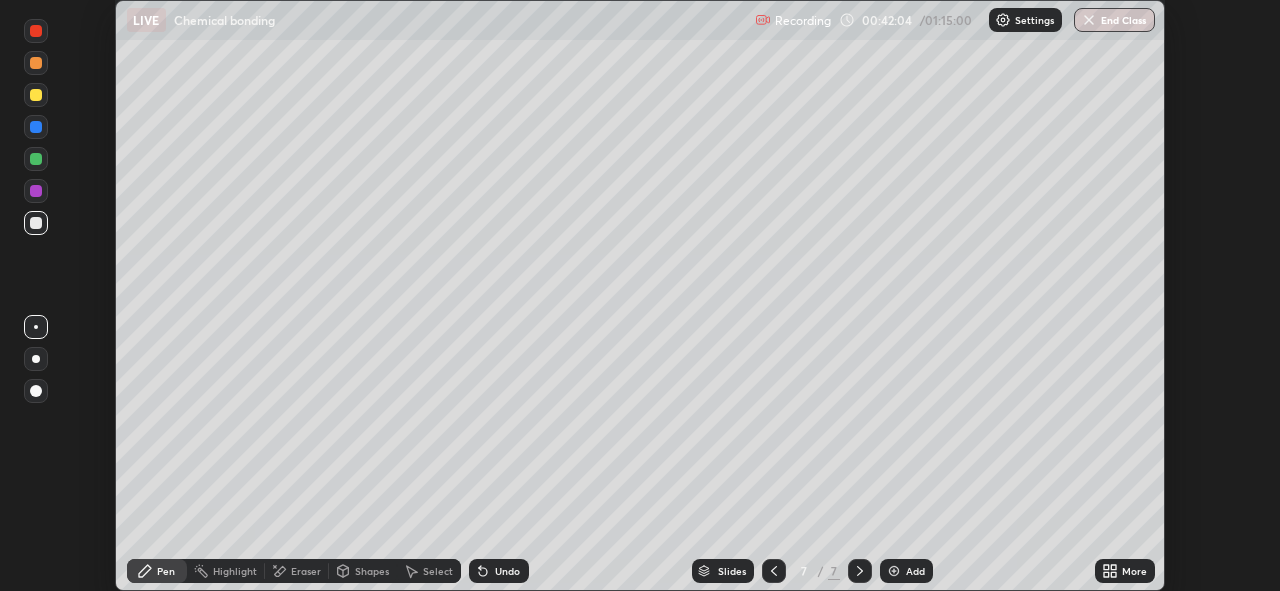 click at bounding box center [36, 95] 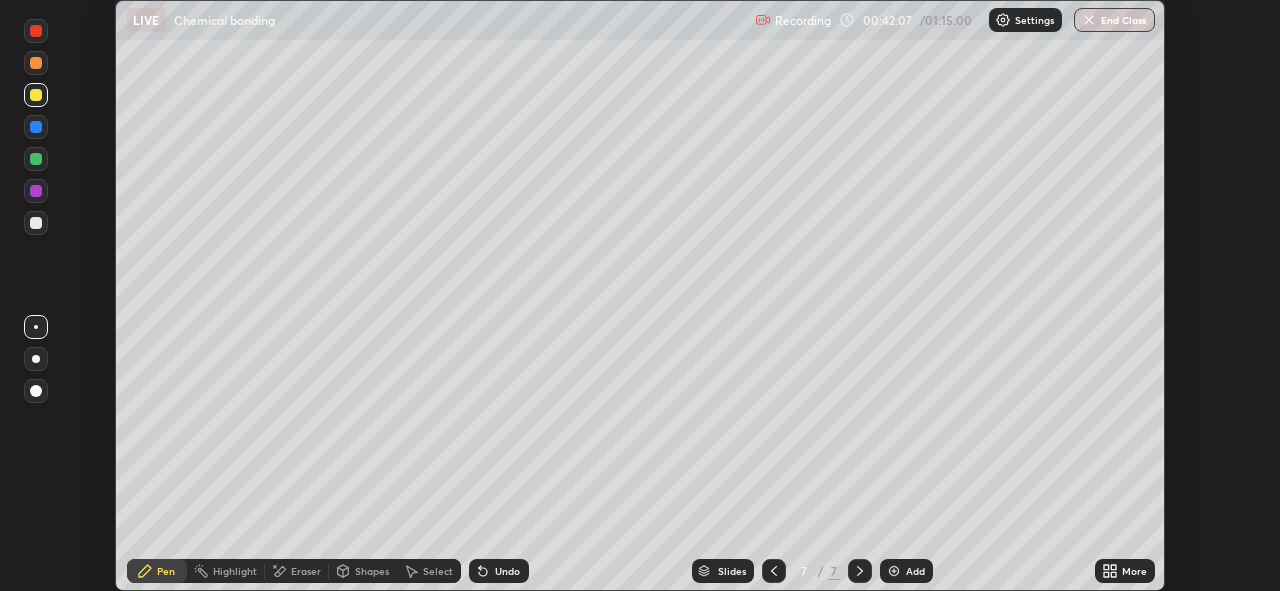 click on "Undo" at bounding box center (507, 571) 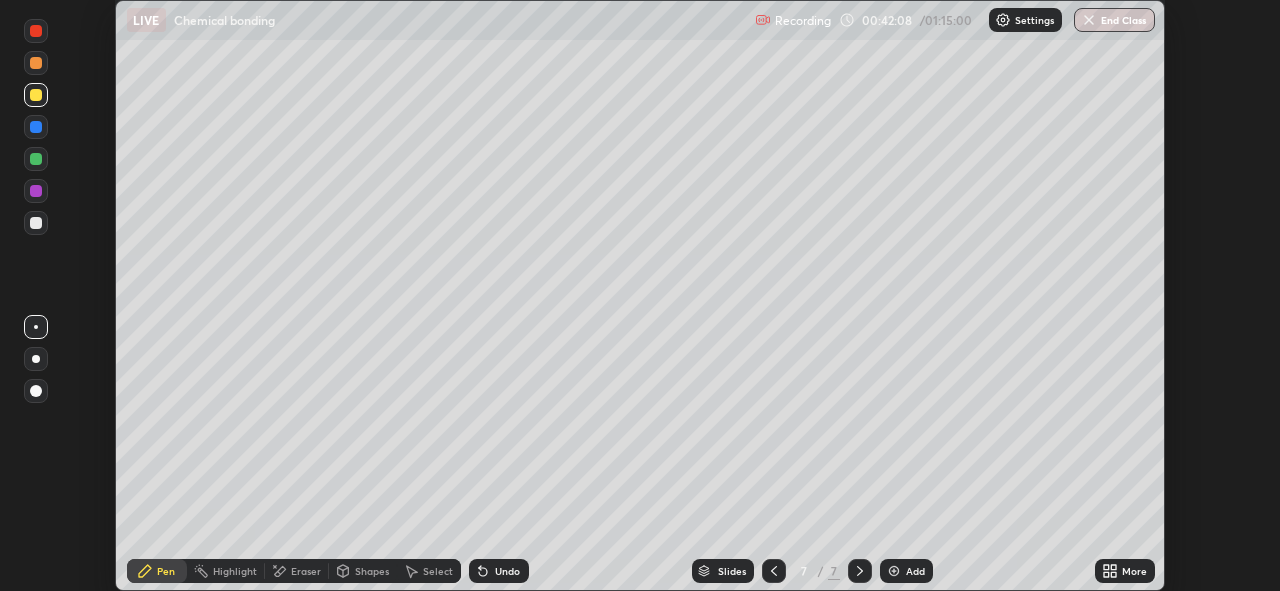 click 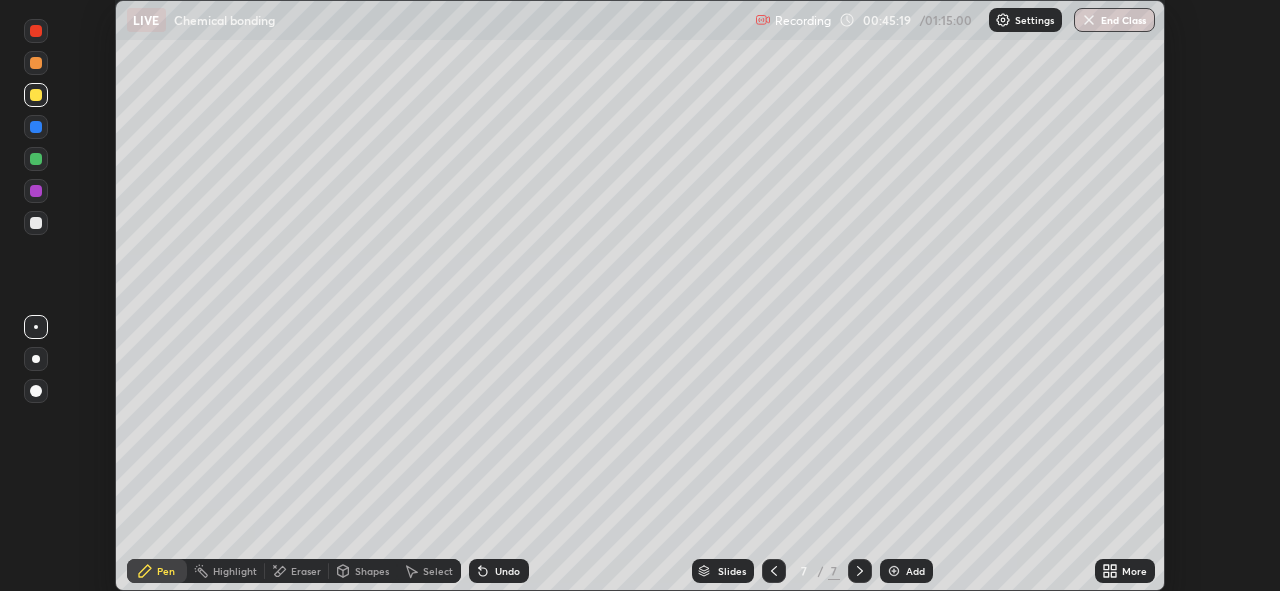 click on "Shapes" at bounding box center [372, 571] 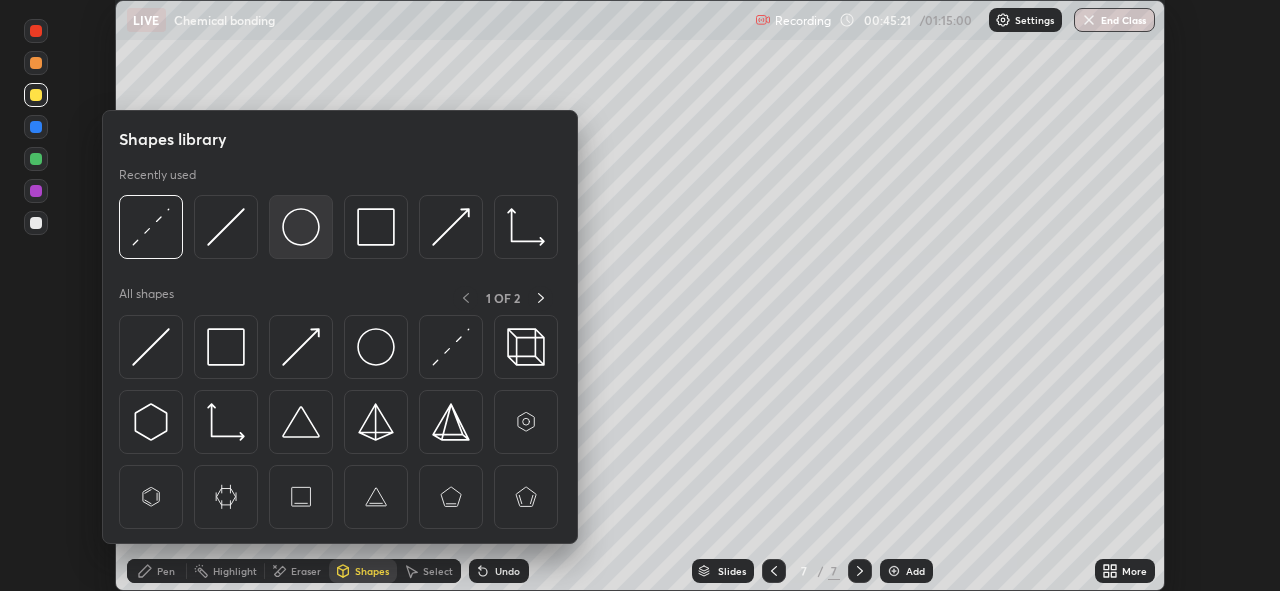click at bounding box center (301, 227) 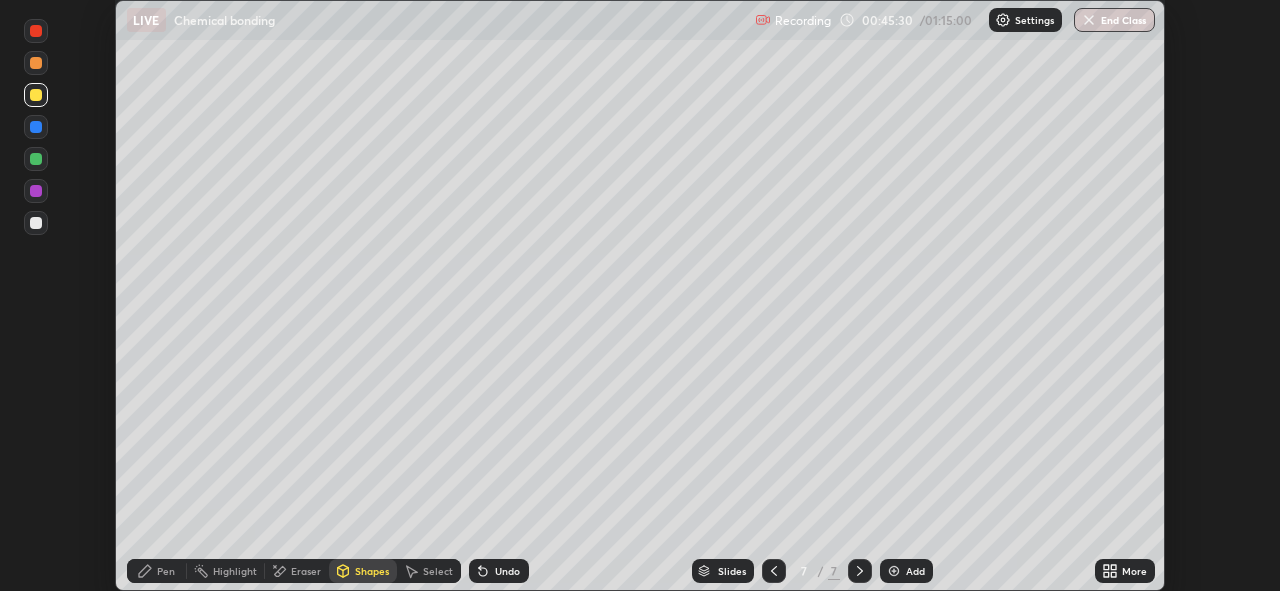 click on "Pen" at bounding box center [166, 571] 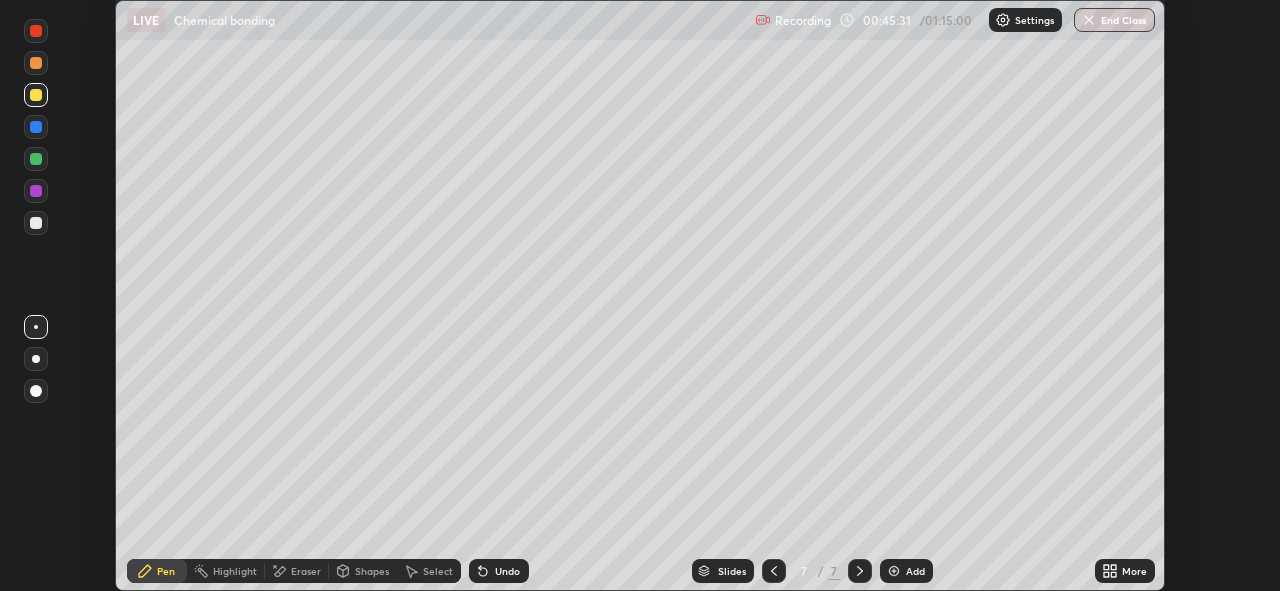 click at bounding box center [36, 223] 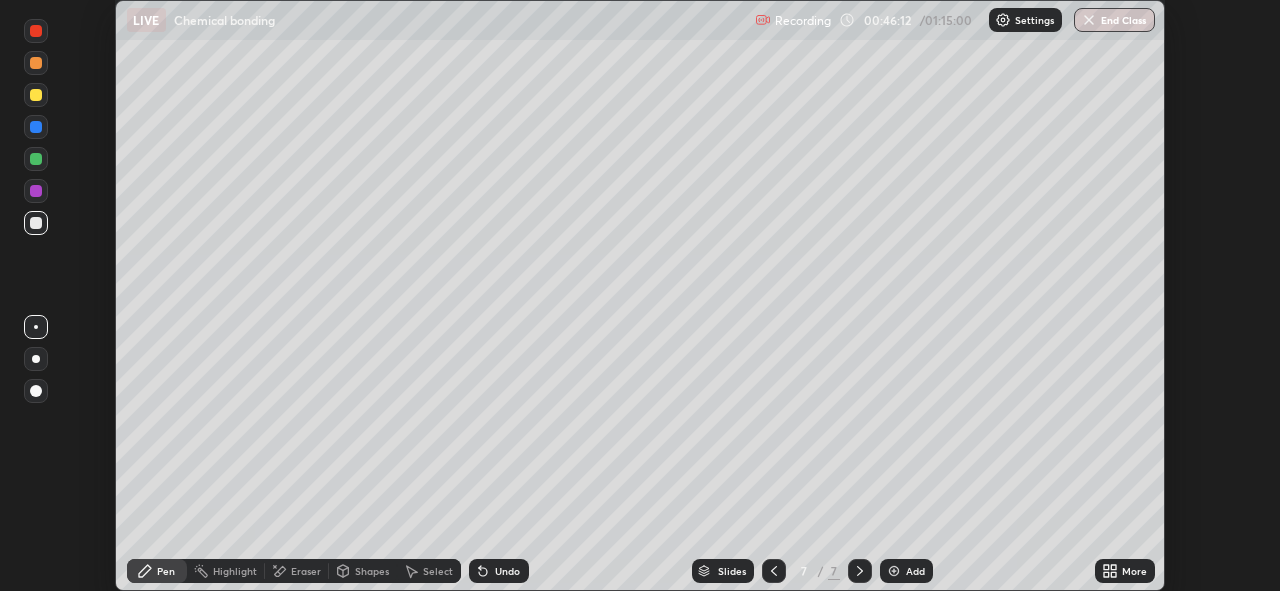 click on "Shapes" at bounding box center [363, 571] 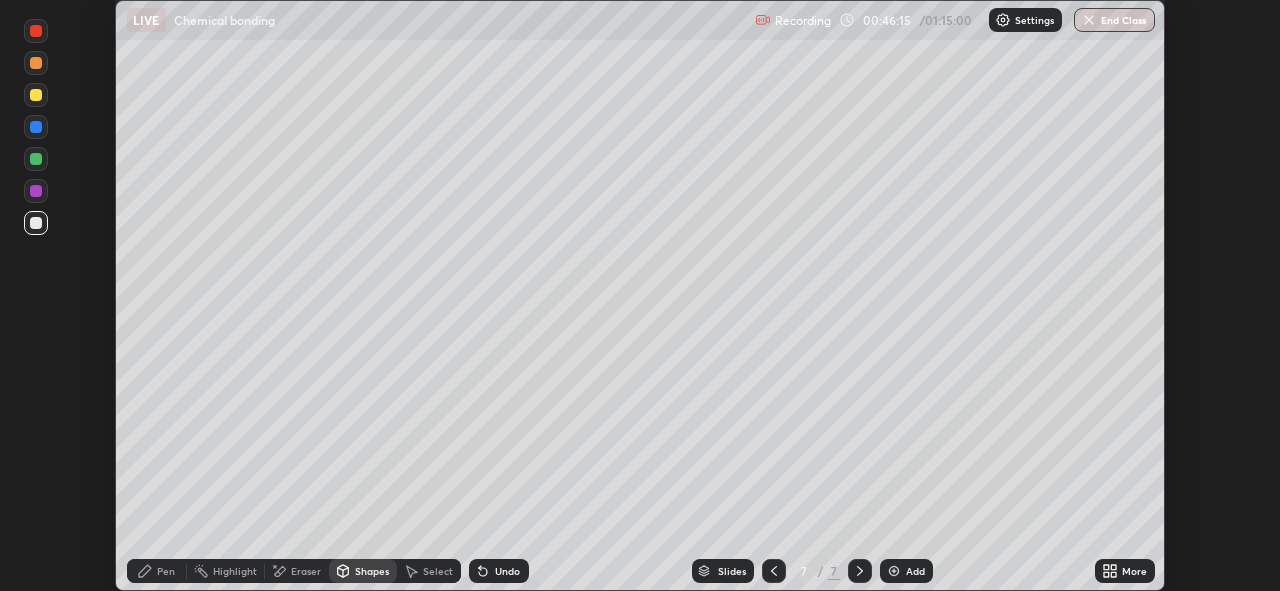 click on "Select" at bounding box center (438, 571) 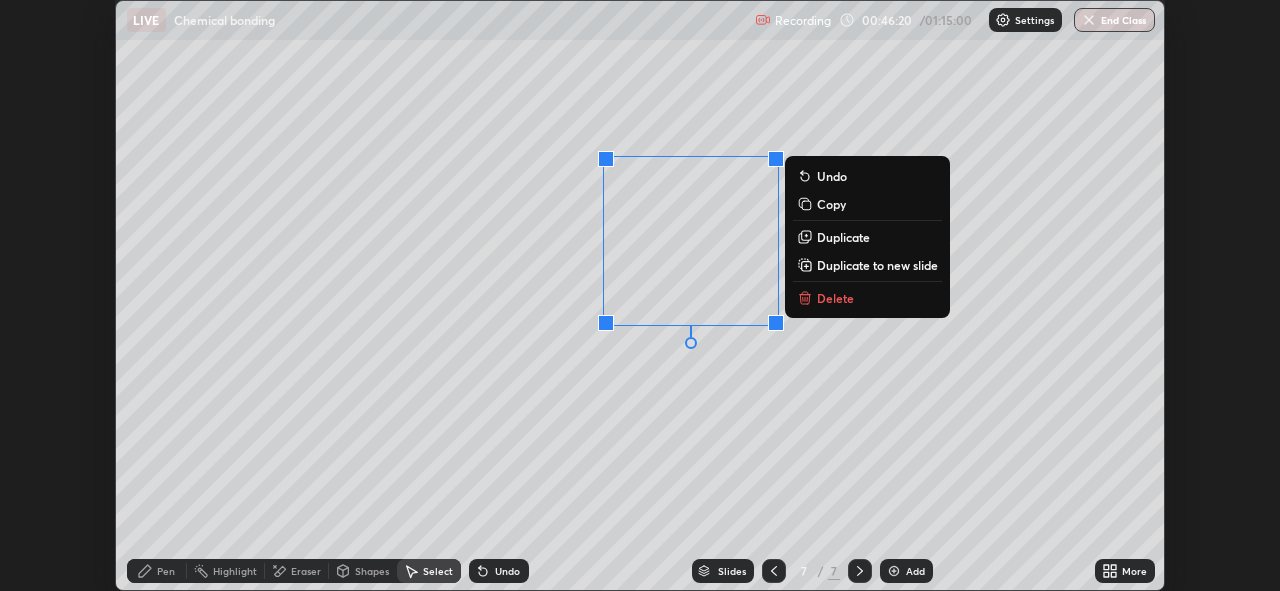 click on "Copy" at bounding box center (831, 204) 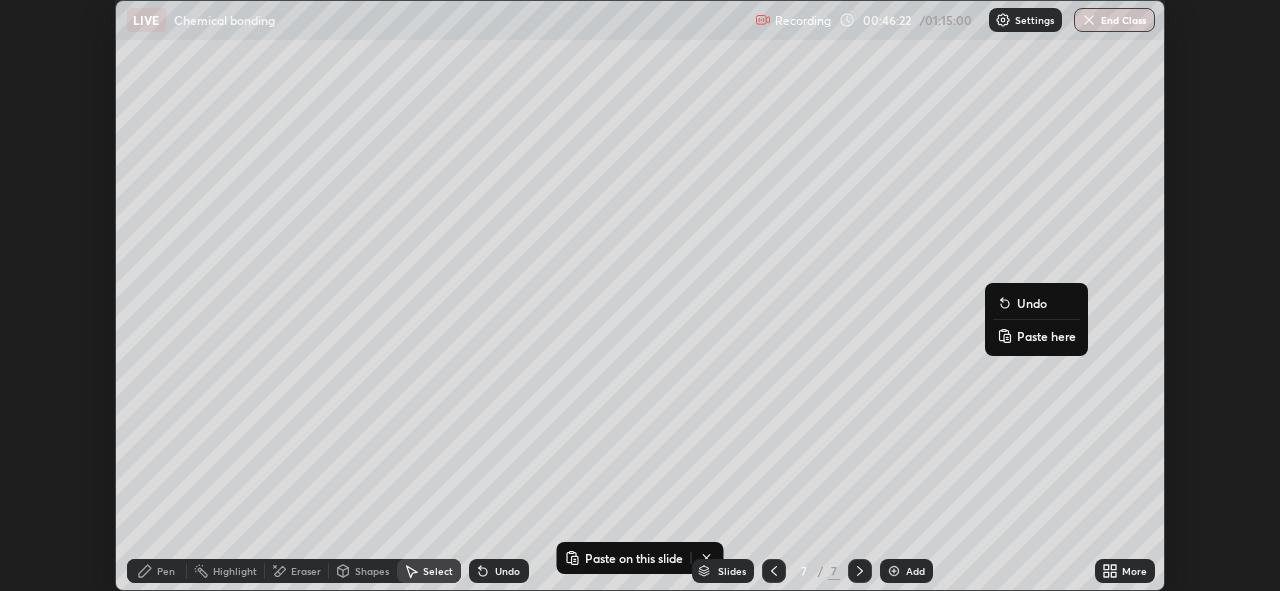 click on "Paste here" at bounding box center (1046, 336) 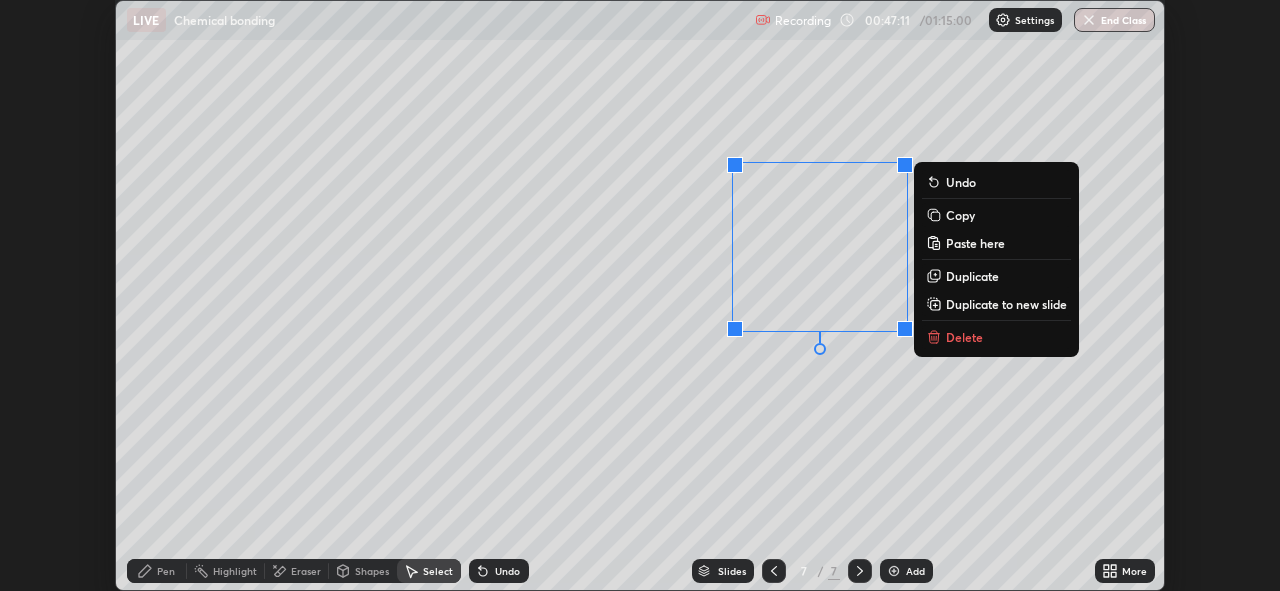 click on "0 ° Undo Copy Paste here Duplicate Duplicate to new slide Delete" at bounding box center [640, 295] 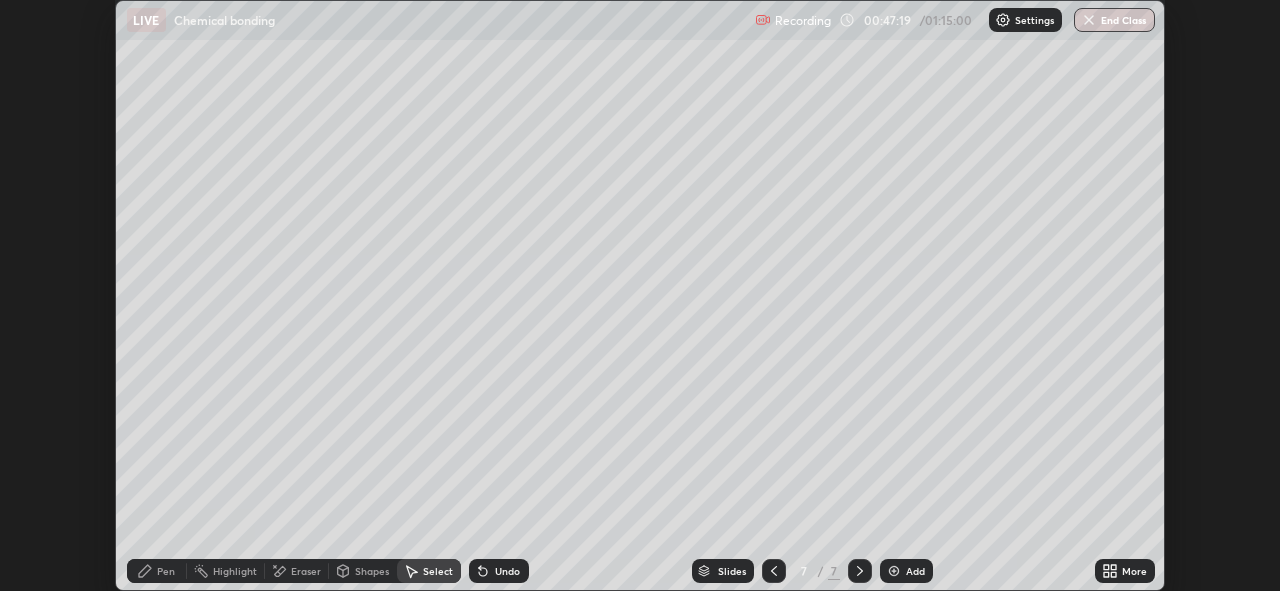click on "Pen" at bounding box center [157, 571] 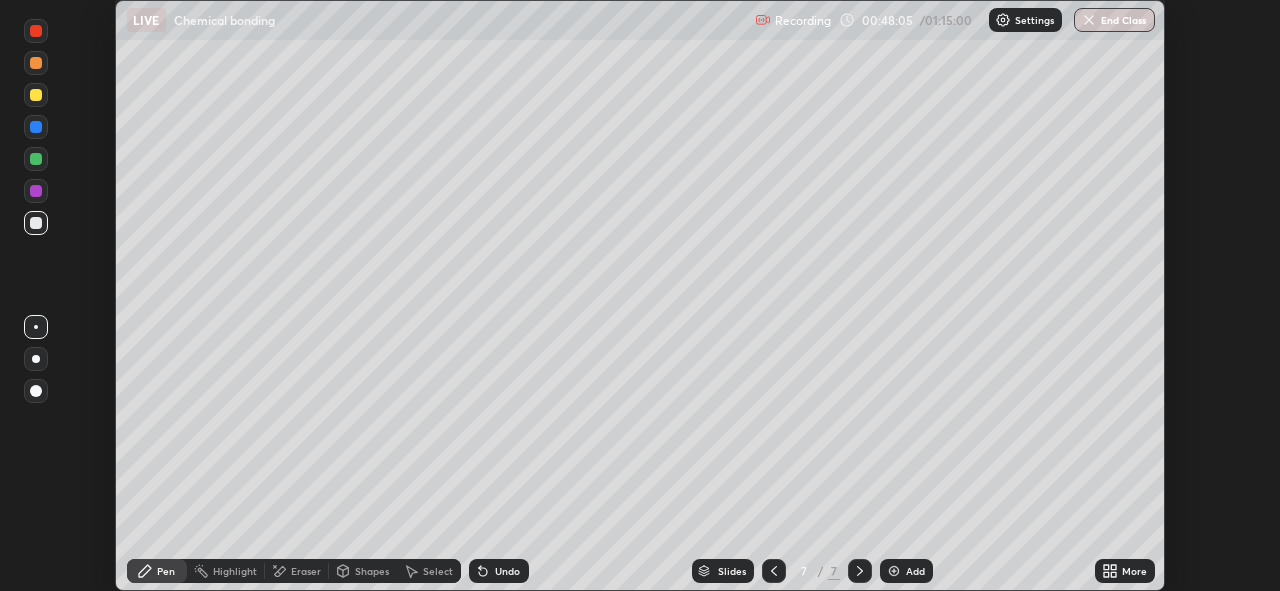 click at bounding box center (36, 191) 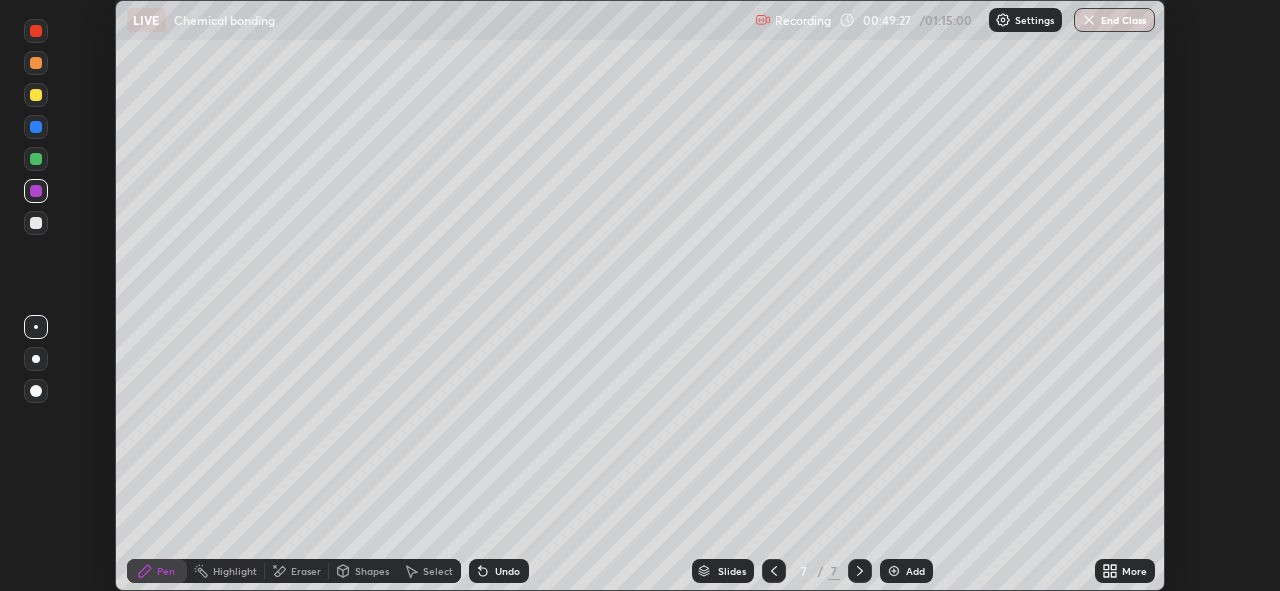 click at bounding box center (36, 391) 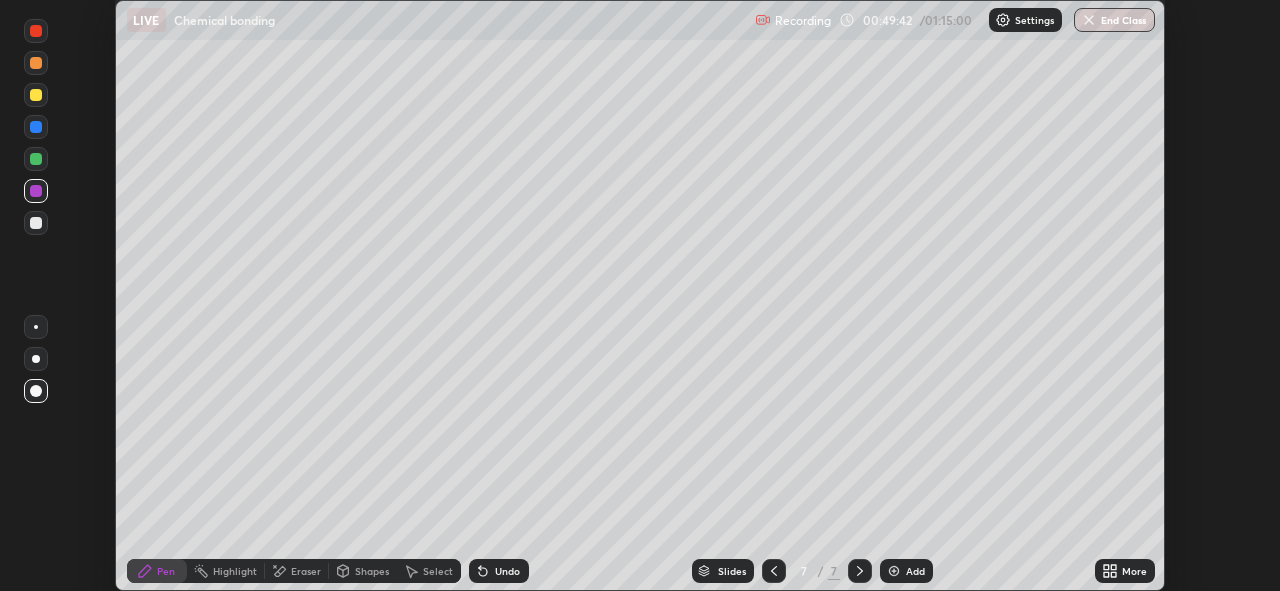 click on "Select" at bounding box center [438, 571] 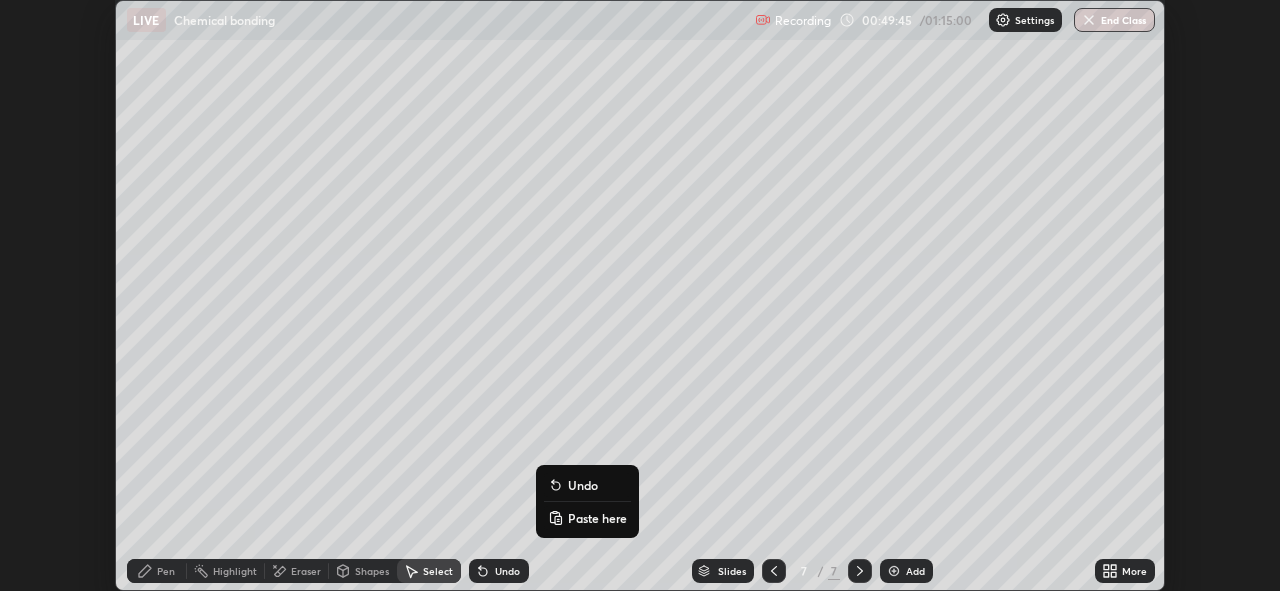 click on "Paste here" at bounding box center (587, 518) 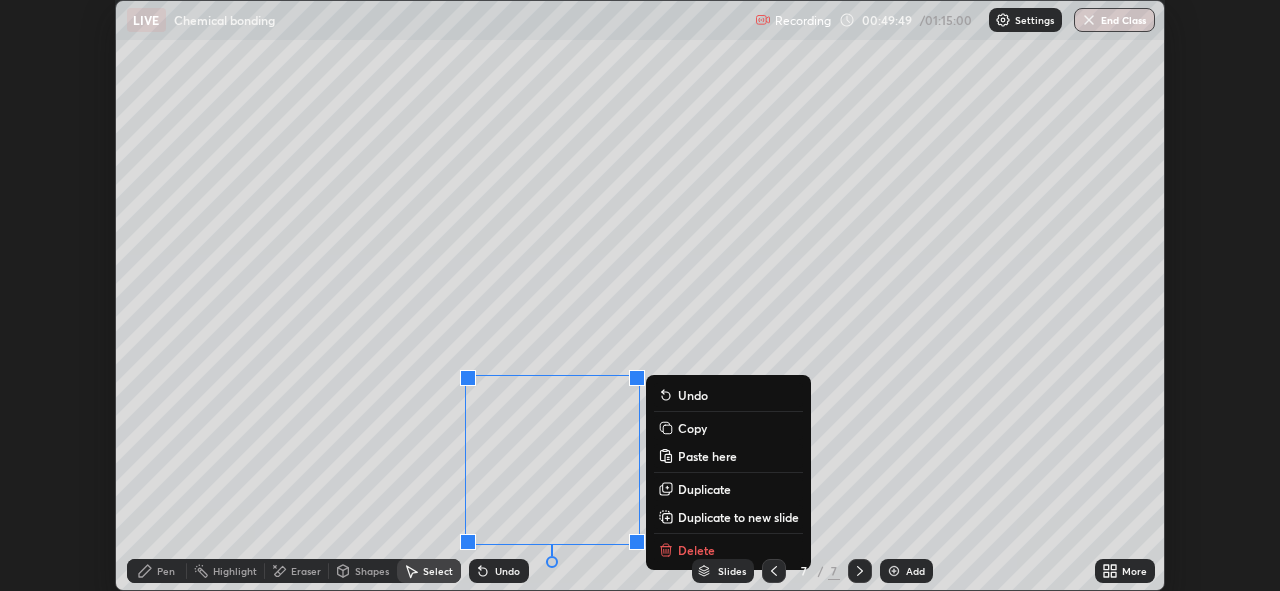 click on "0 ° Undo Copy Paste here Duplicate Duplicate to new slide Delete" at bounding box center (640, 295) 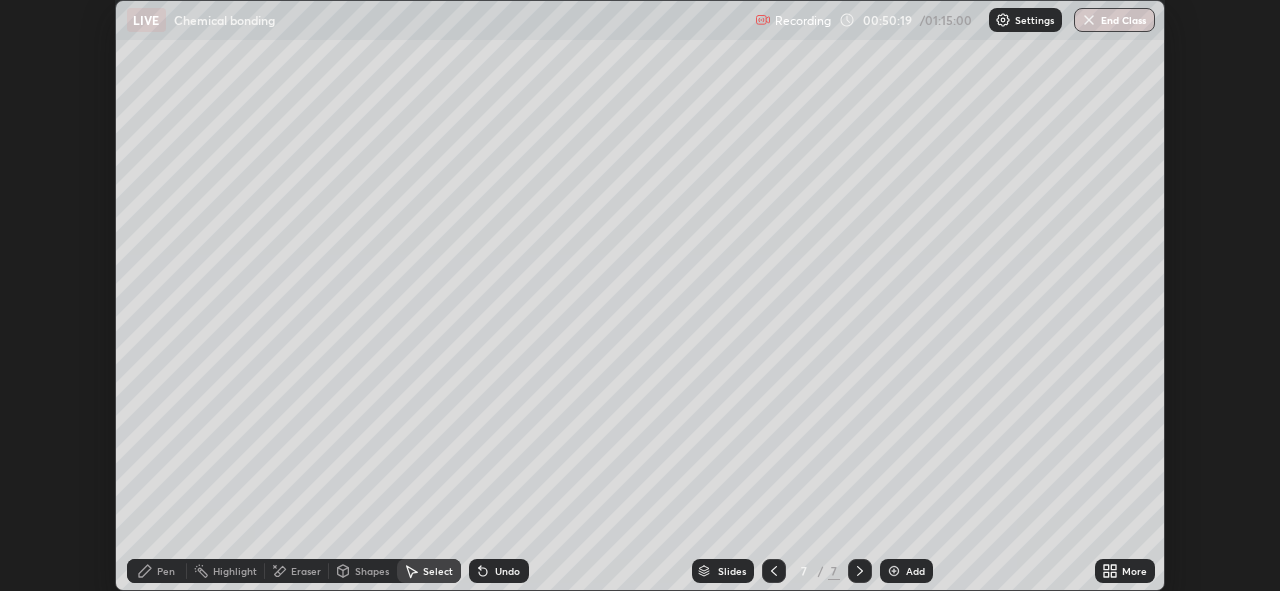click on "Pen" at bounding box center (166, 571) 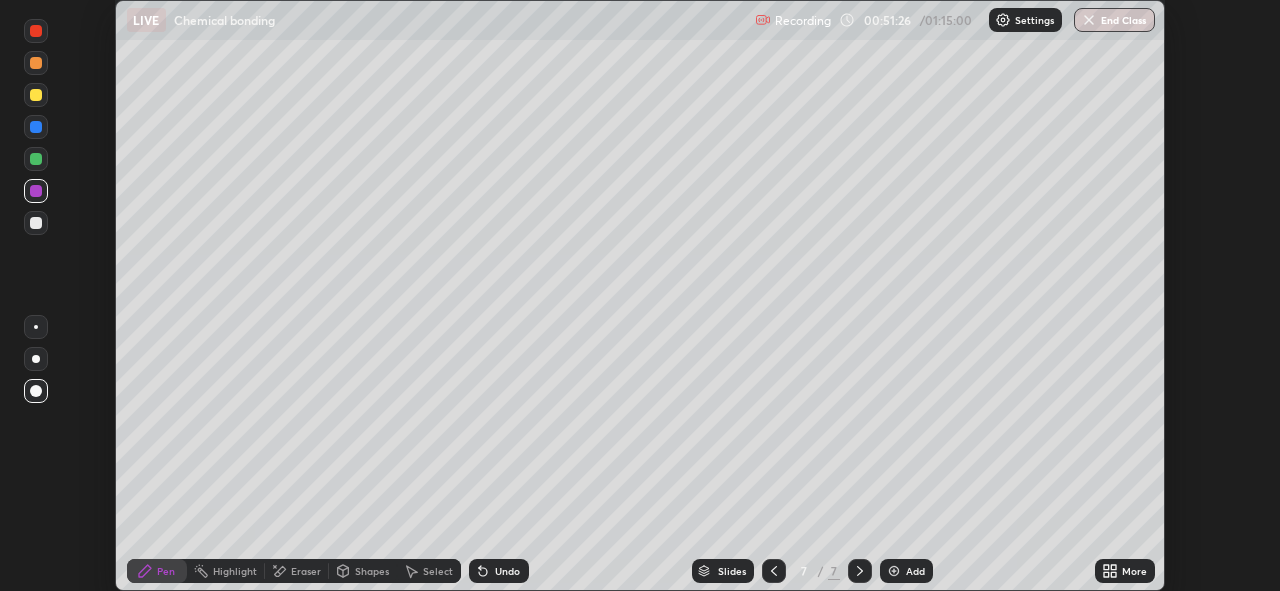 click 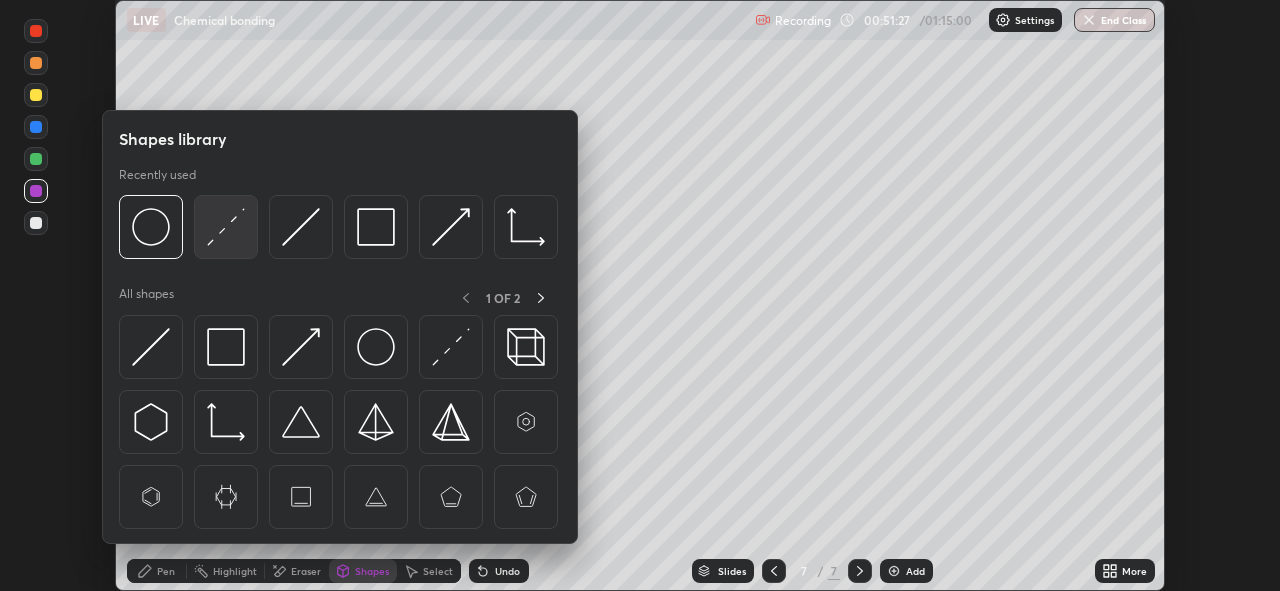 click at bounding box center (226, 227) 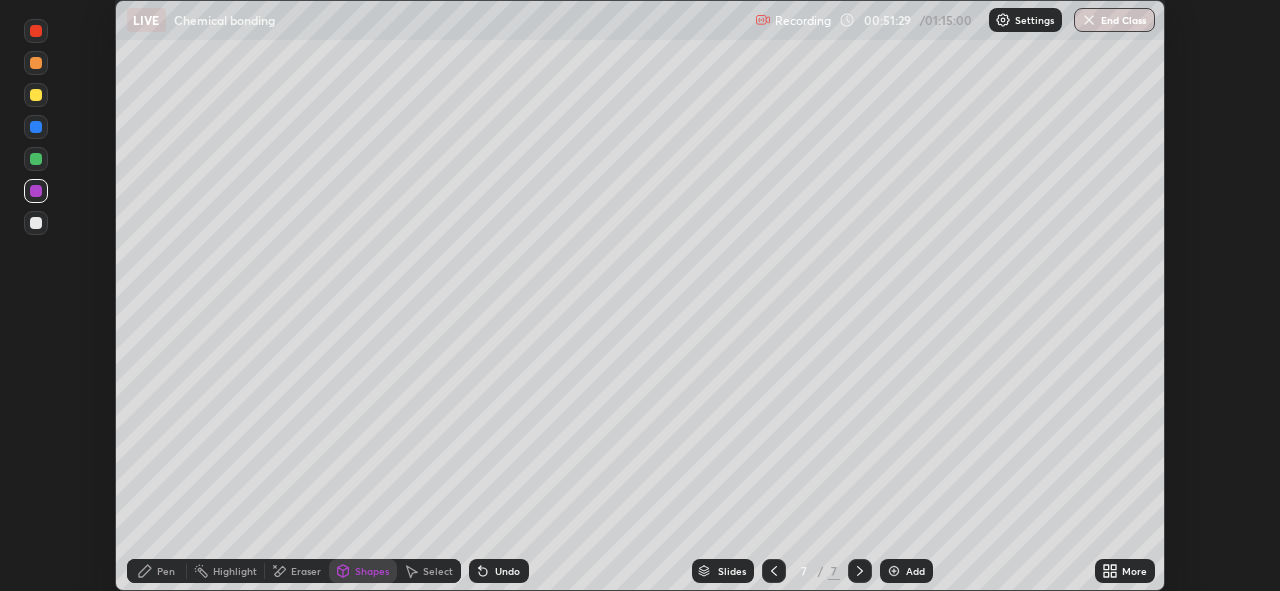 click at bounding box center (36, 127) 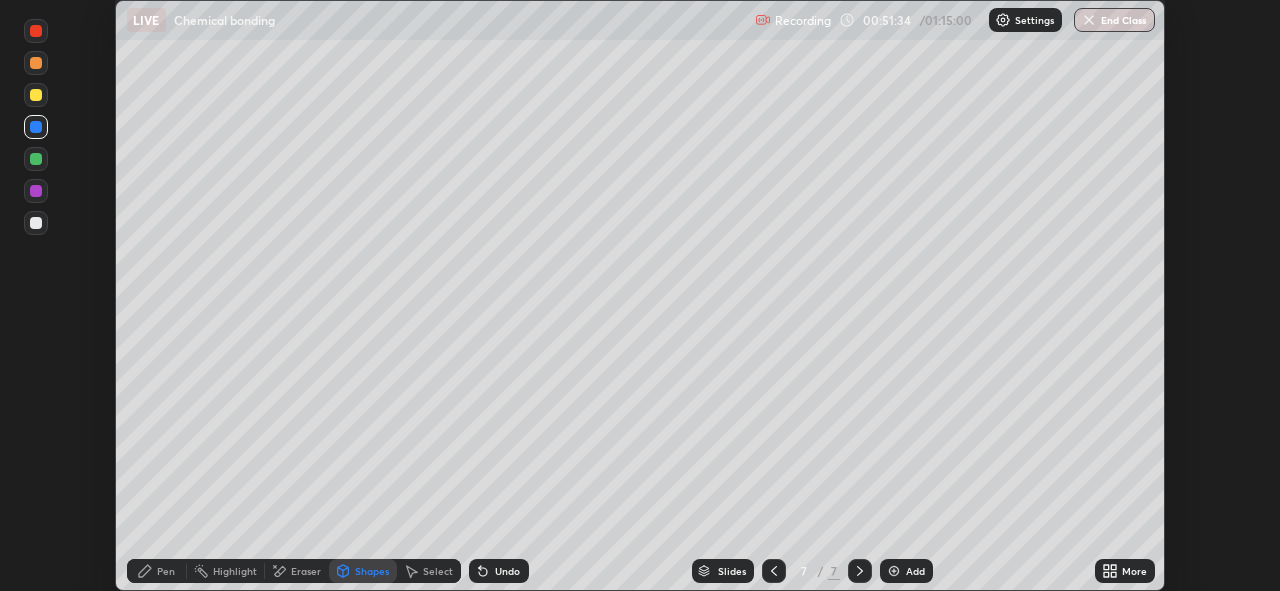 click on "Shapes" at bounding box center [363, 571] 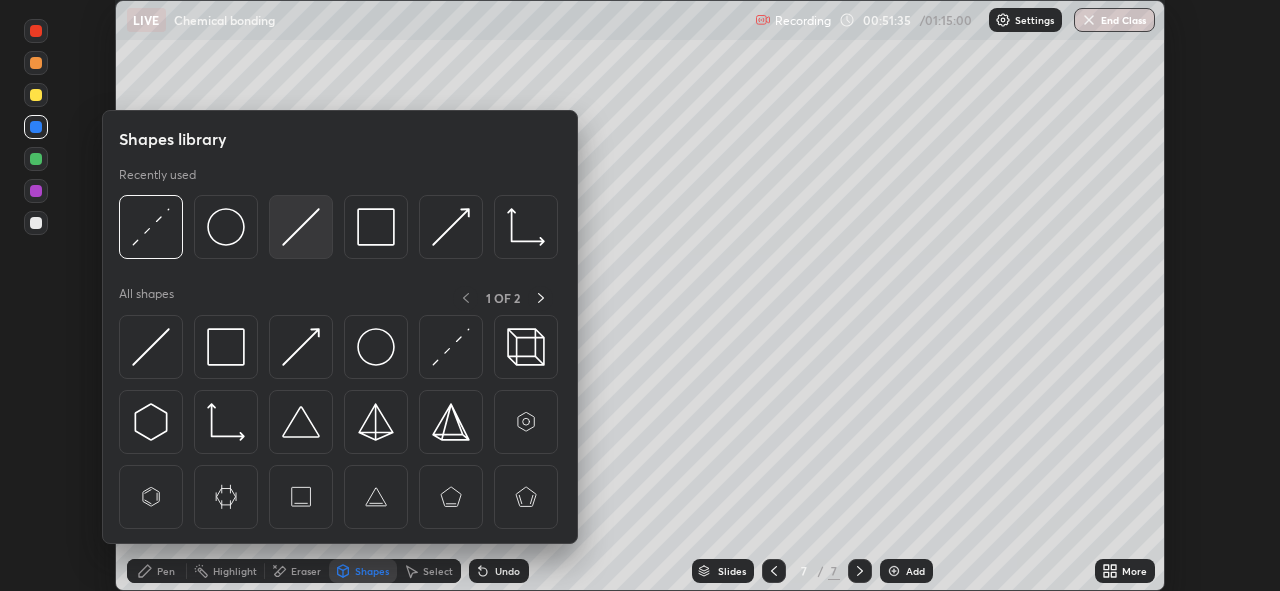 click at bounding box center [301, 227] 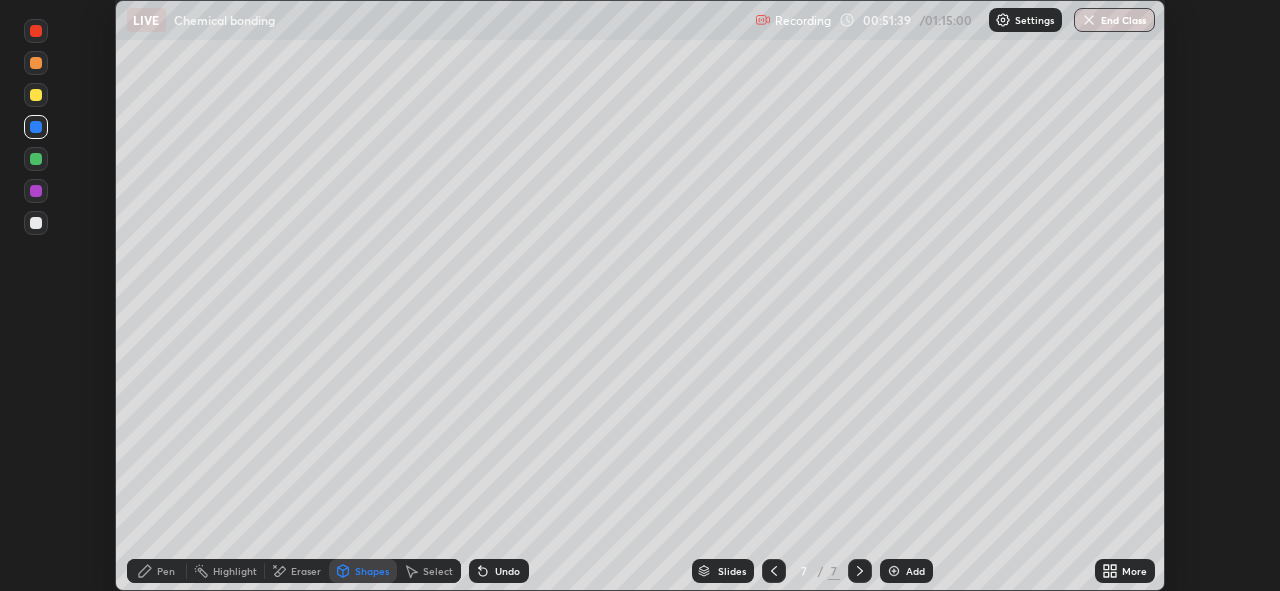 click 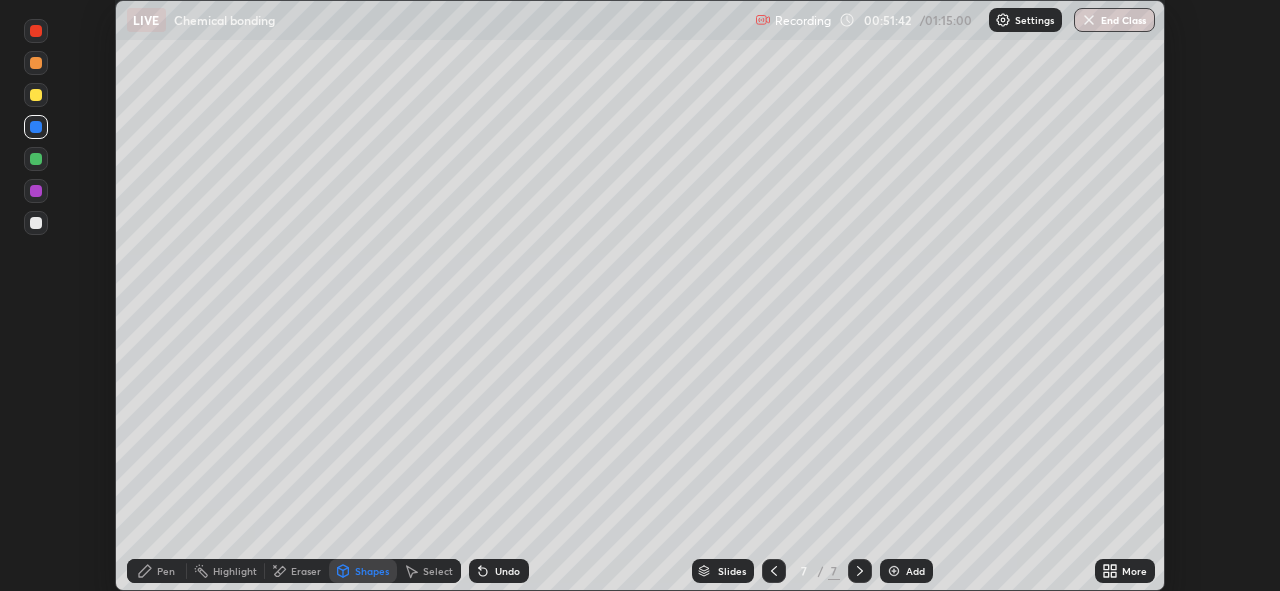 click 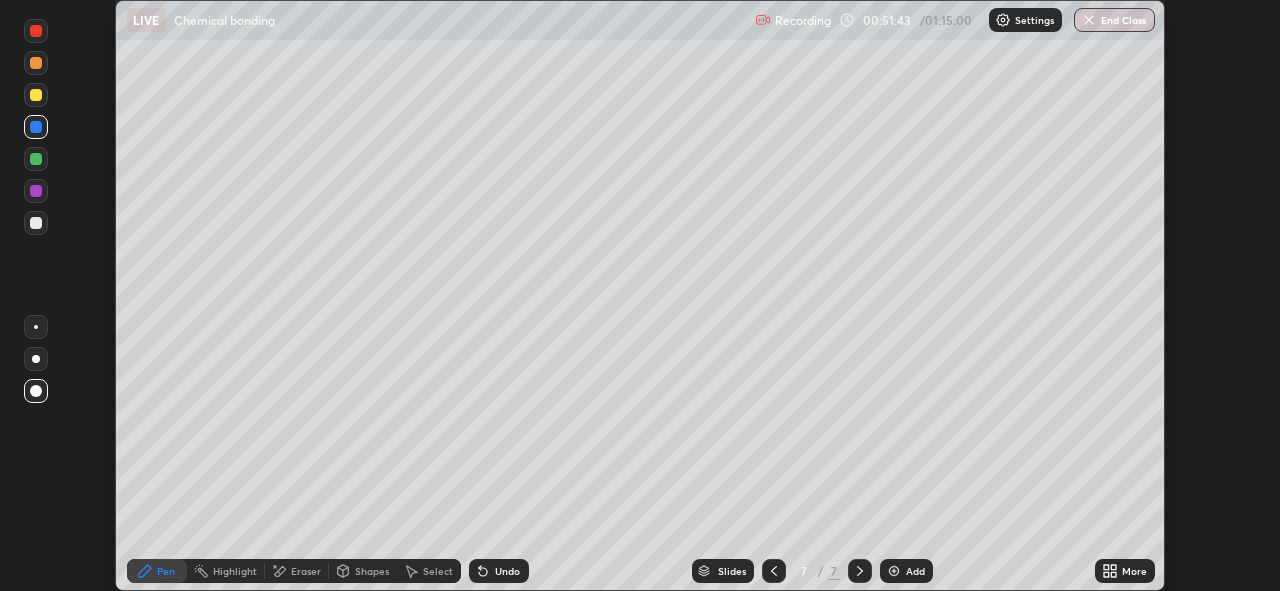 click at bounding box center [36, 223] 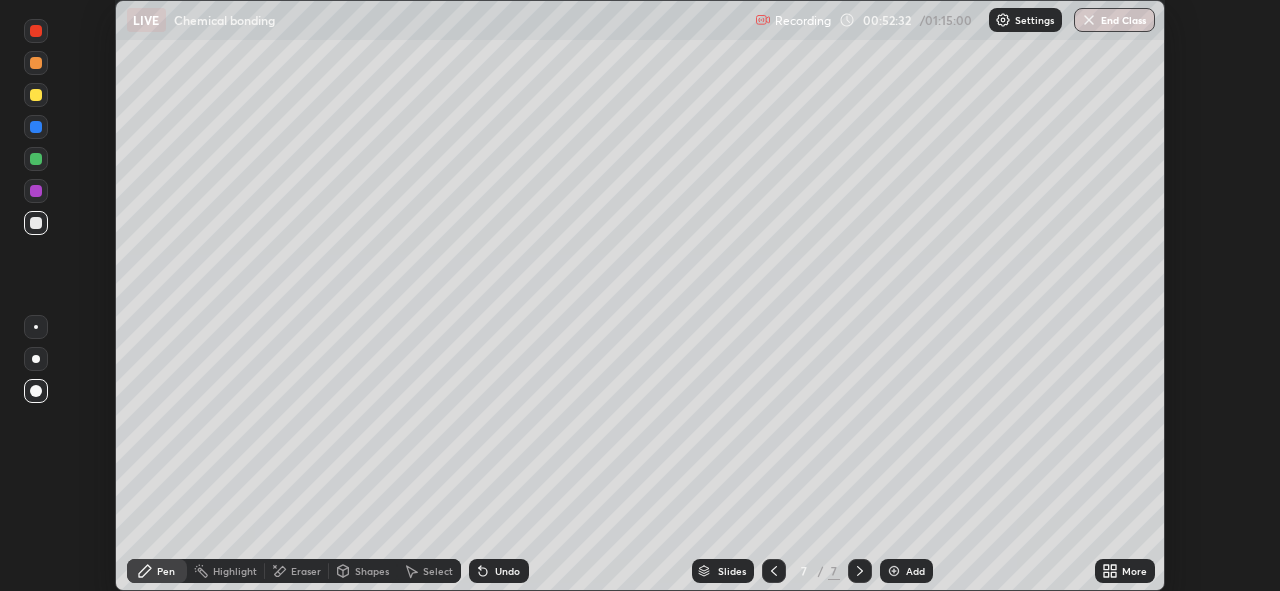 click at bounding box center (36, 327) 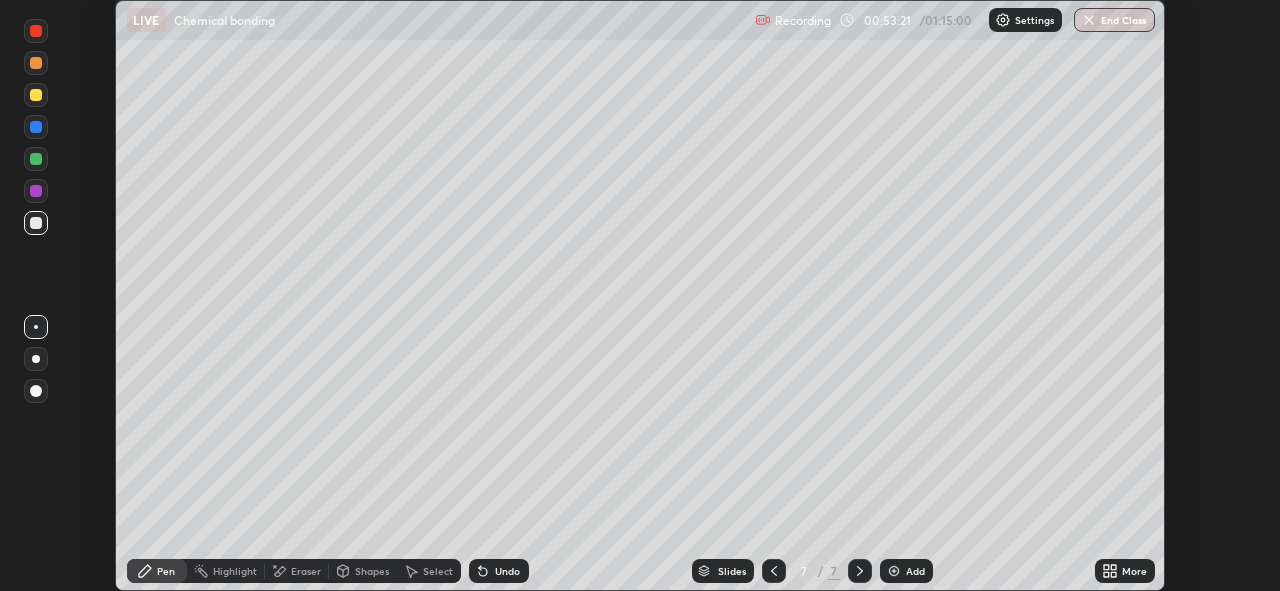 click at bounding box center [894, 571] 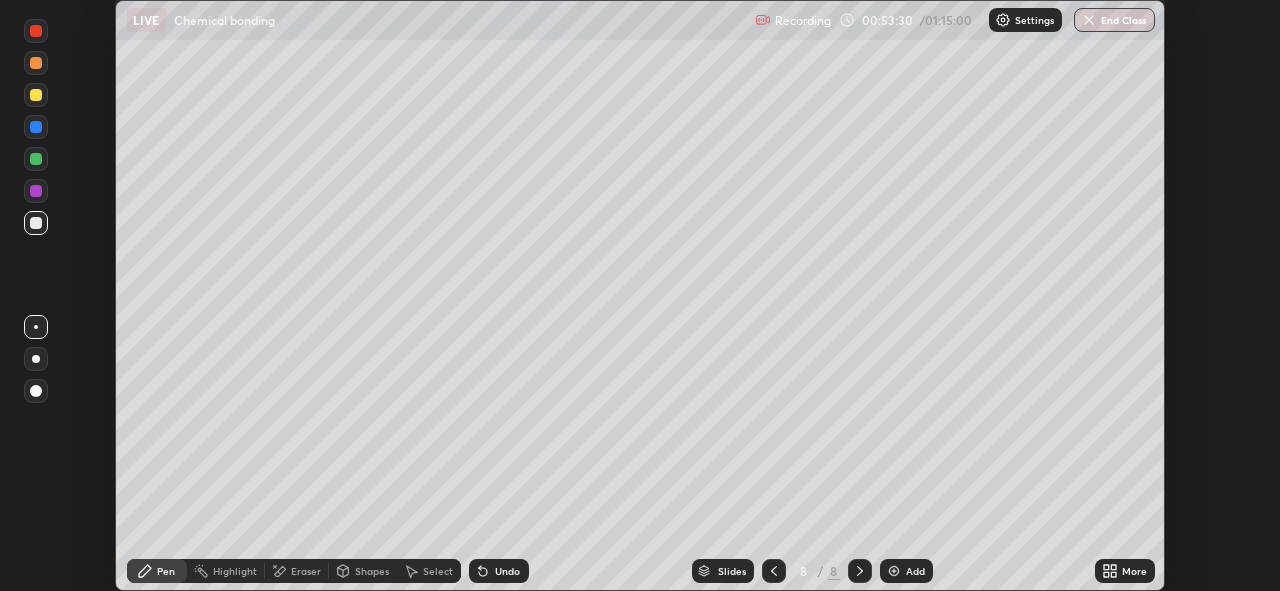 click 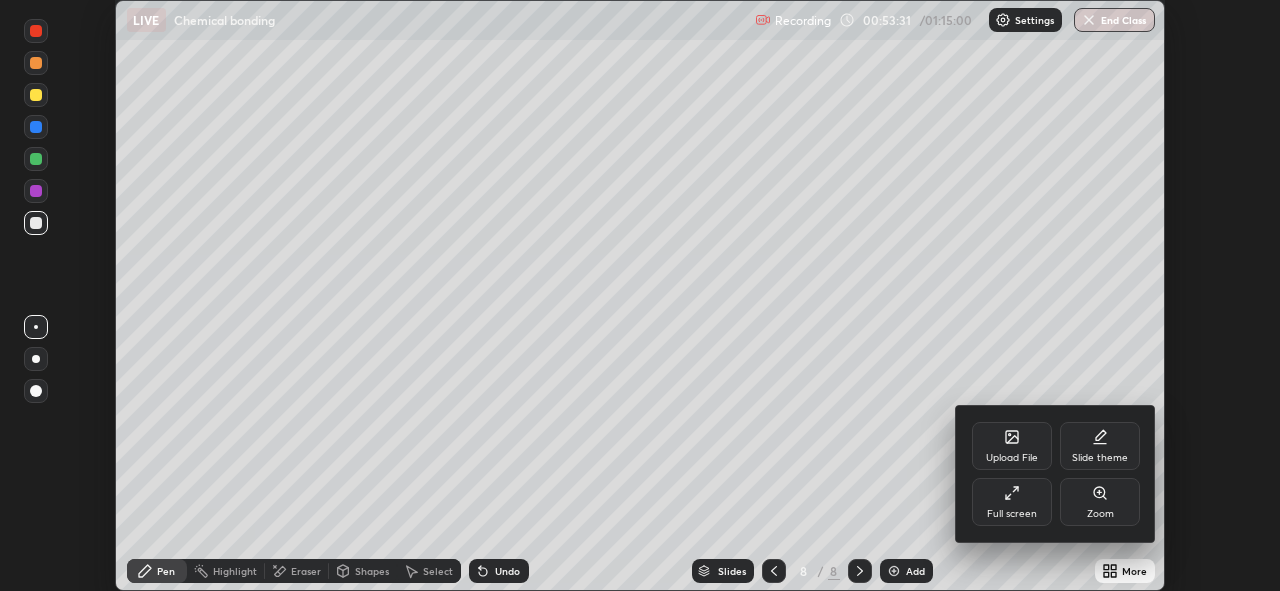 click on "Full screen" at bounding box center [1012, 502] 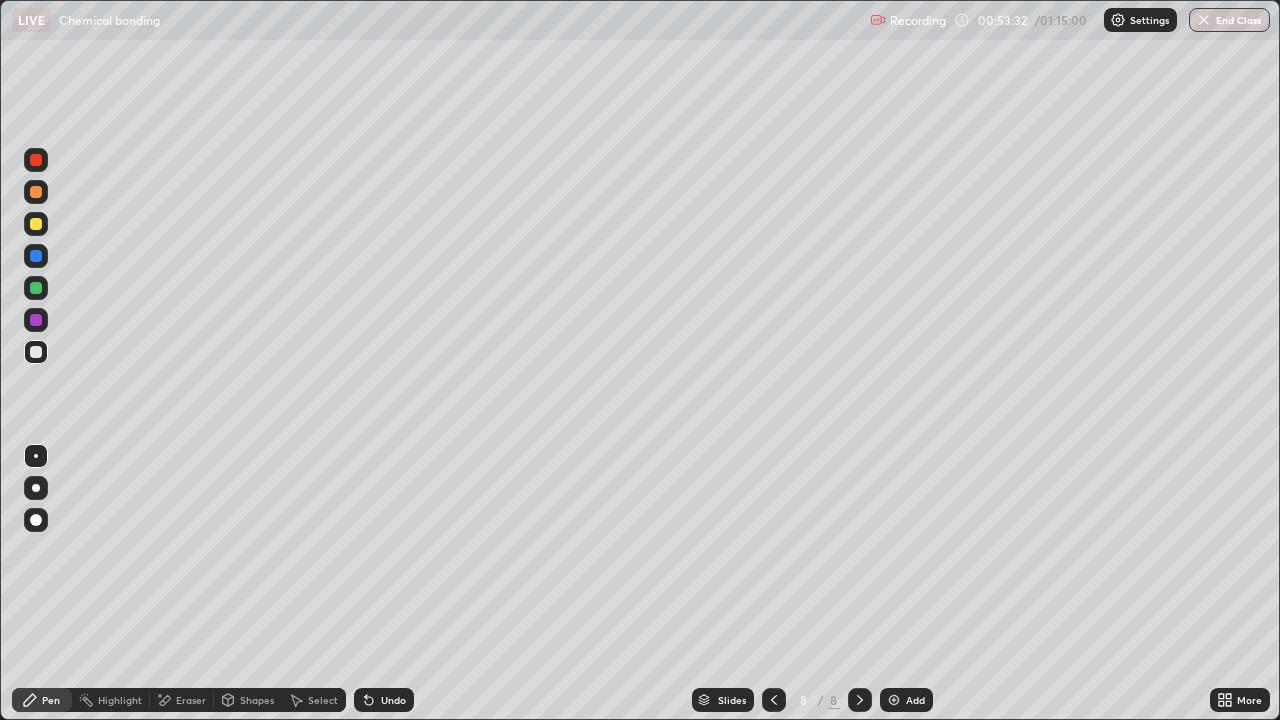 scroll, scrollTop: 99280, scrollLeft: 98720, axis: both 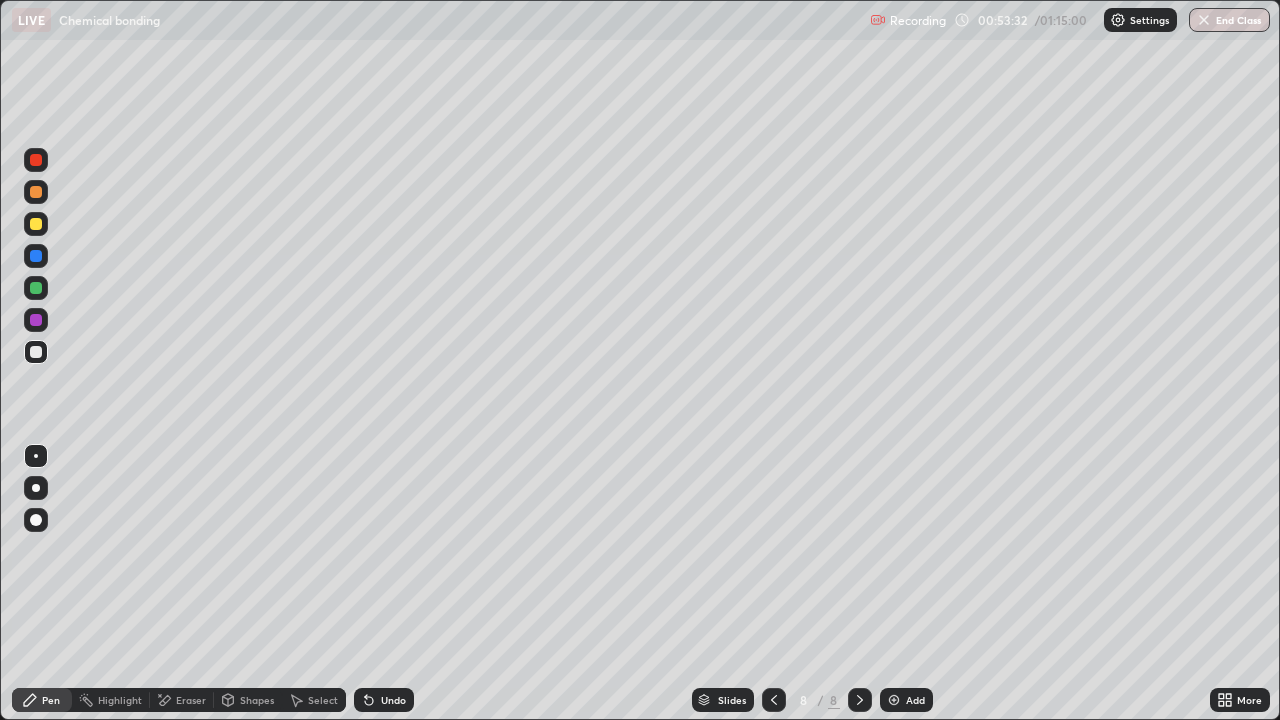 click at bounding box center (894, 700) 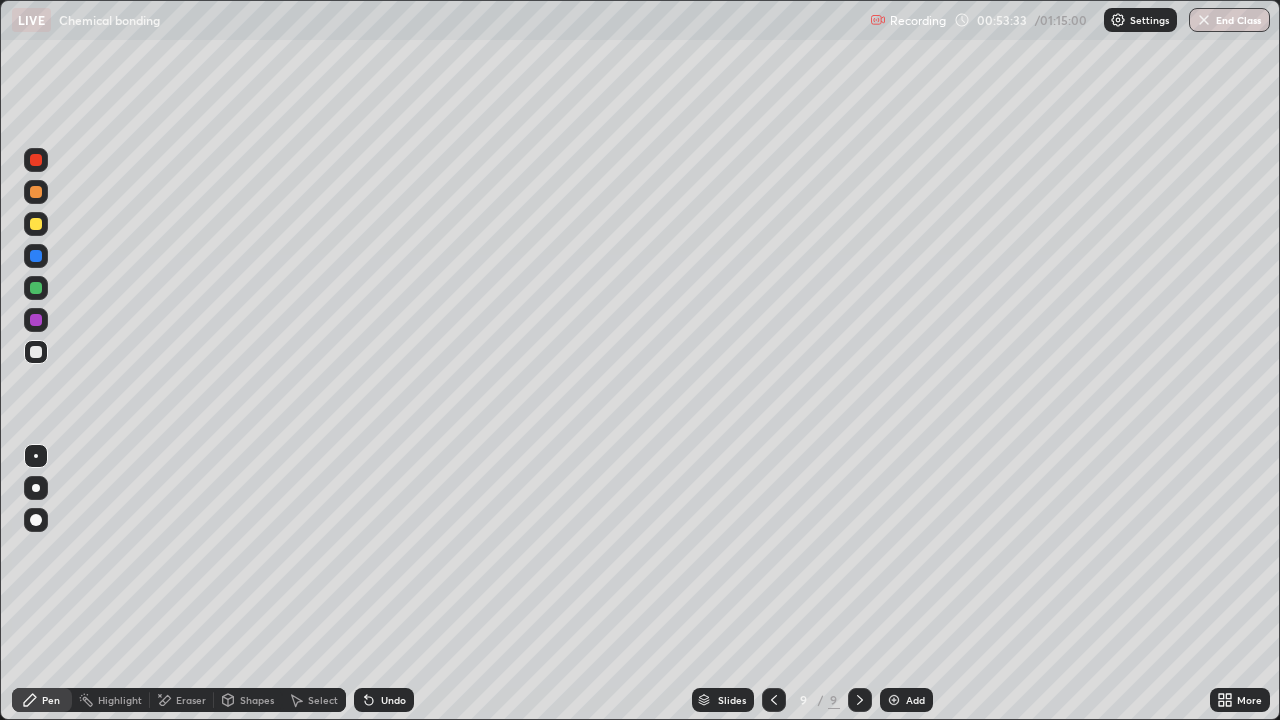 click at bounding box center (894, 700) 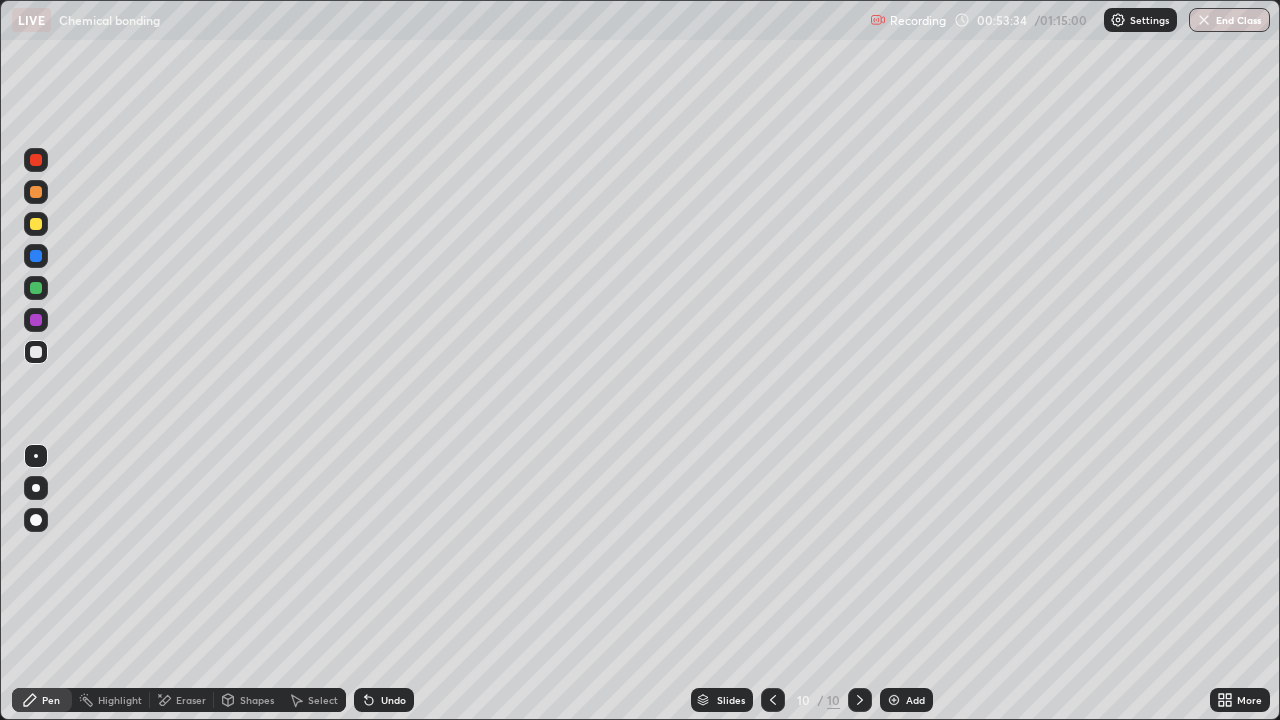 click 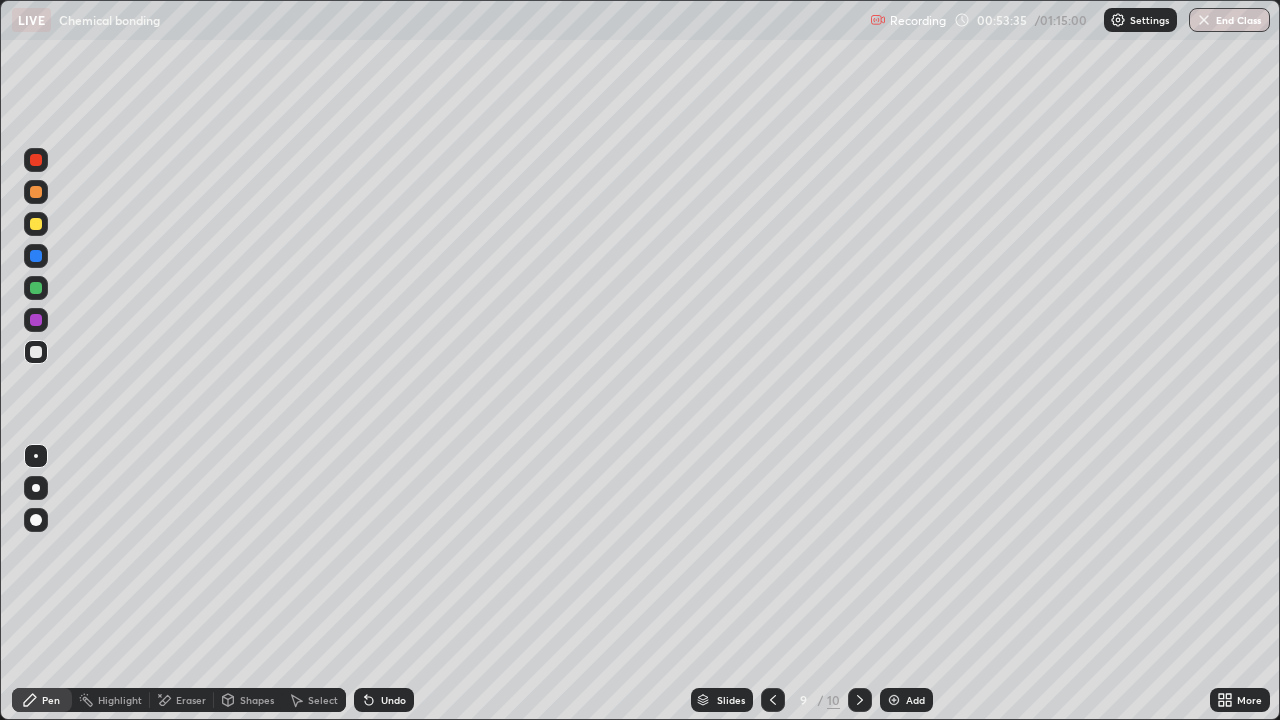 click 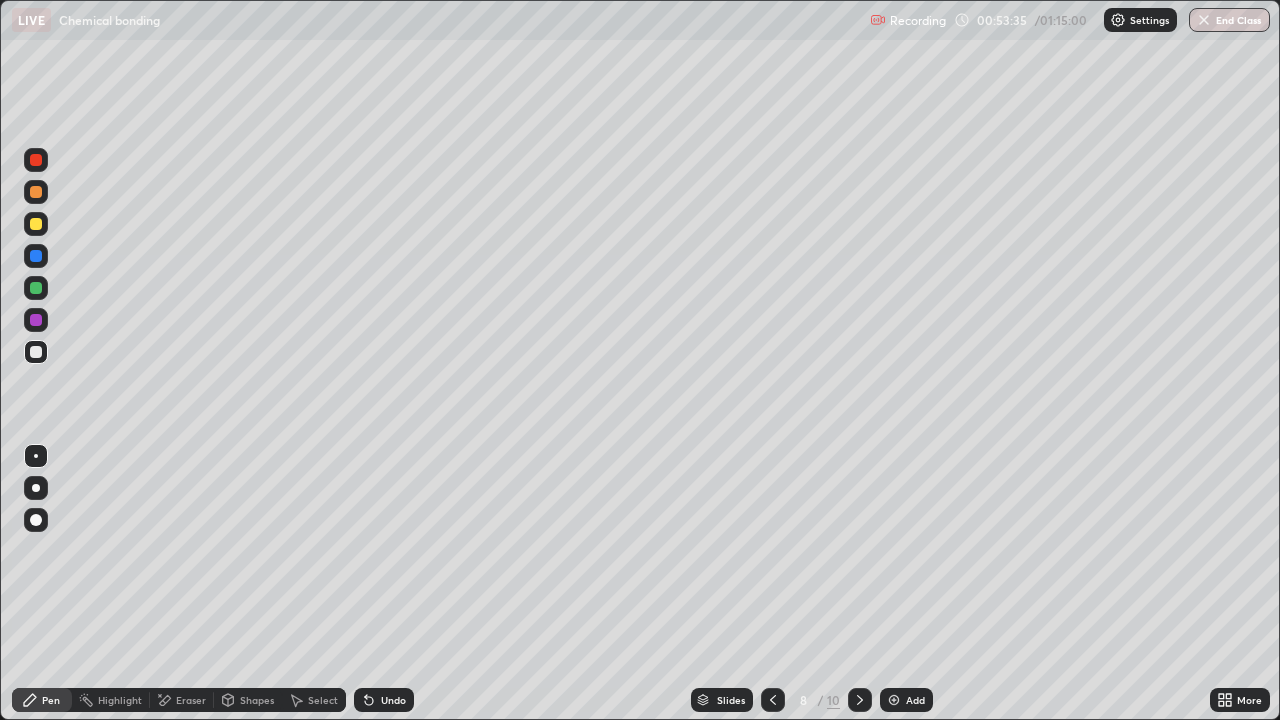 click 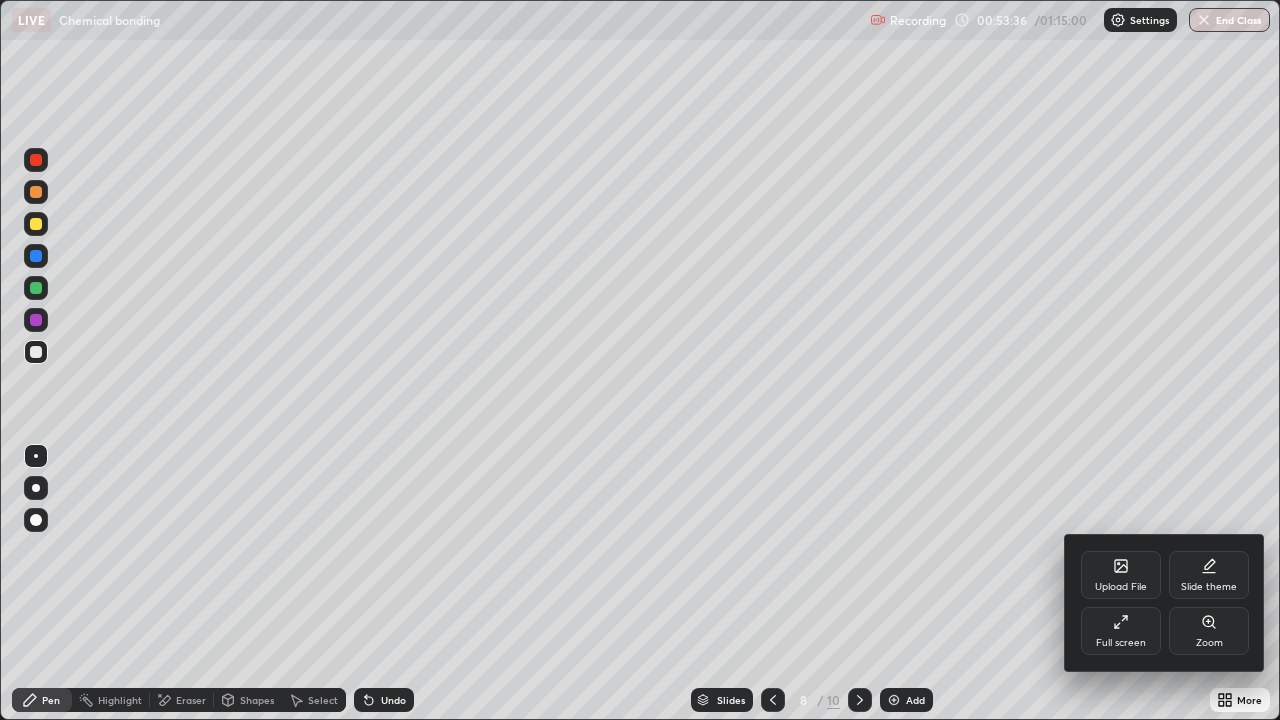 click on "Full screen" at bounding box center [1121, 631] 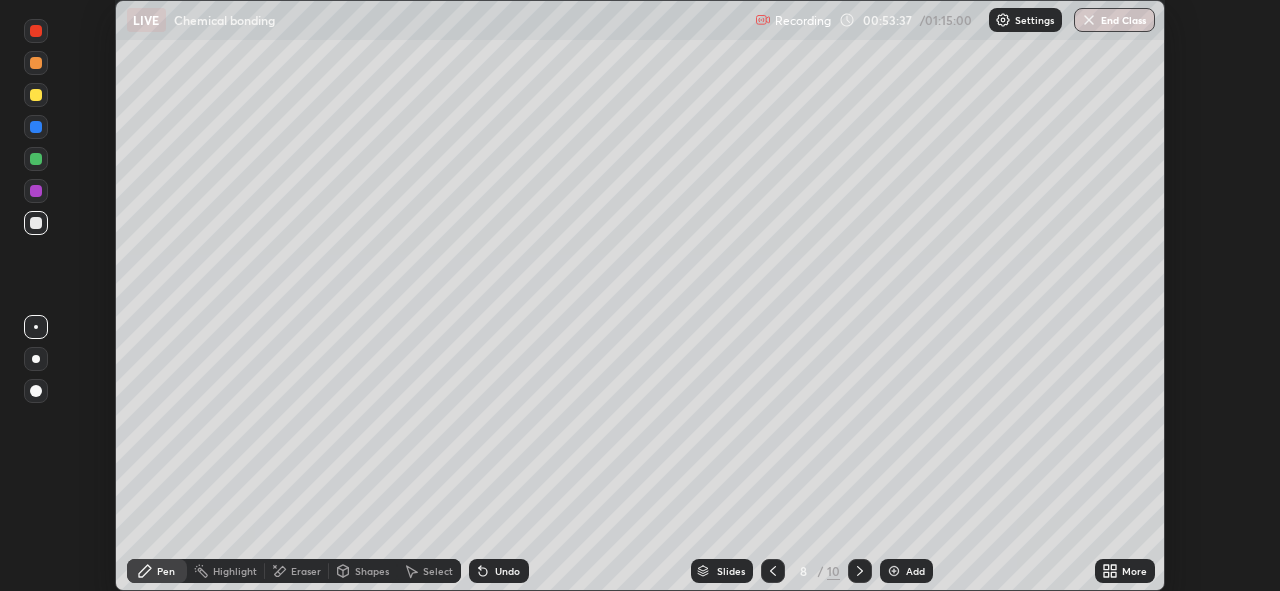 scroll, scrollTop: 591, scrollLeft: 1280, axis: both 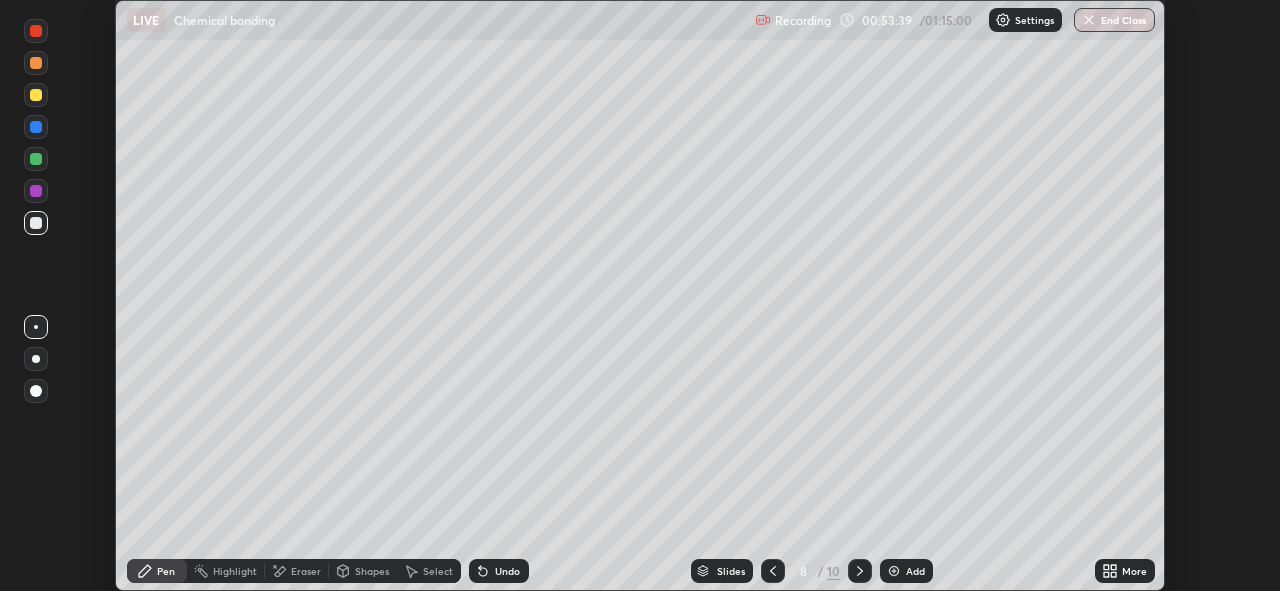 click at bounding box center [36, 95] 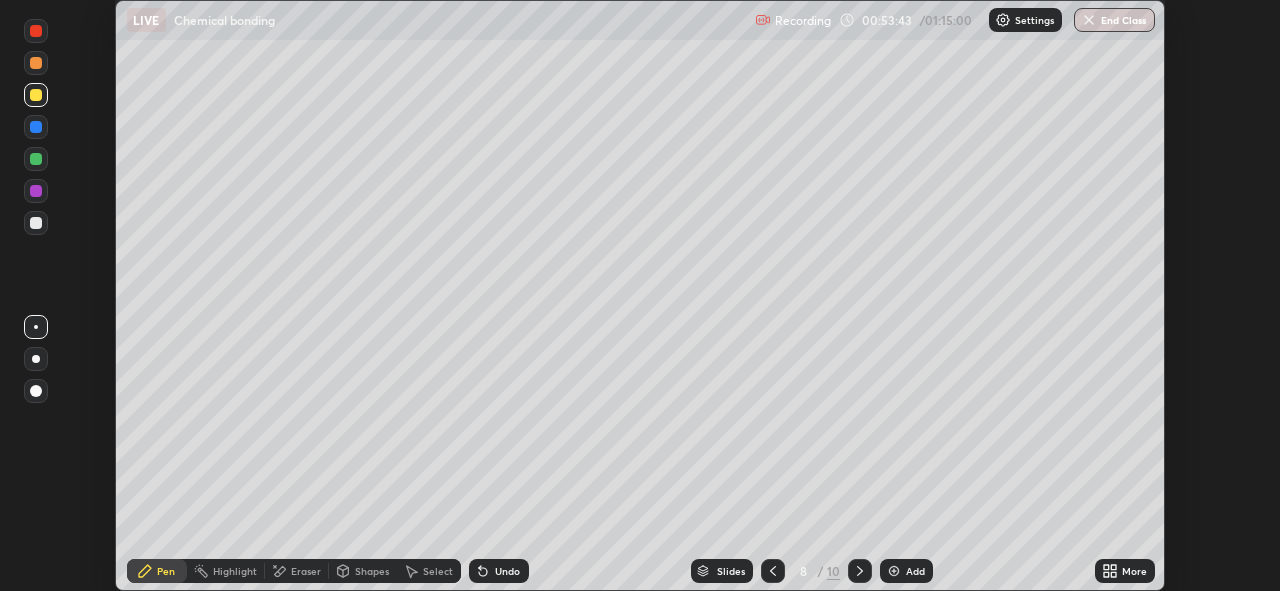 click on "Undo" at bounding box center (499, 571) 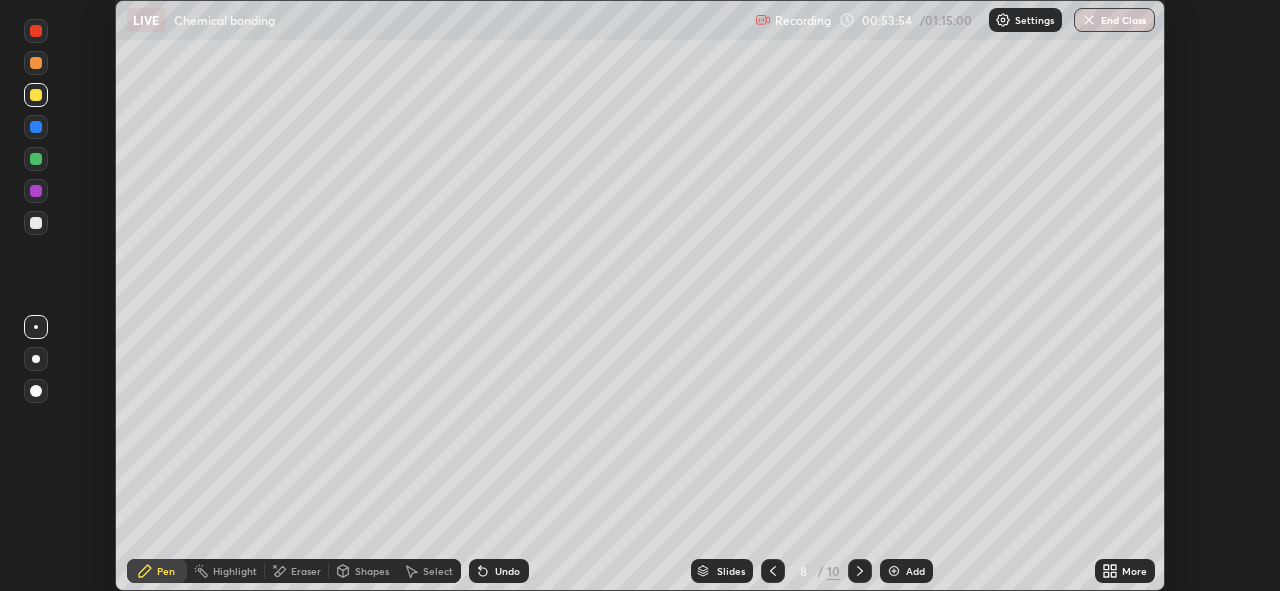 click at bounding box center [36, 127] 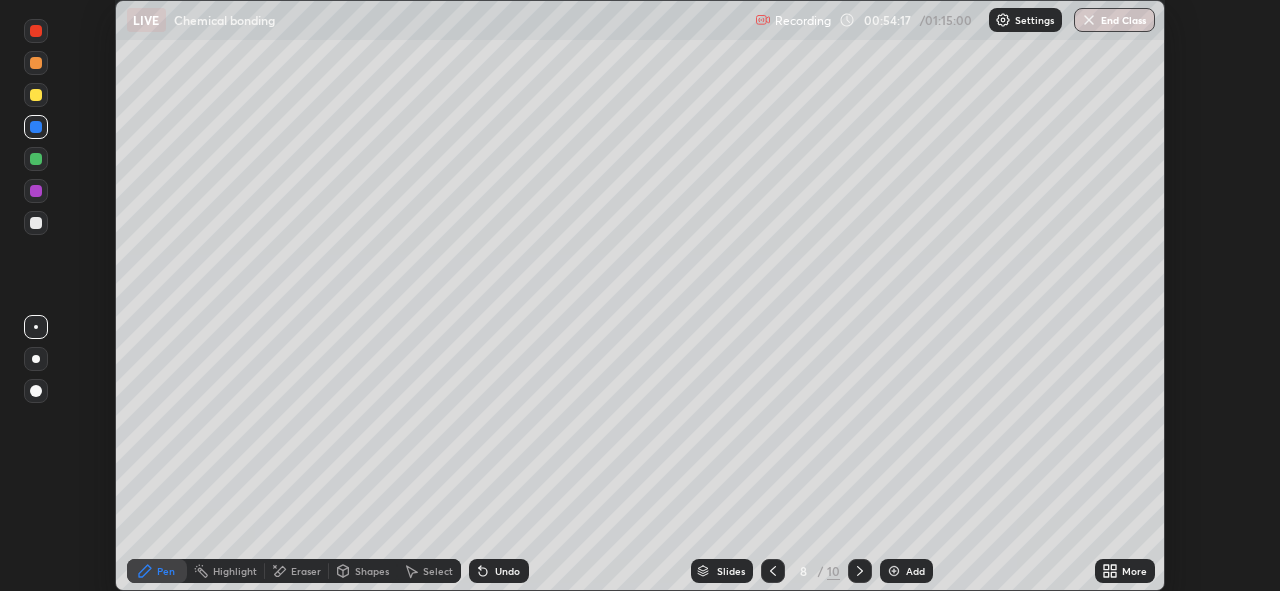 click 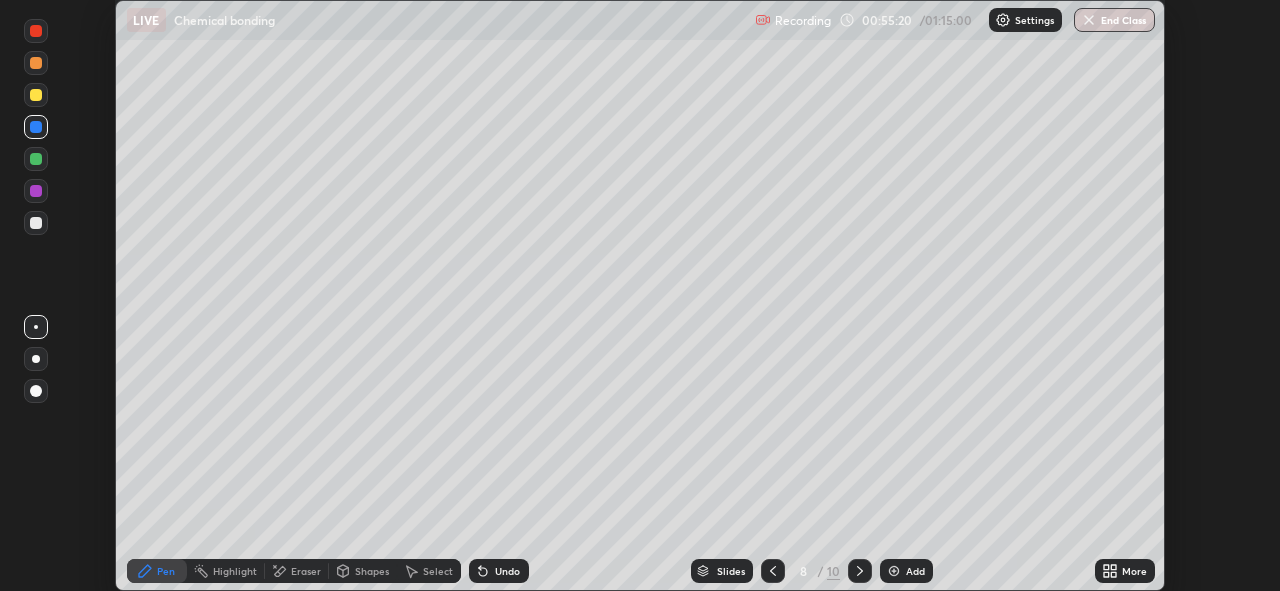 click at bounding box center [36, 95] 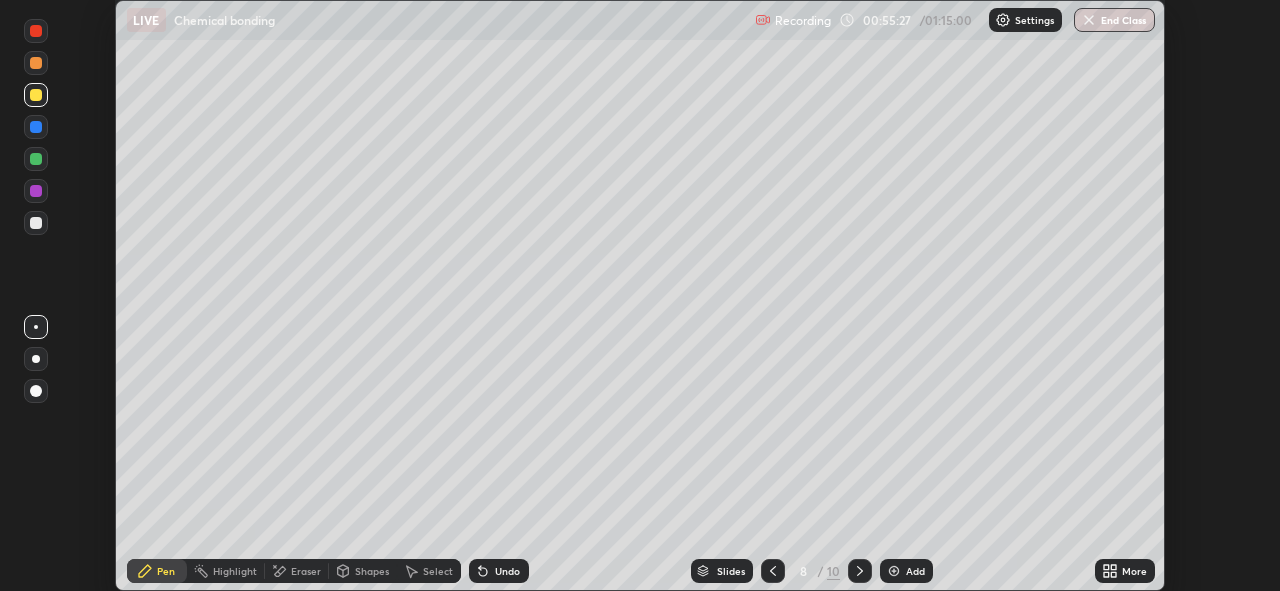 click at bounding box center [36, 223] 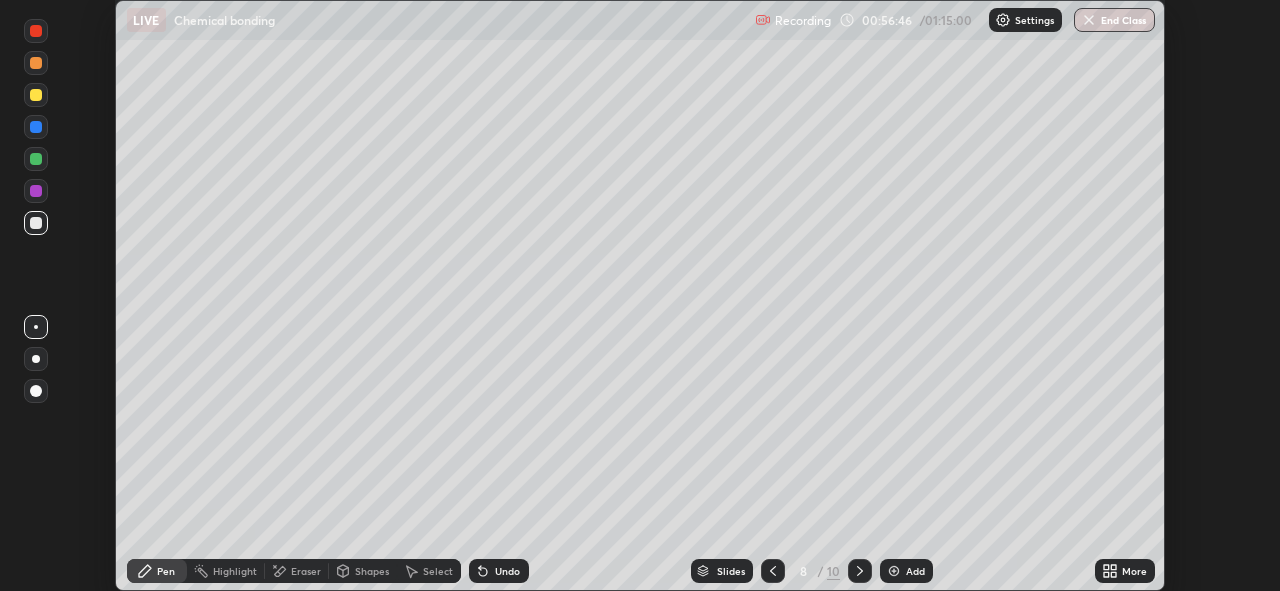 click at bounding box center [36, 191] 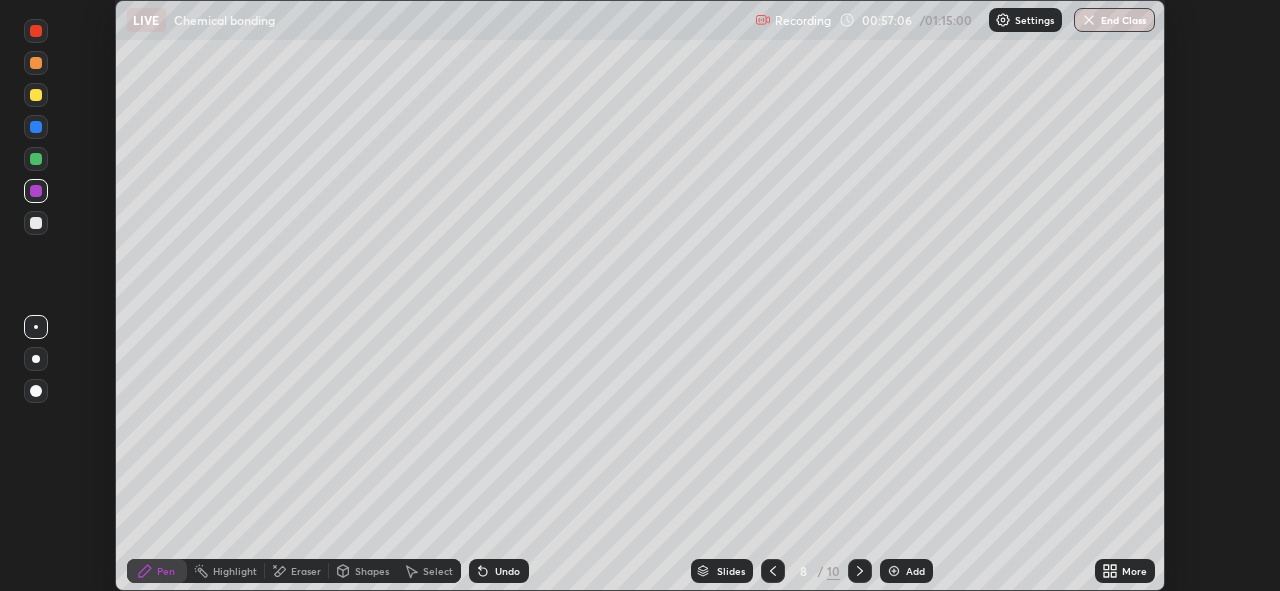 click at bounding box center [36, 159] 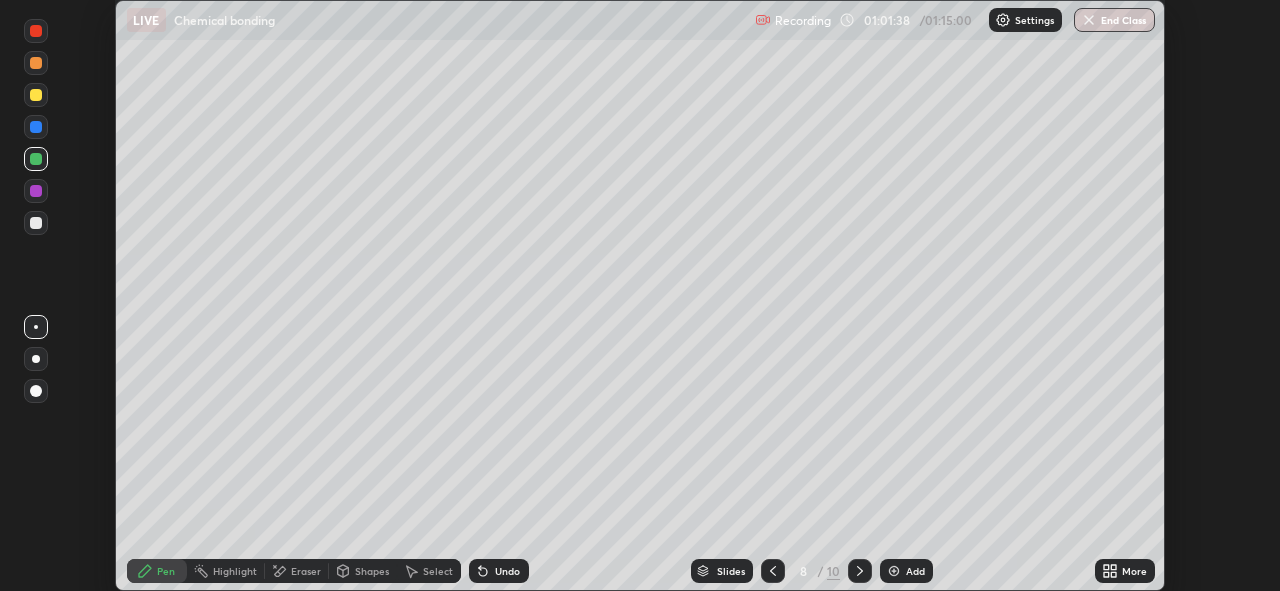 click at bounding box center (36, 223) 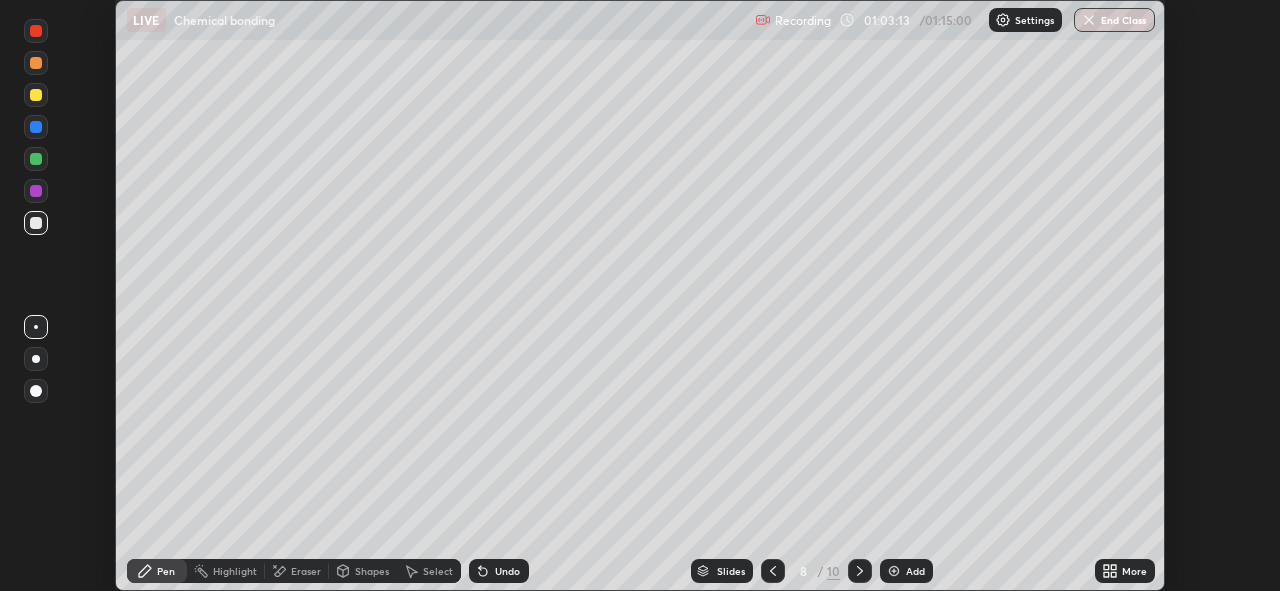 click at bounding box center (894, 571) 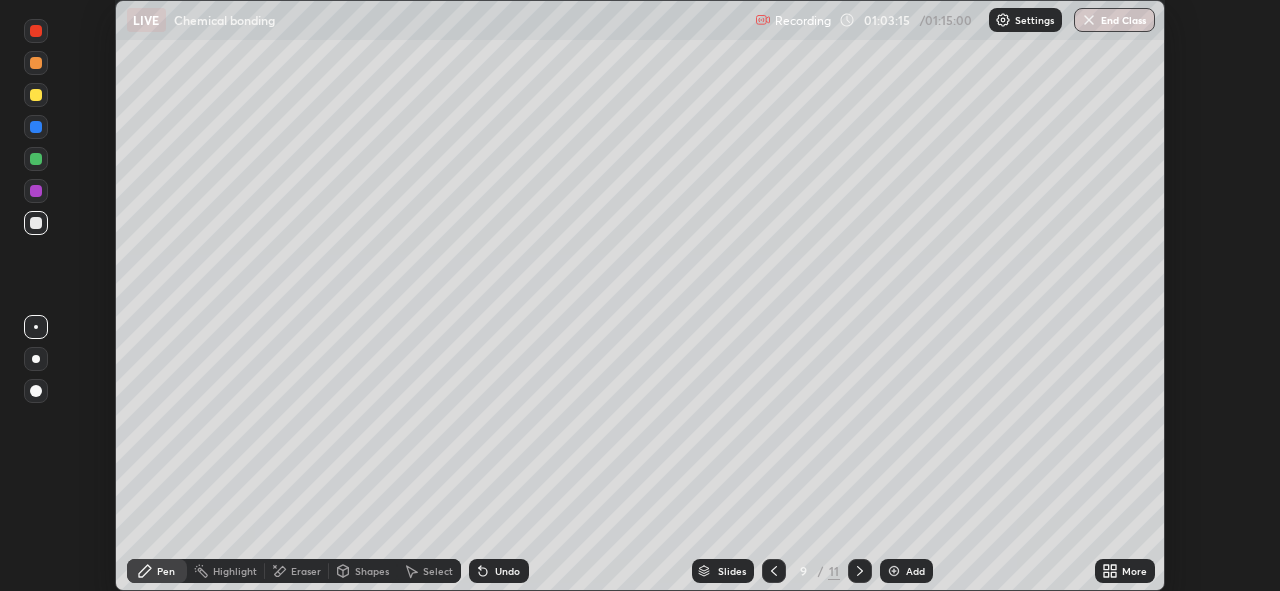 click at bounding box center (36, 95) 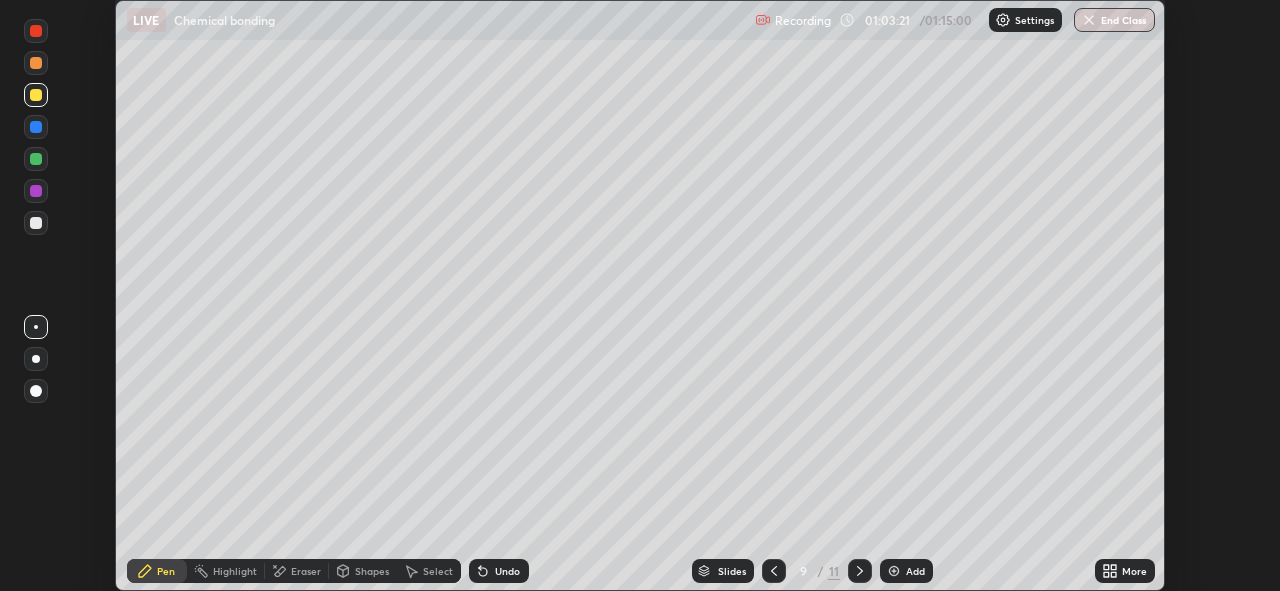 click on "Shapes" at bounding box center (372, 571) 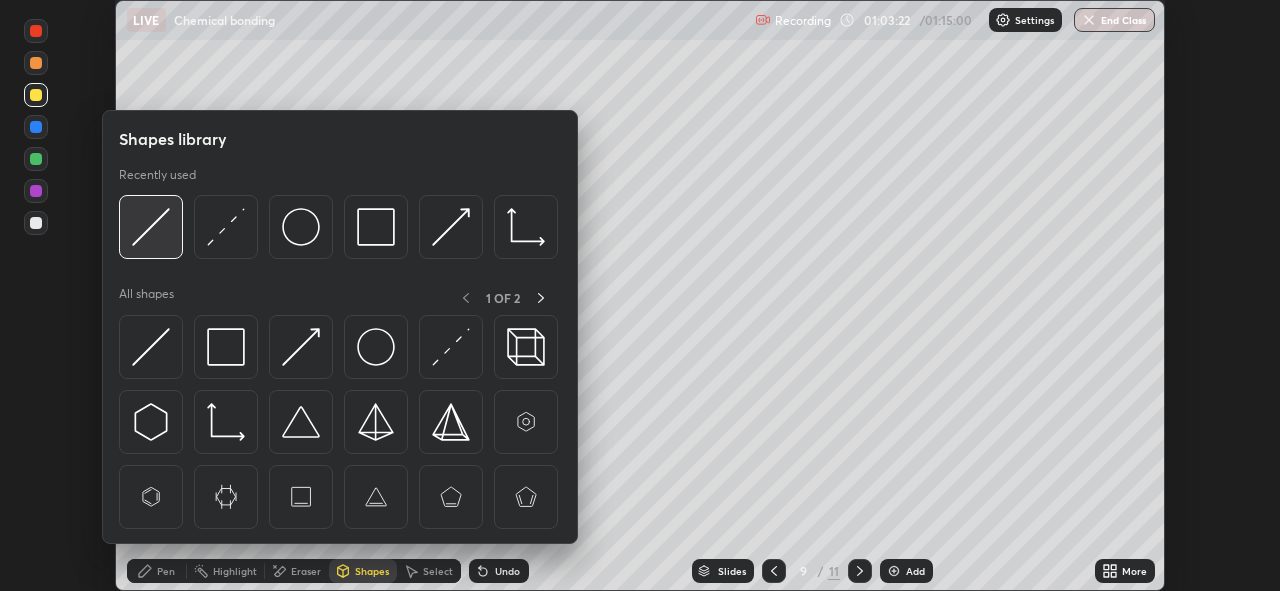 click at bounding box center [151, 227] 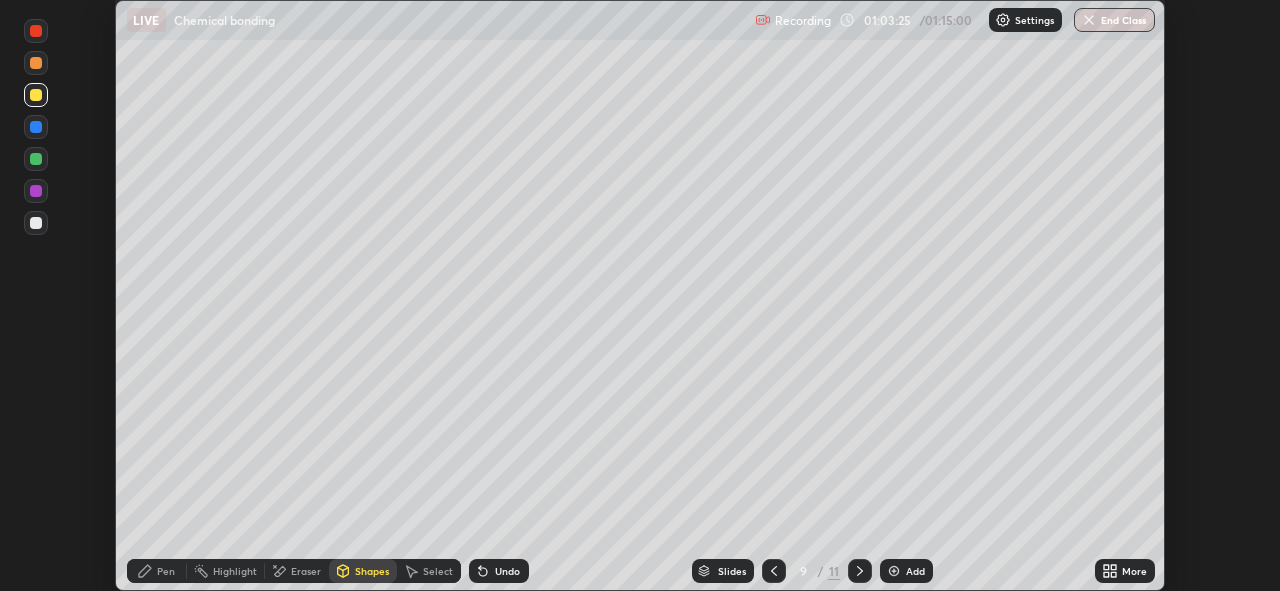 click 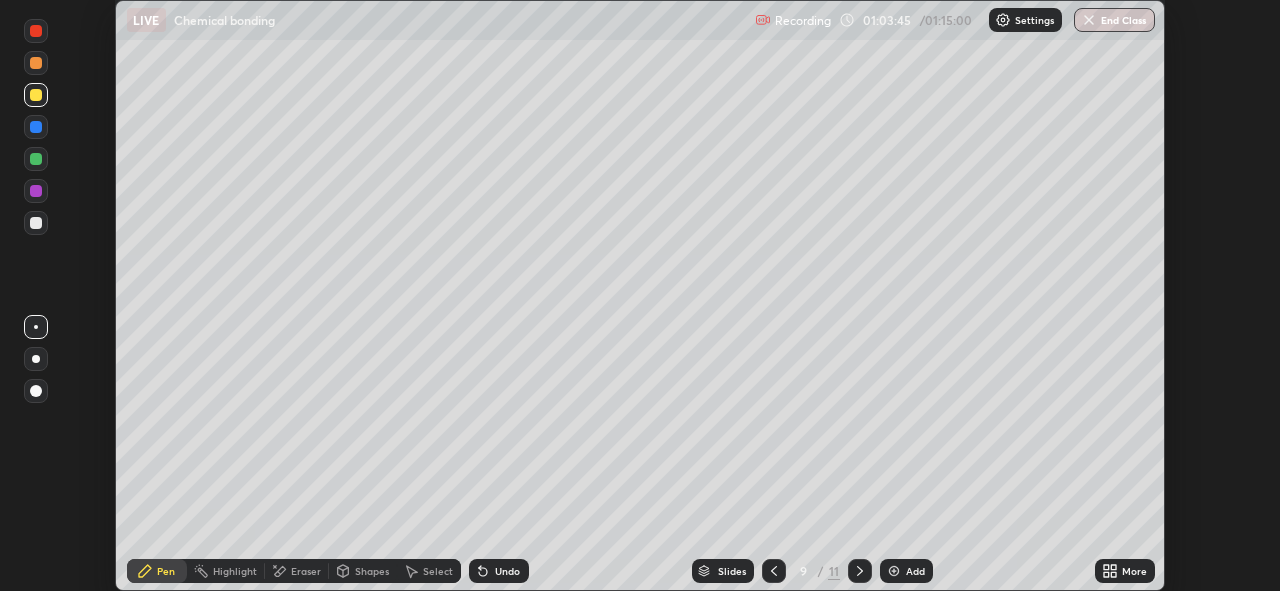 click on "Shapes" at bounding box center (372, 571) 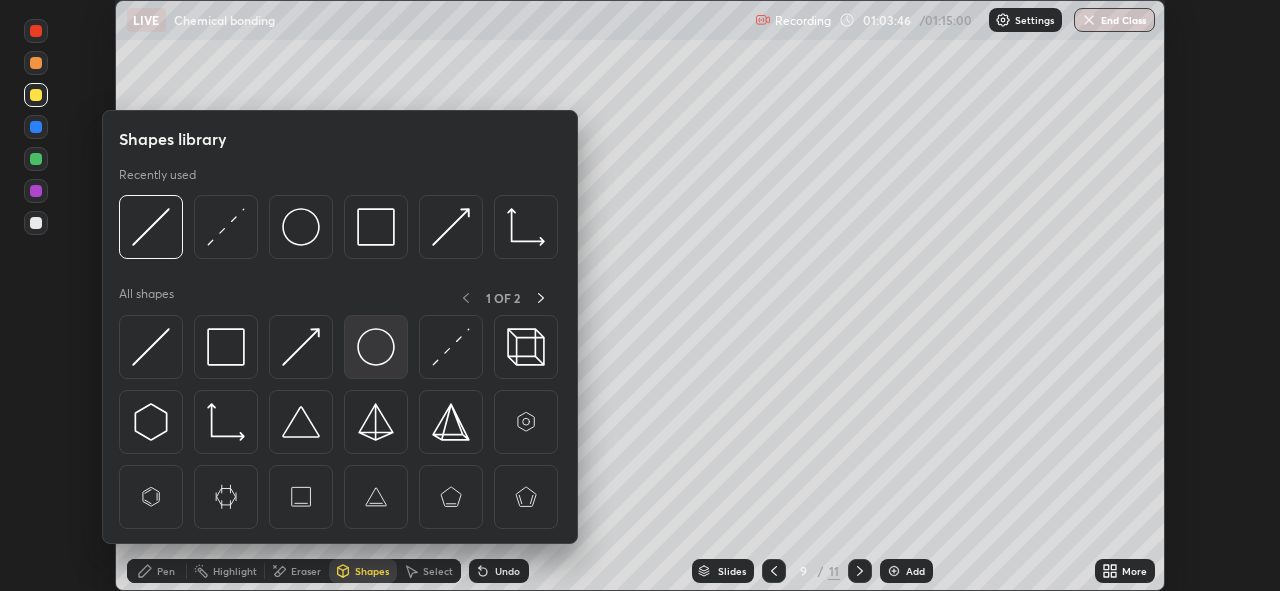click at bounding box center [376, 347] 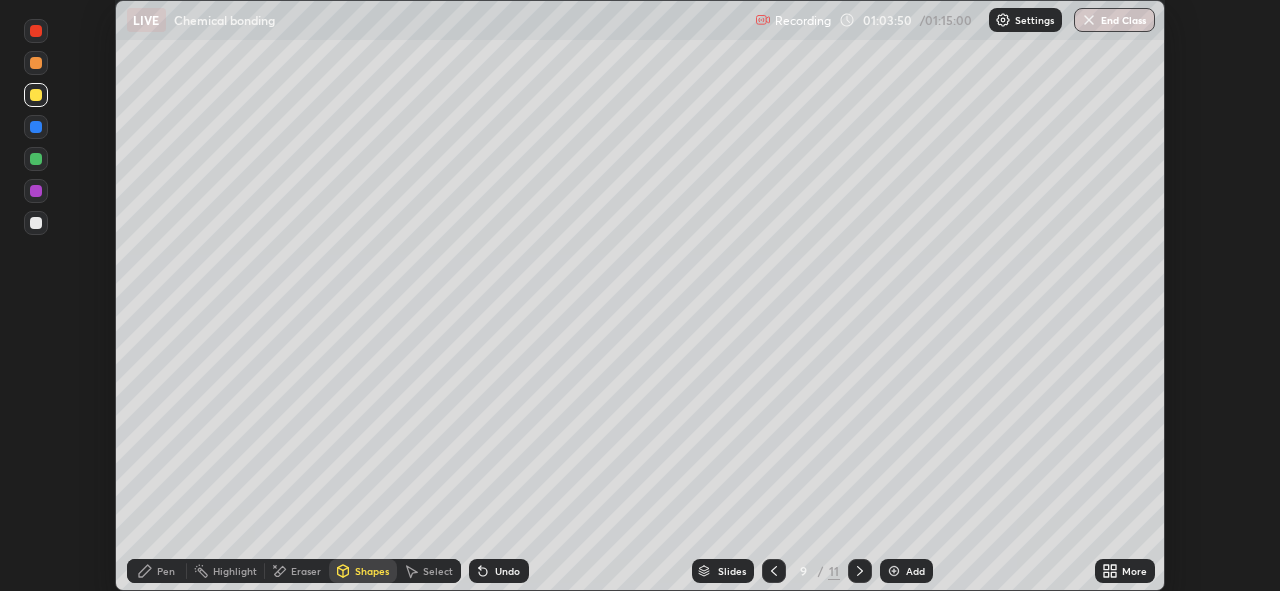 click on "Select" at bounding box center (438, 571) 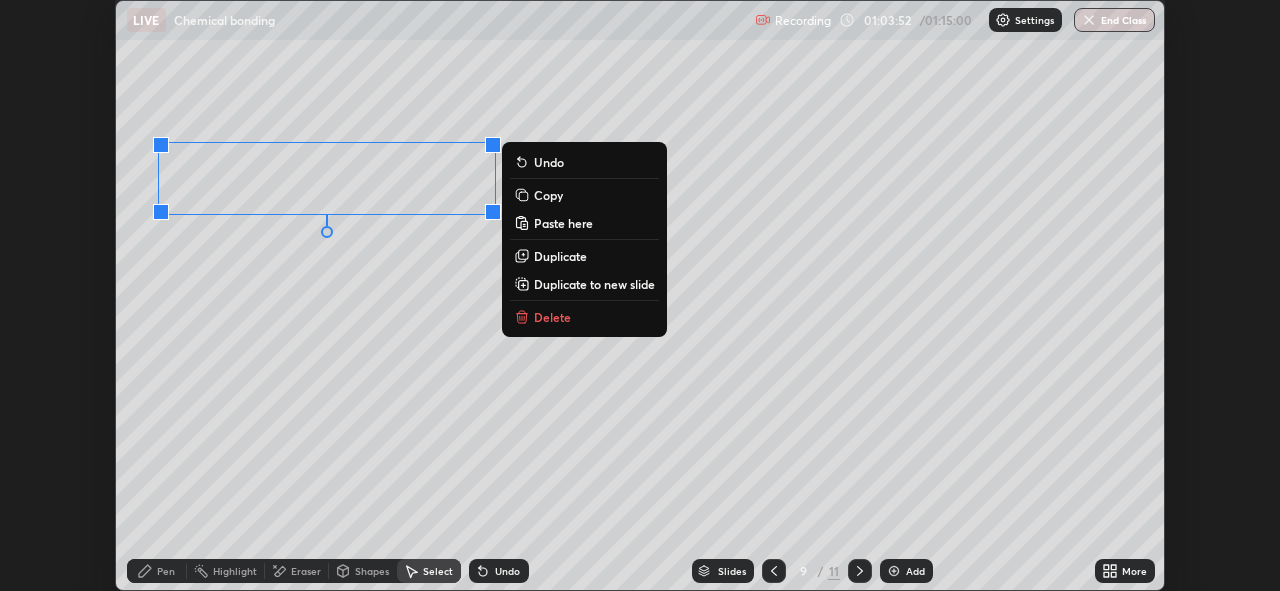 click on "0 ° Undo Copy Paste here Duplicate Duplicate to new slide Delete" at bounding box center [640, 295] 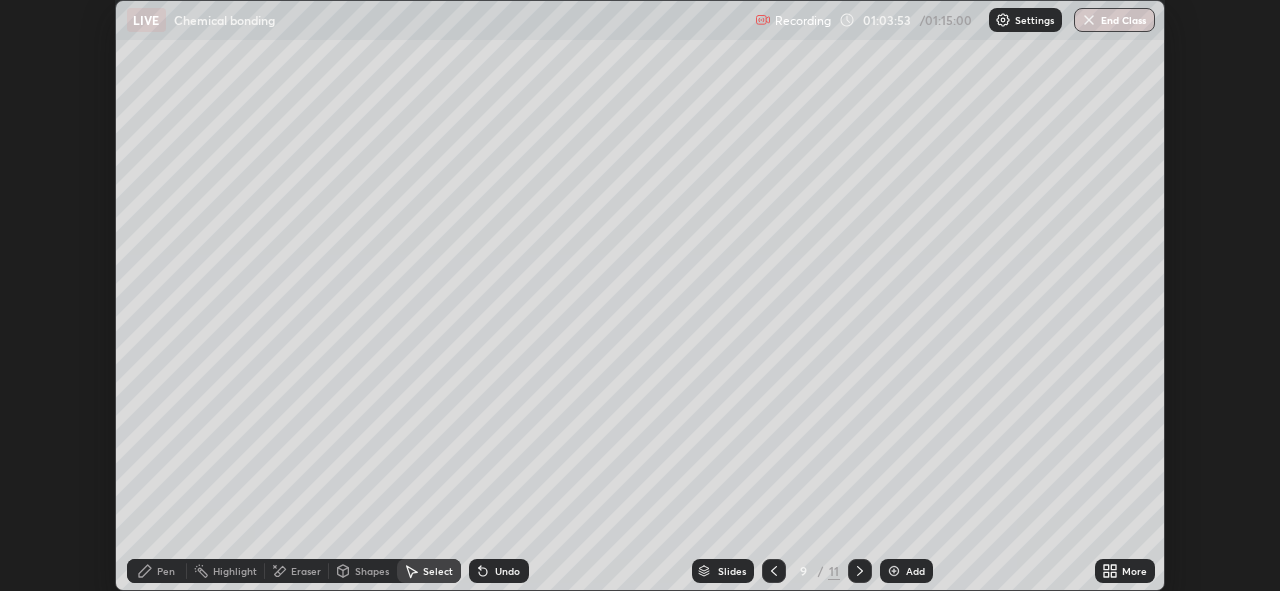 click 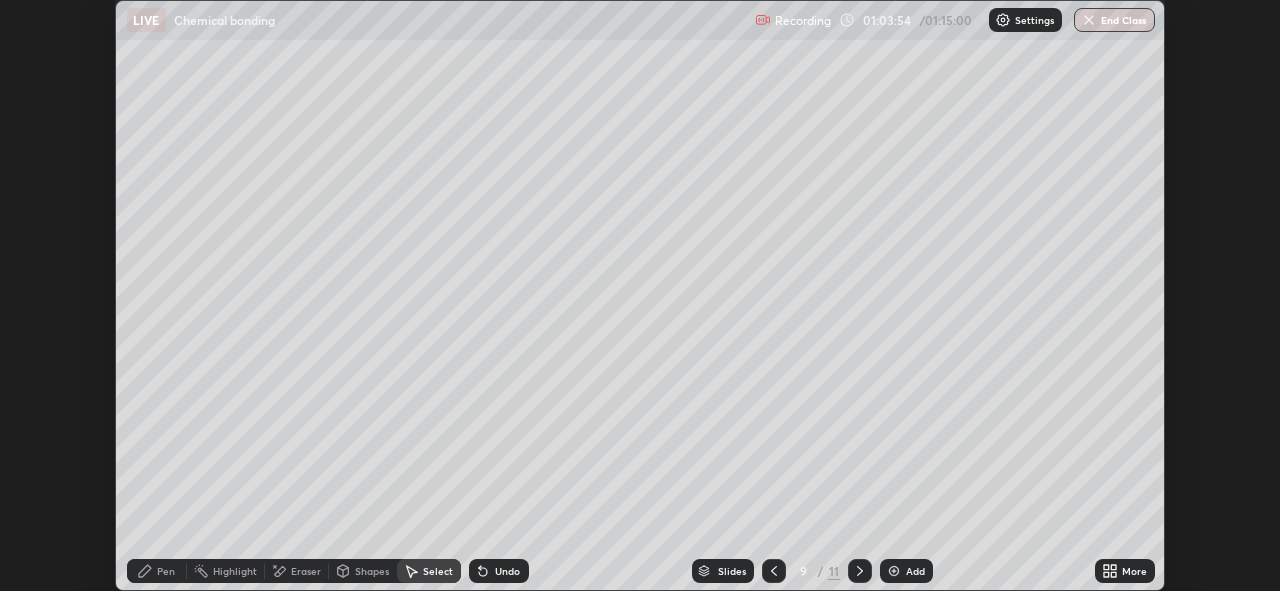 click on "Shapes" at bounding box center [372, 571] 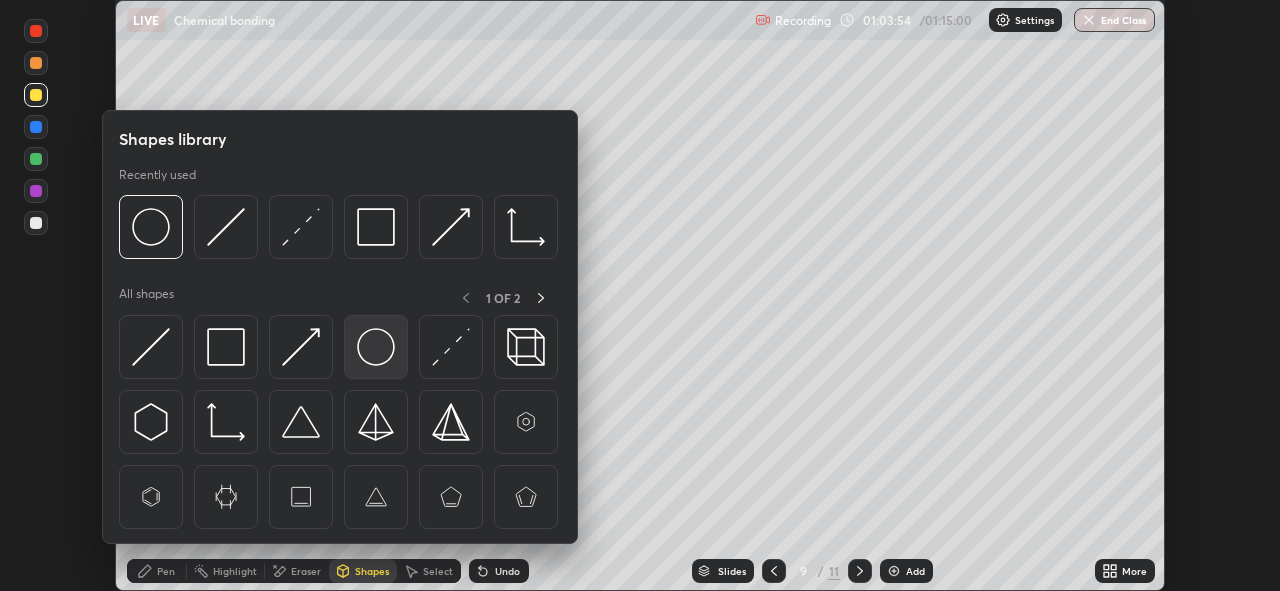 click at bounding box center [376, 347] 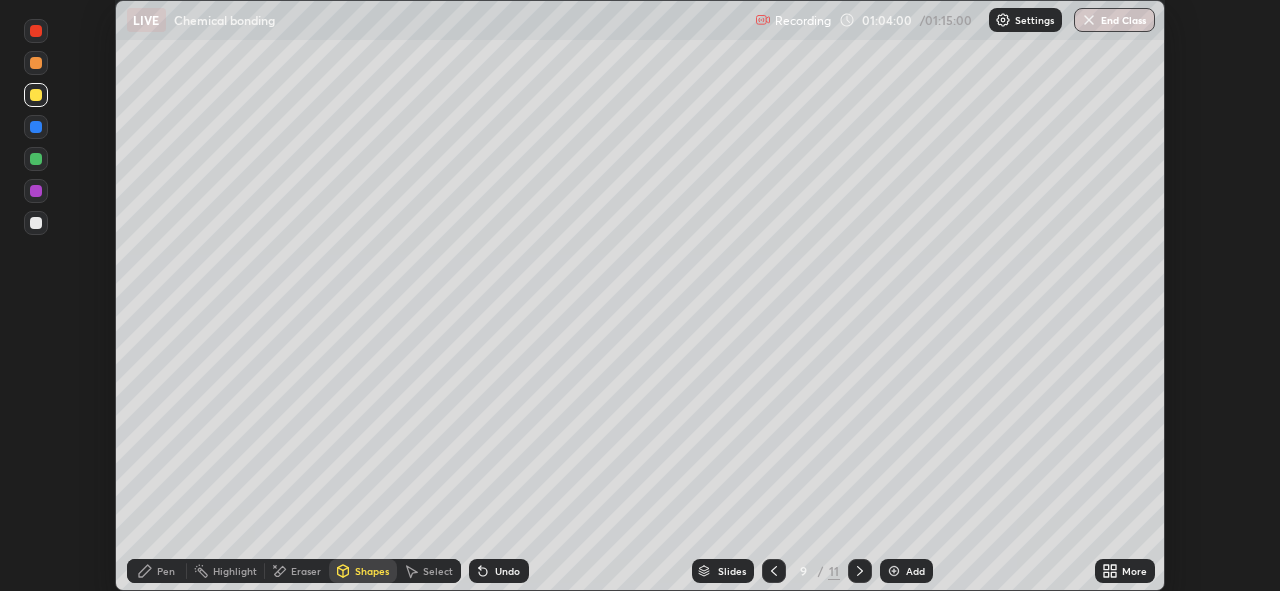 click at bounding box center (36, 223) 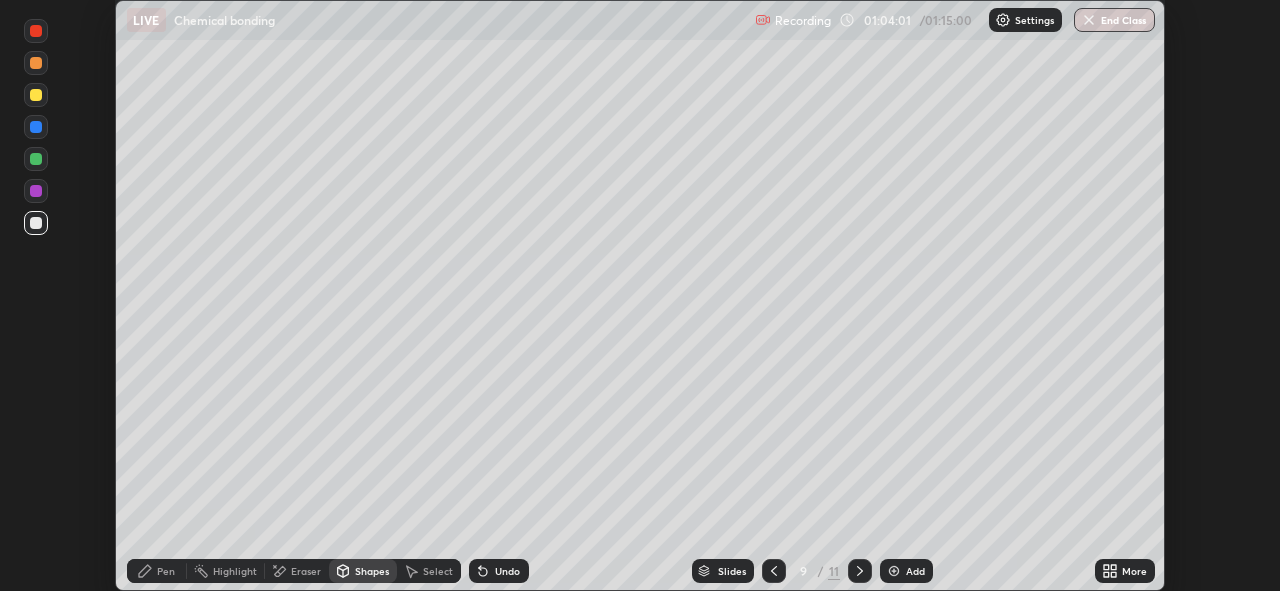 click on "Pen" at bounding box center [166, 571] 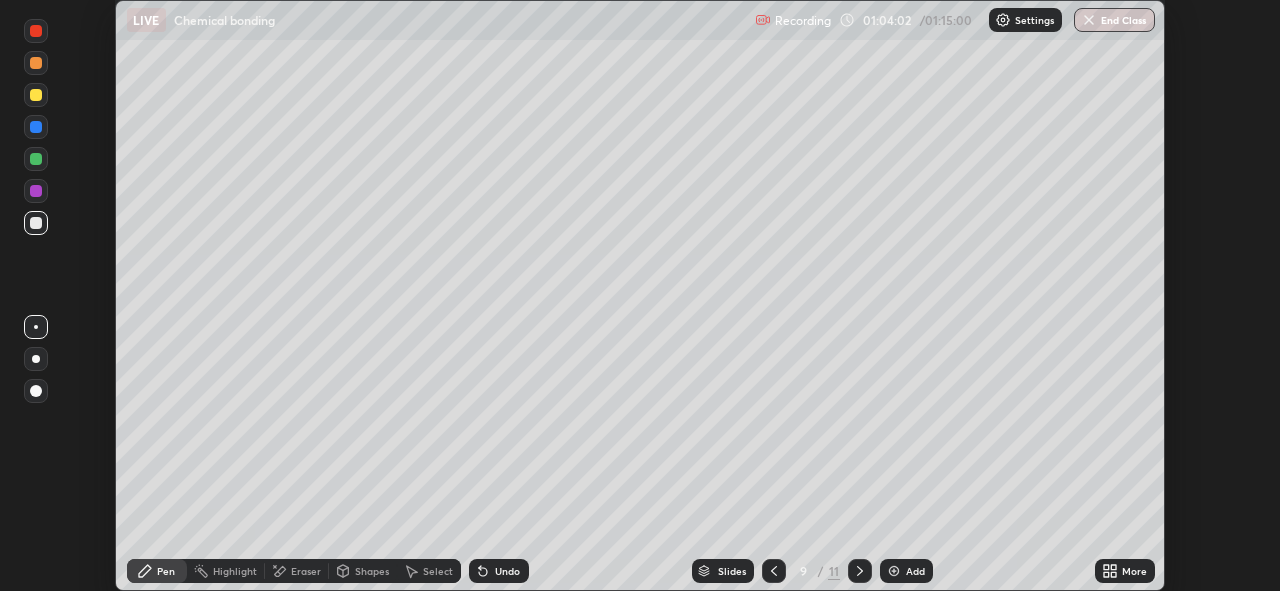 click at bounding box center [36, 391] 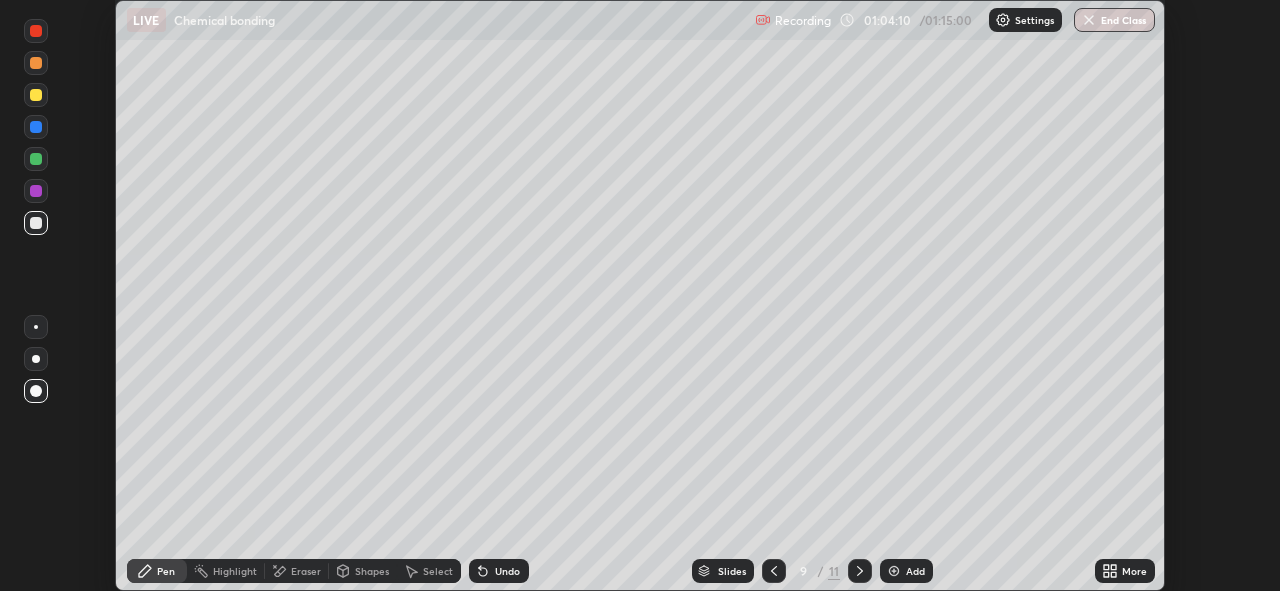 click at bounding box center (36, 127) 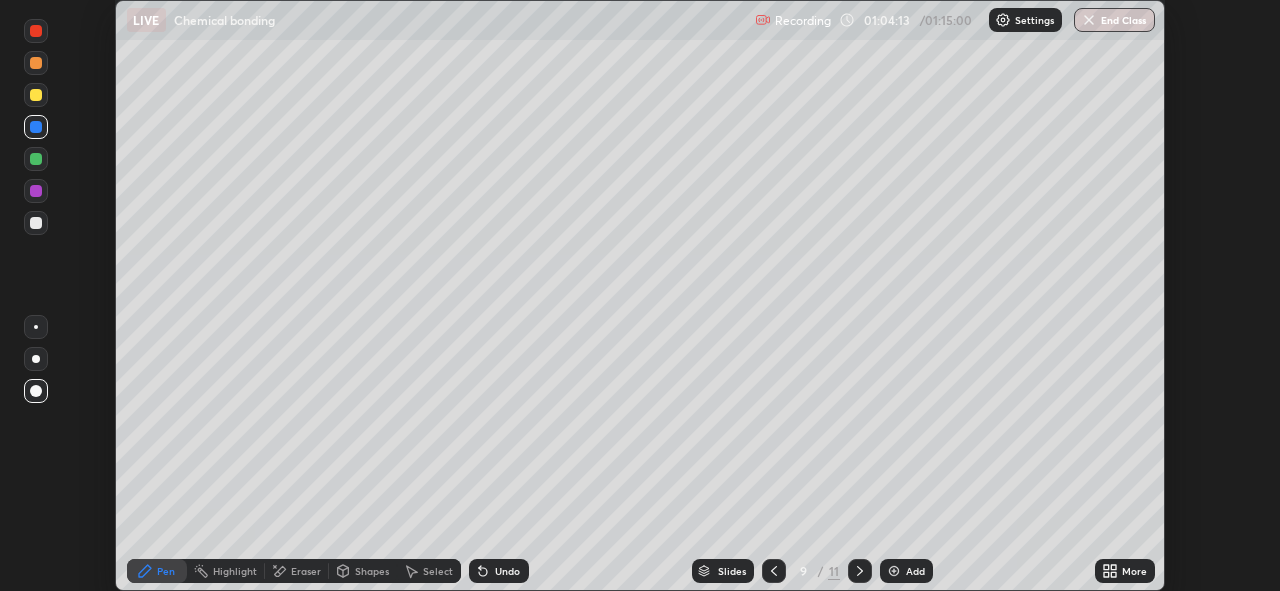click on "Undo" at bounding box center [499, 571] 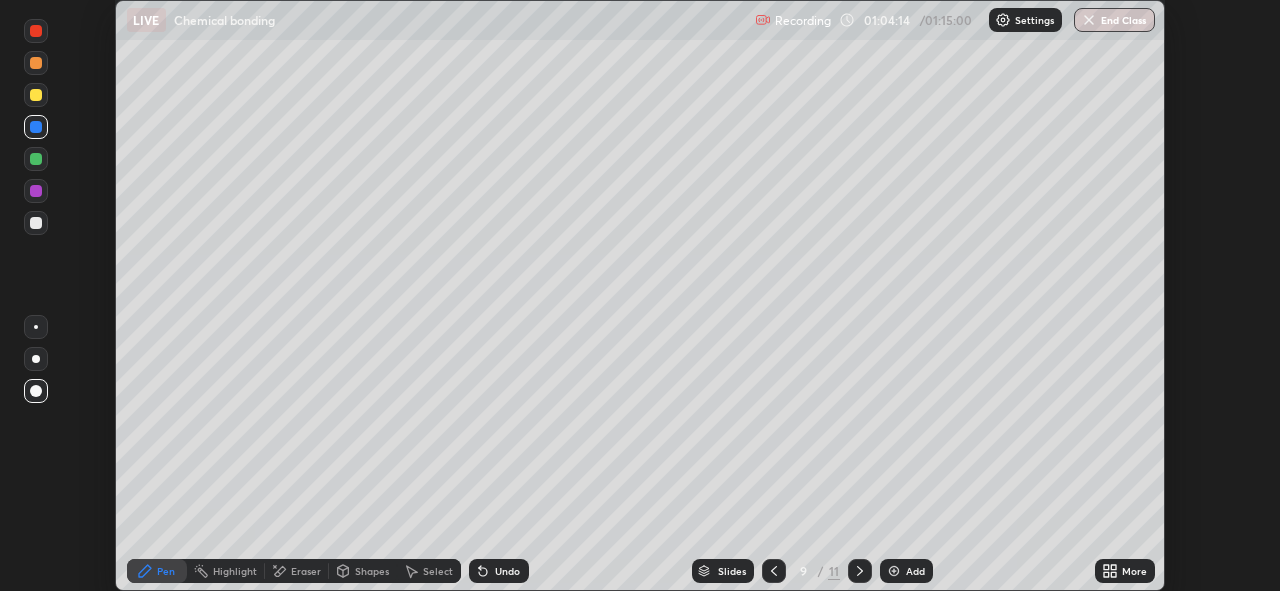 click at bounding box center [36, 327] 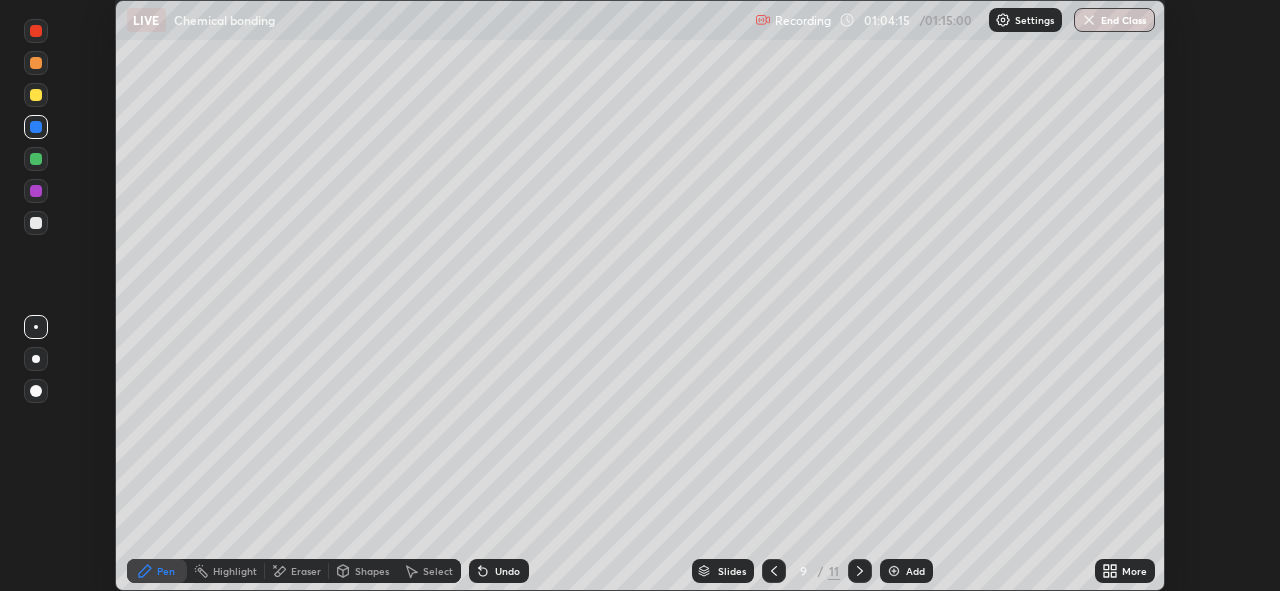 click on "Undo" at bounding box center [499, 571] 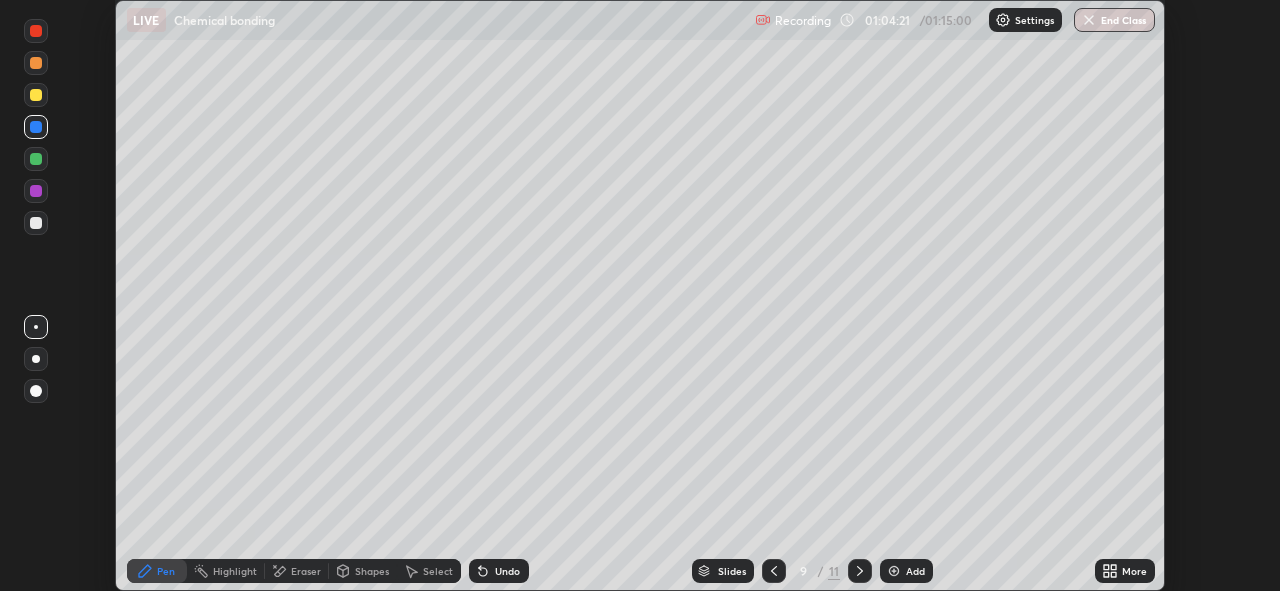click at bounding box center (36, 159) 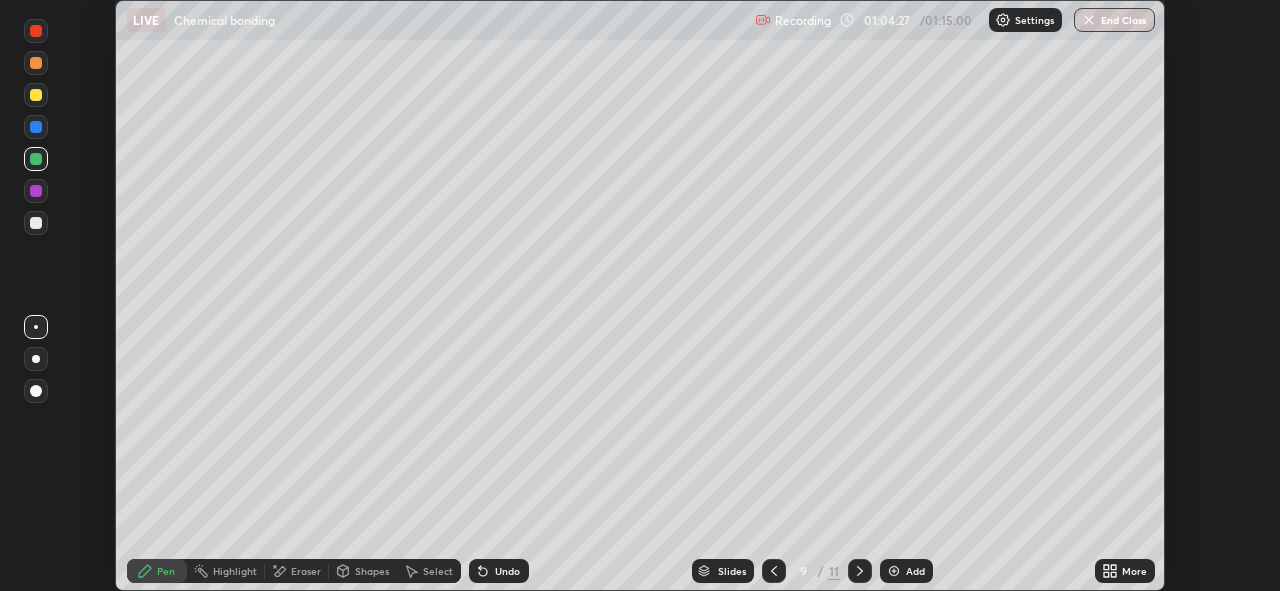 click on "Shapes" at bounding box center [372, 571] 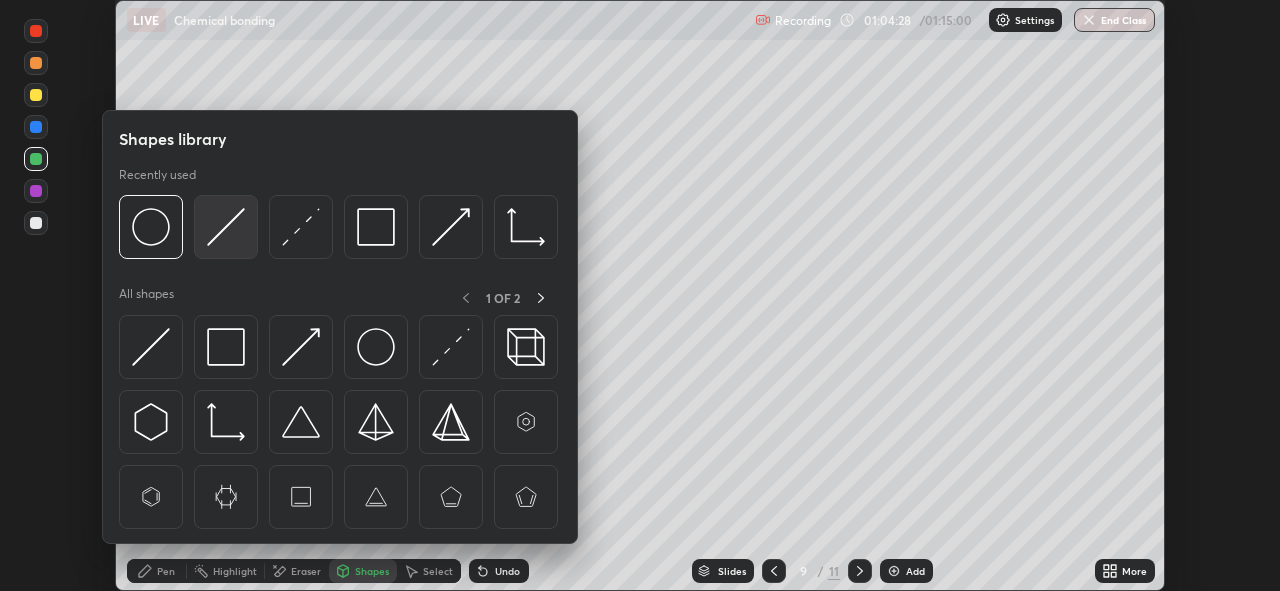 click at bounding box center (226, 227) 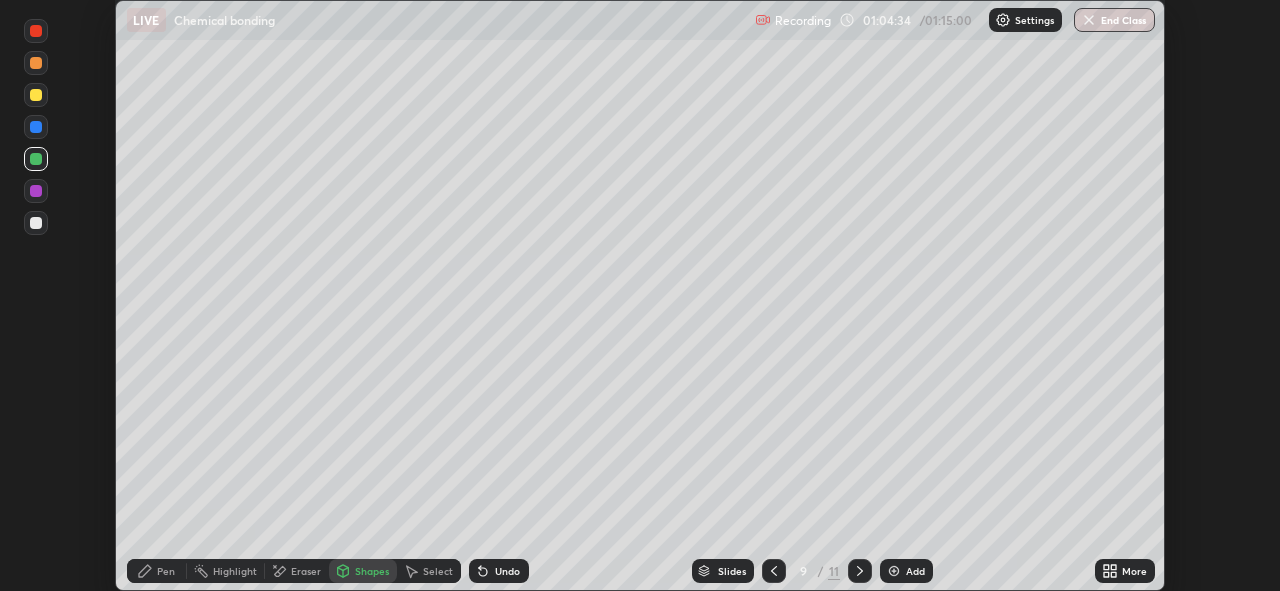 click on "Pen" at bounding box center (166, 571) 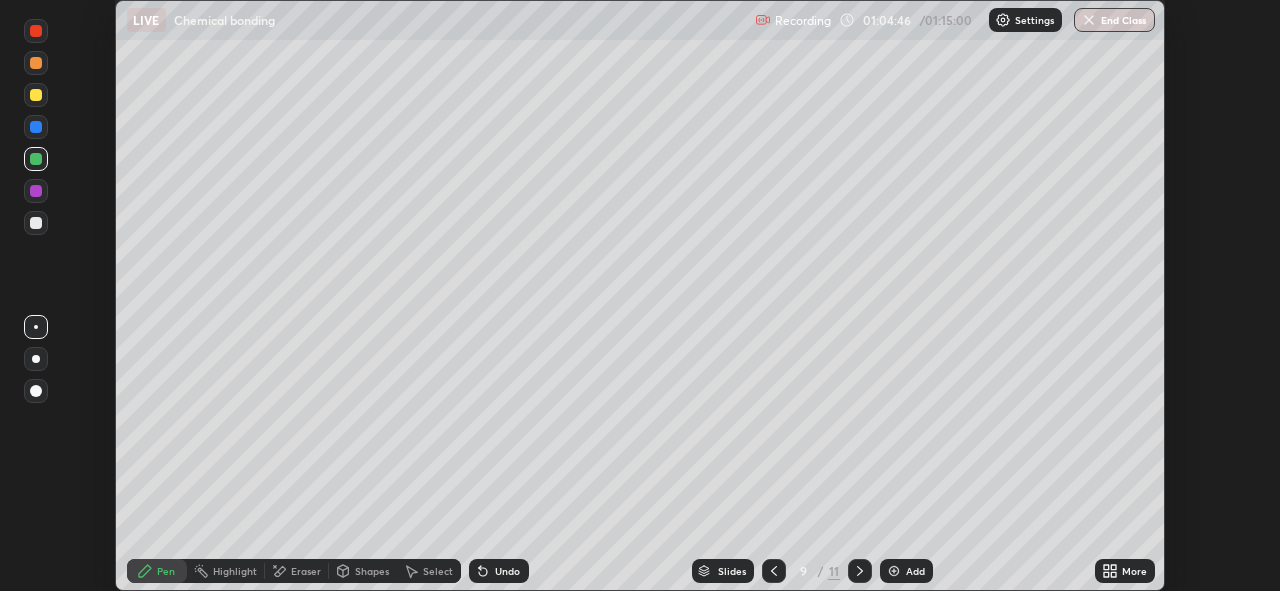 click at bounding box center [36, 391] 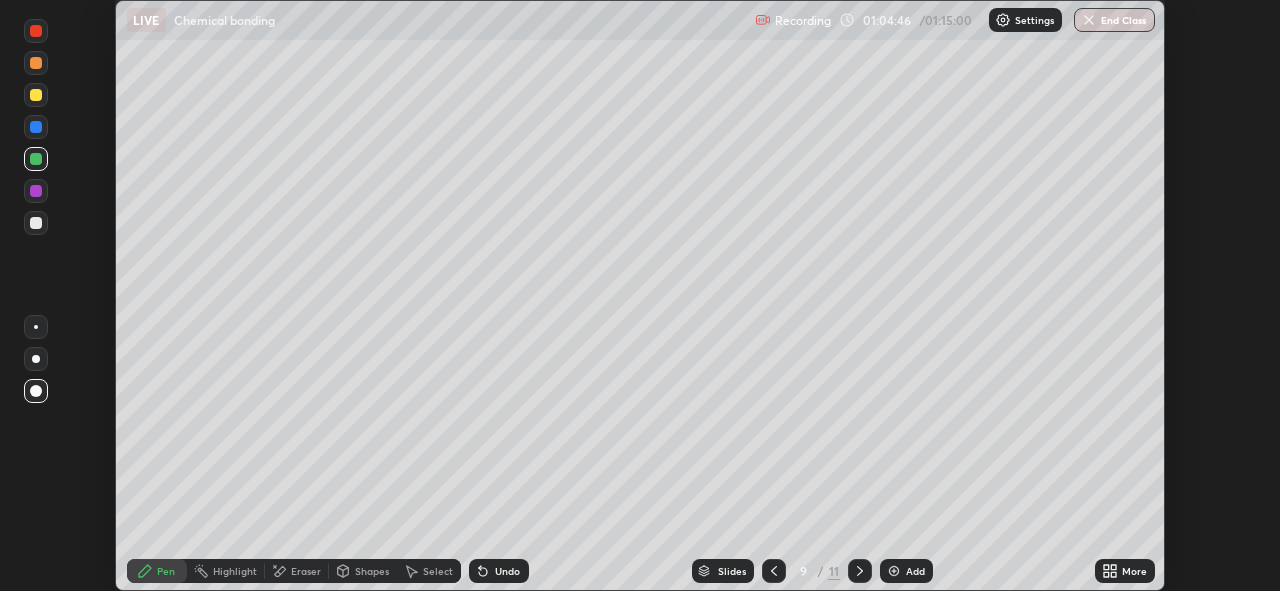 click at bounding box center [36, 223] 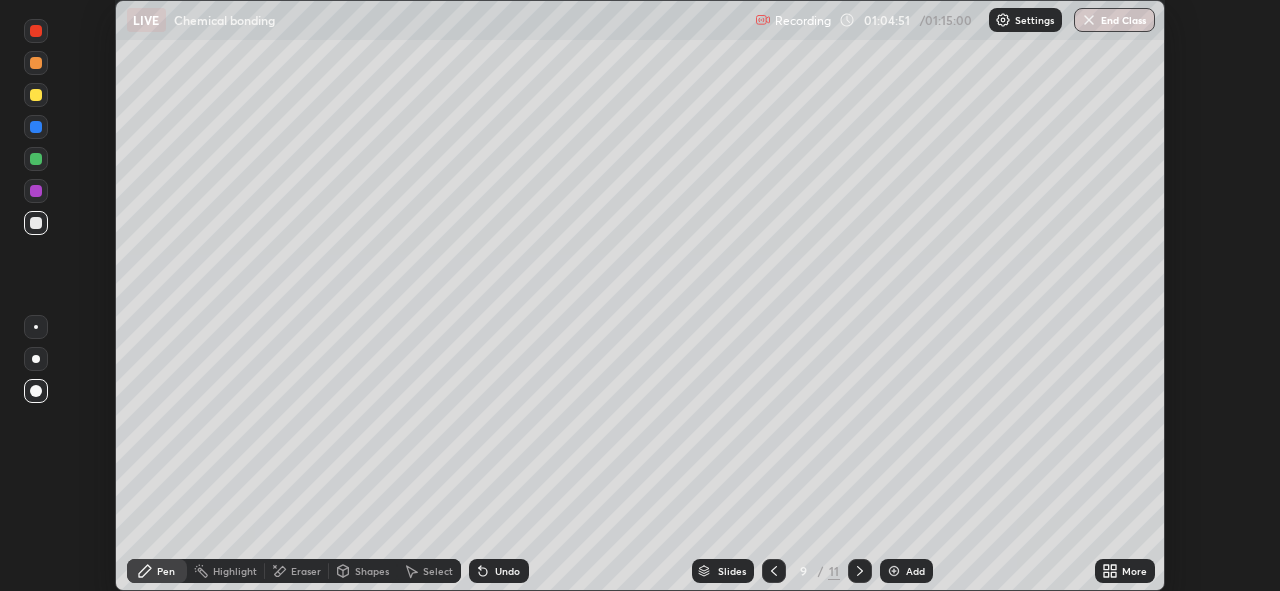 click at bounding box center (36, 327) 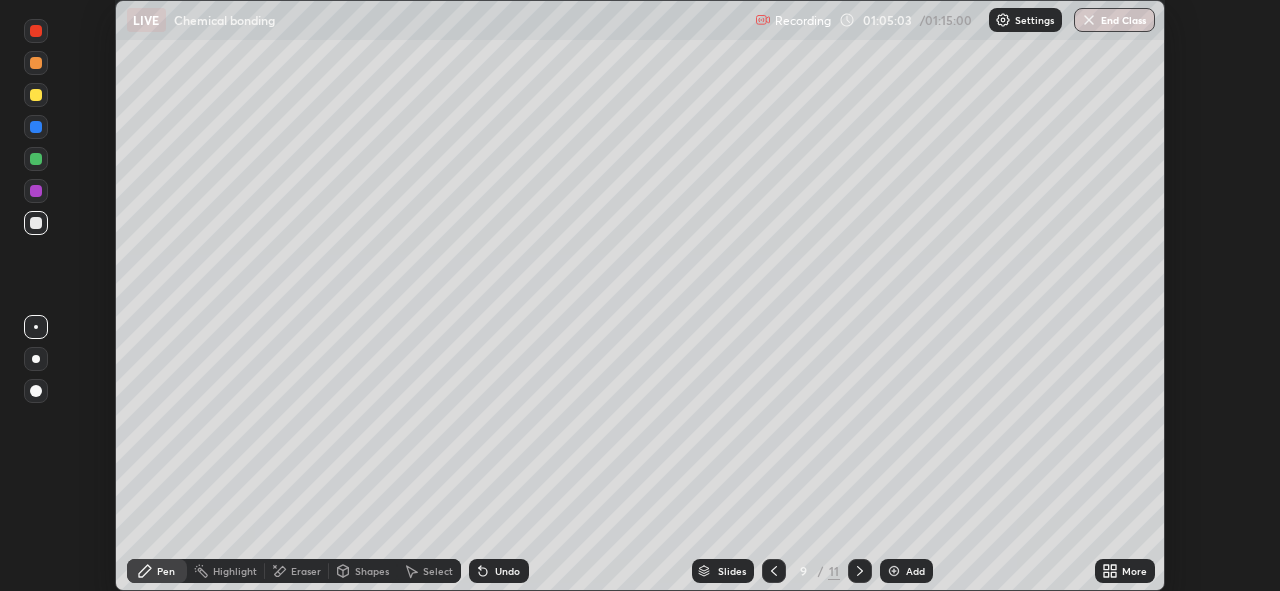 click at bounding box center [36, 159] 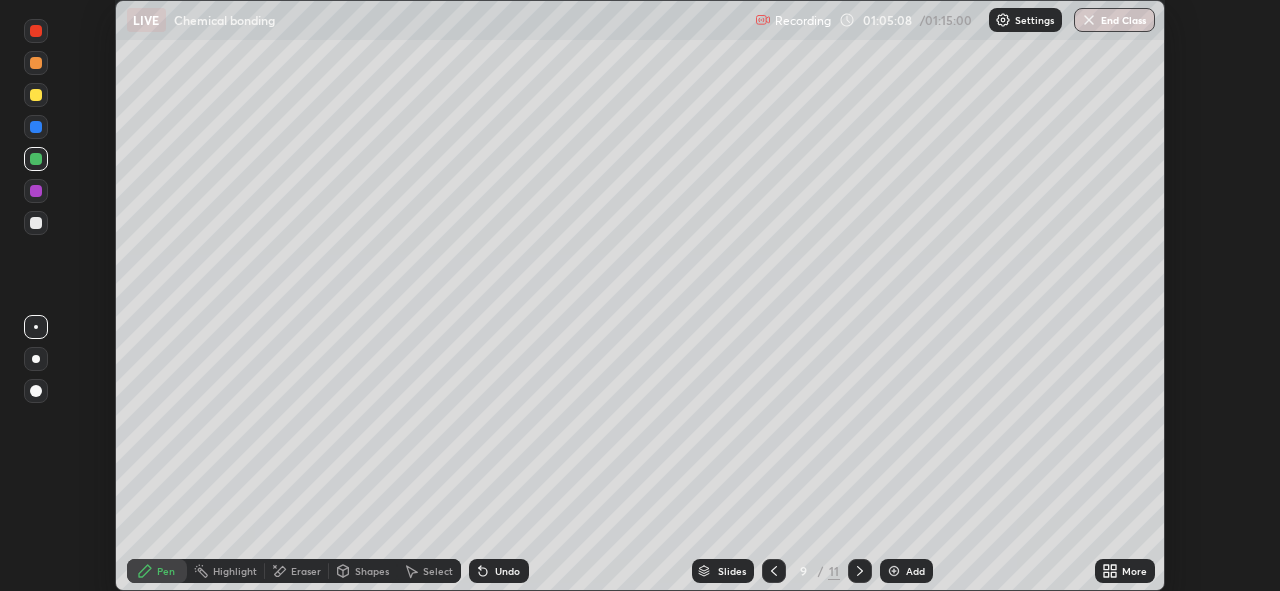 click at bounding box center (36, 95) 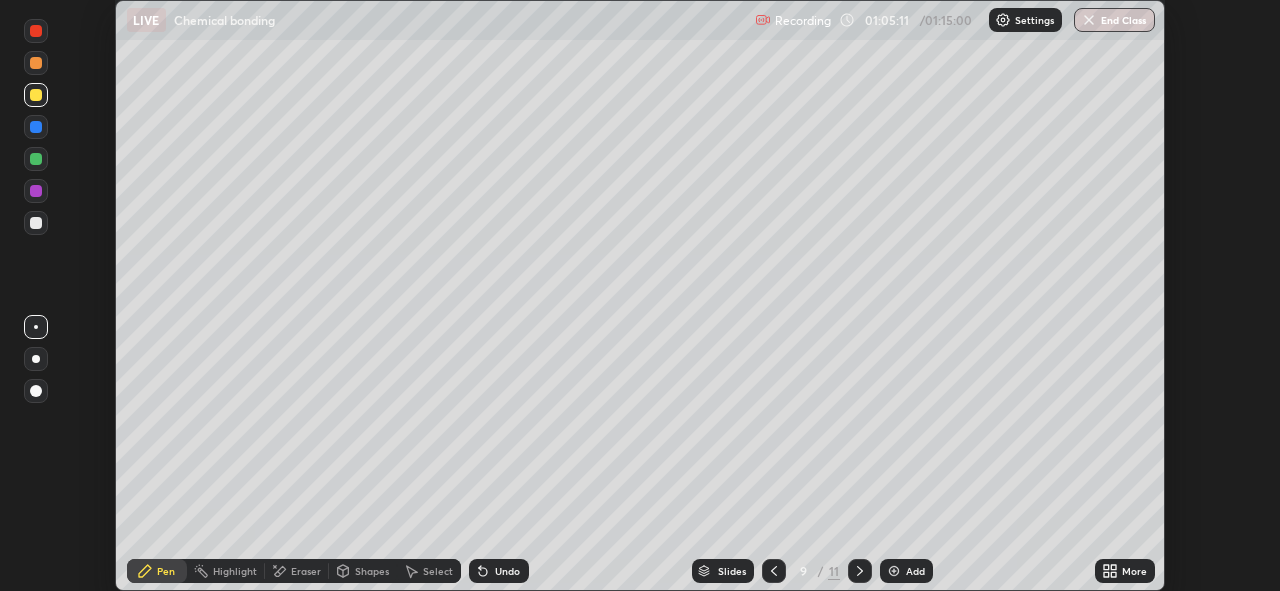 click 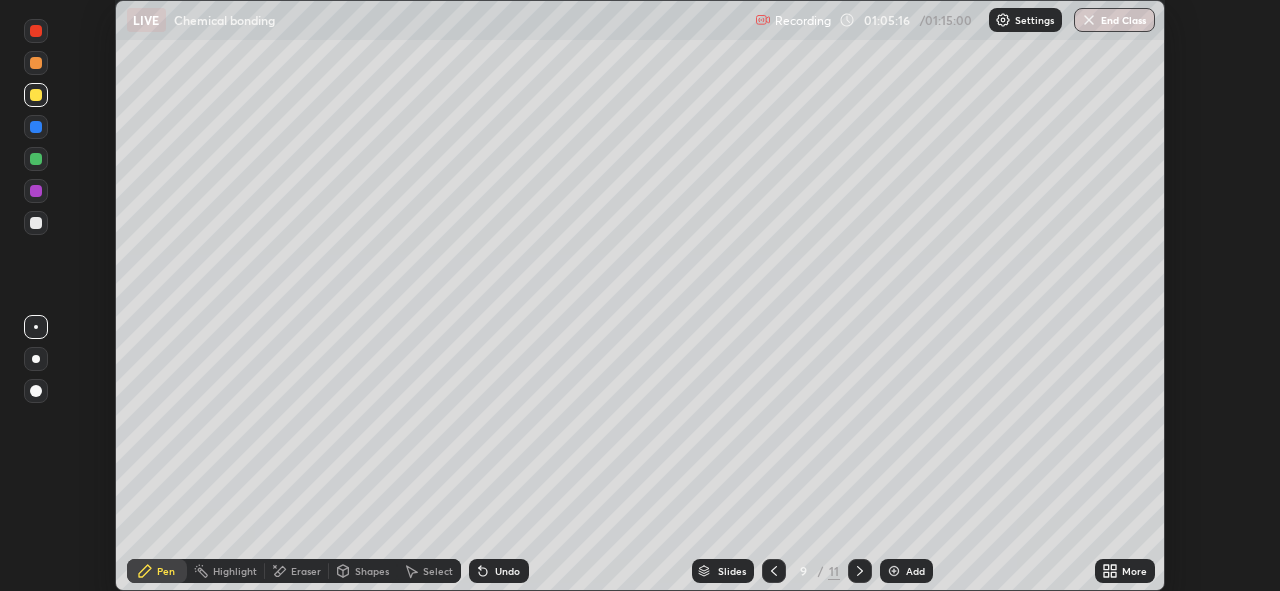 click at bounding box center (36, 127) 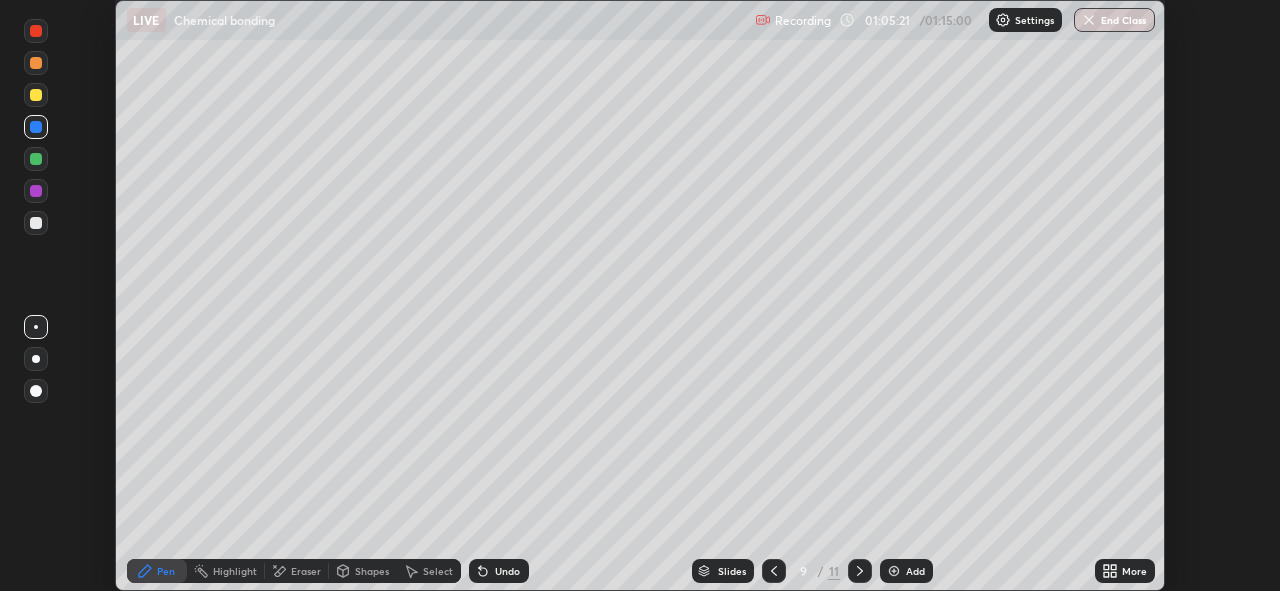 click at bounding box center (36, 223) 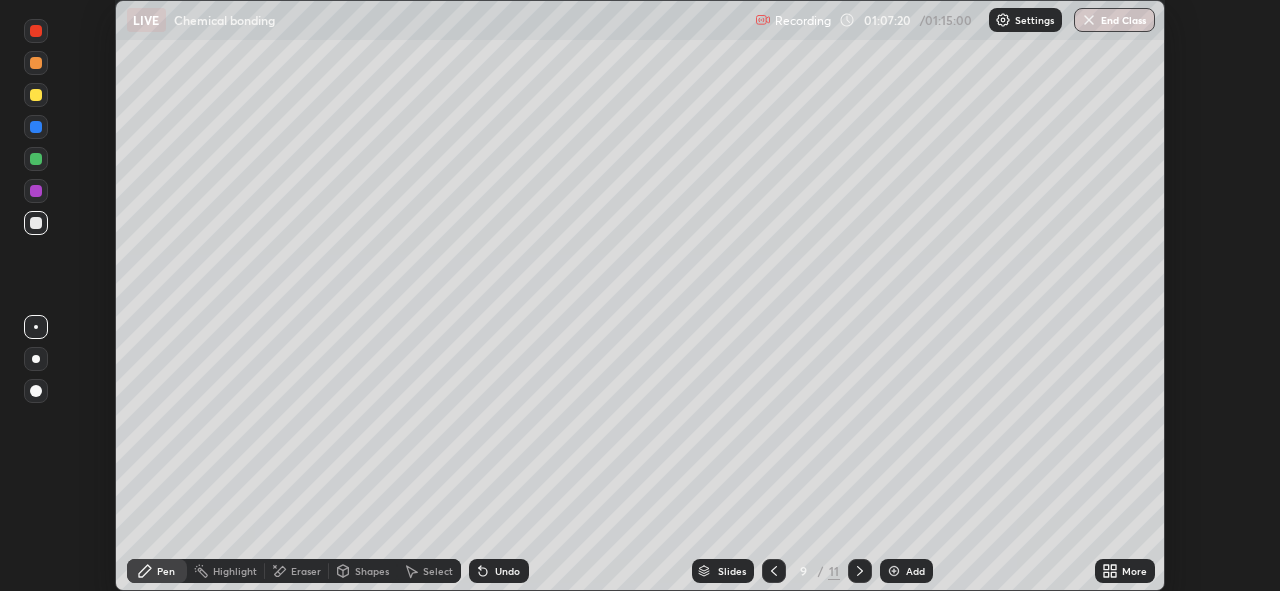 click at bounding box center [36, 191] 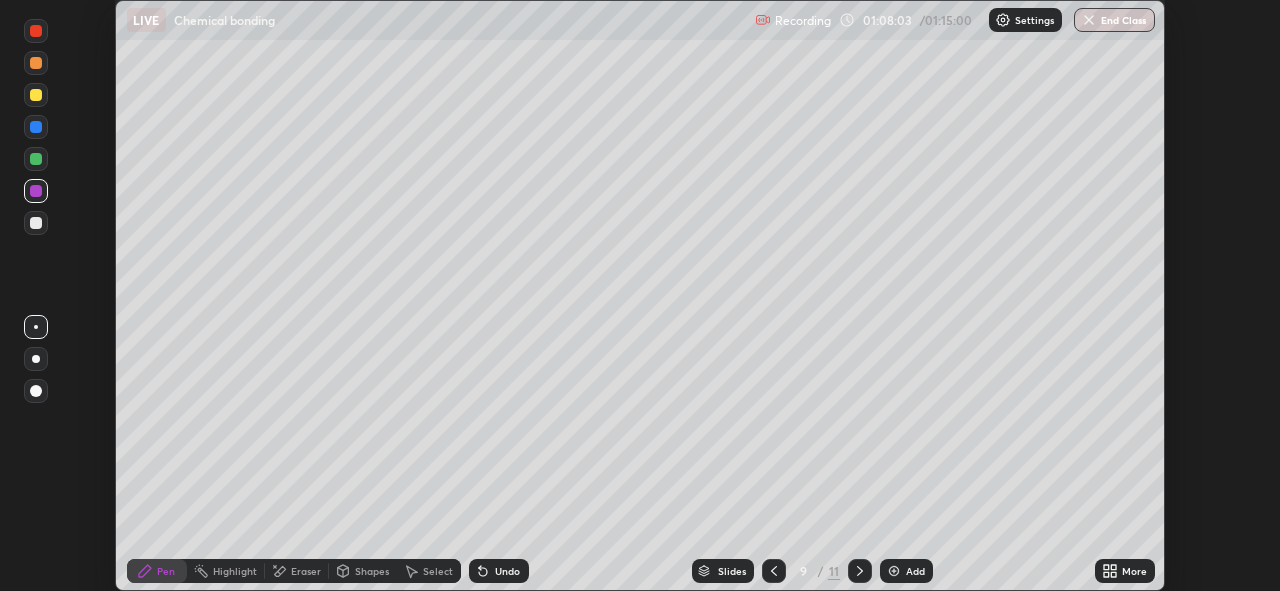click at bounding box center (1089, 20) 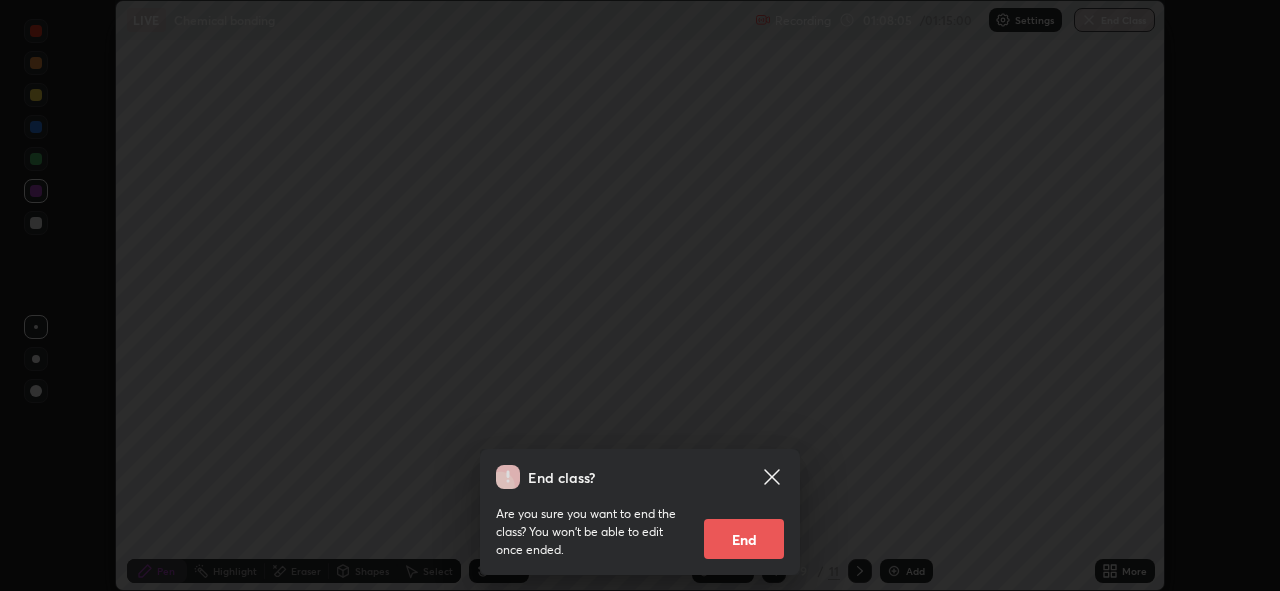 click on "End" at bounding box center (744, 539) 